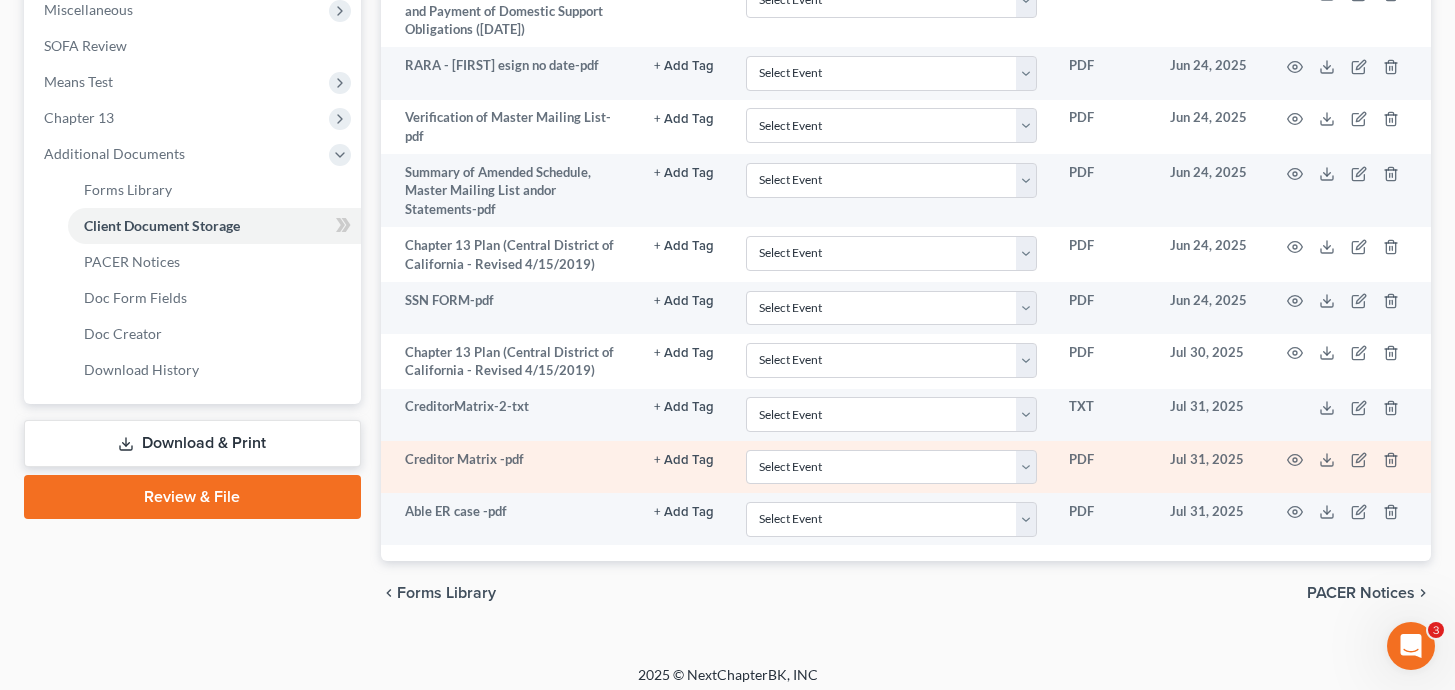 scroll, scrollTop: 720, scrollLeft: 0, axis: vertical 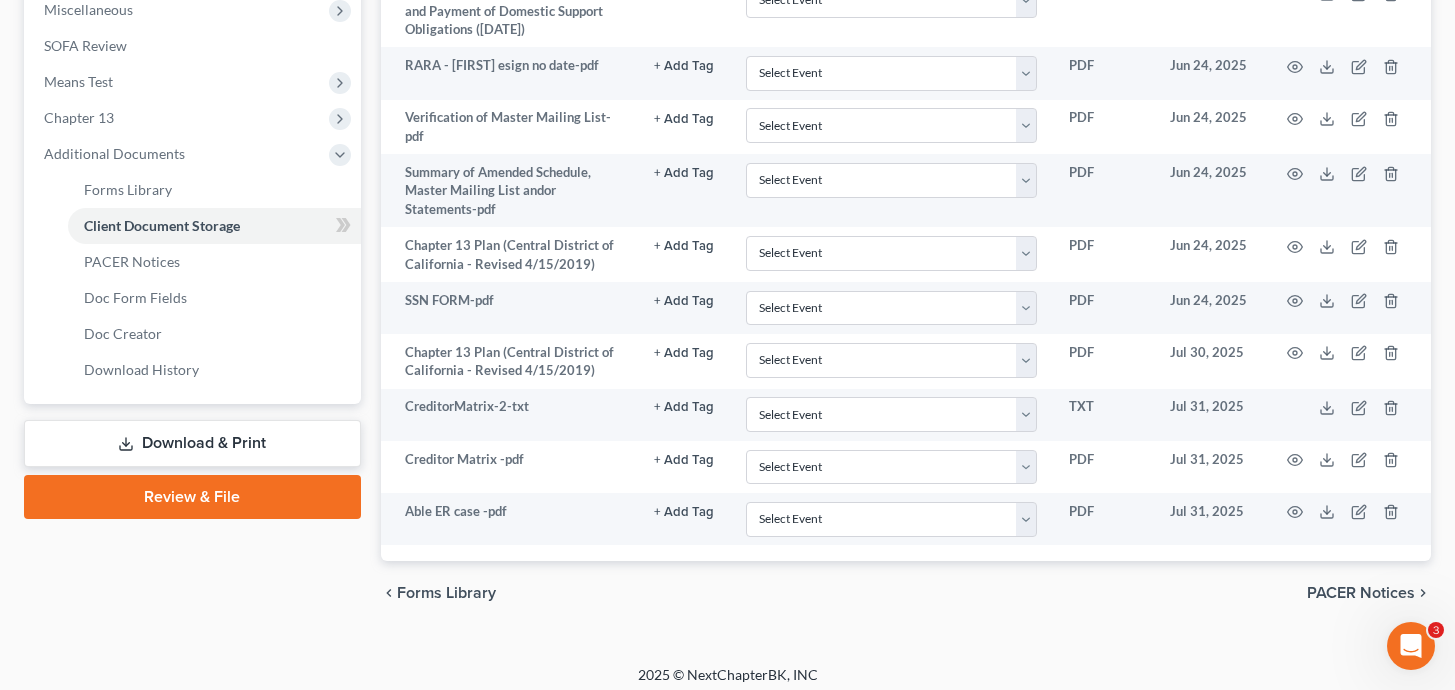 click on "chevron_left
Forms Library
PACER Notices
chevron_right" at bounding box center (906, 593) 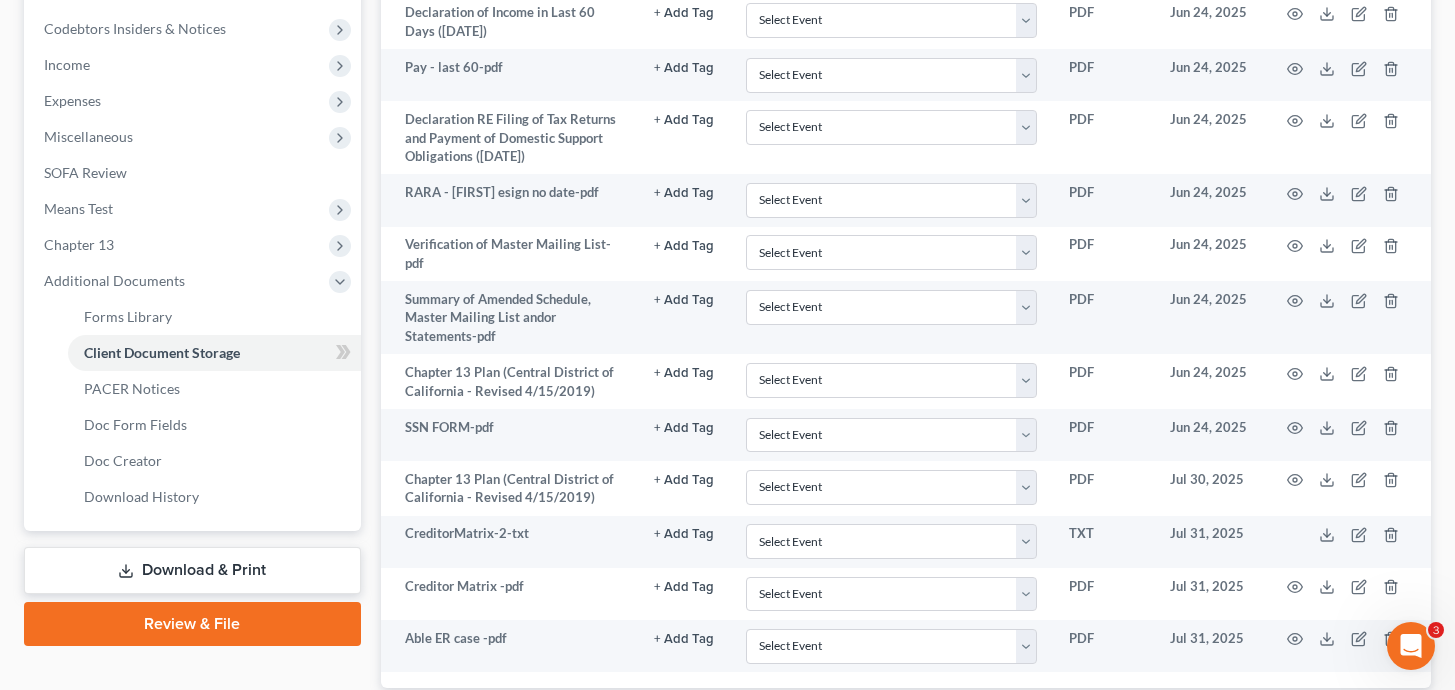 scroll, scrollTop: 585, scrollLeft: 0, axis: vertical 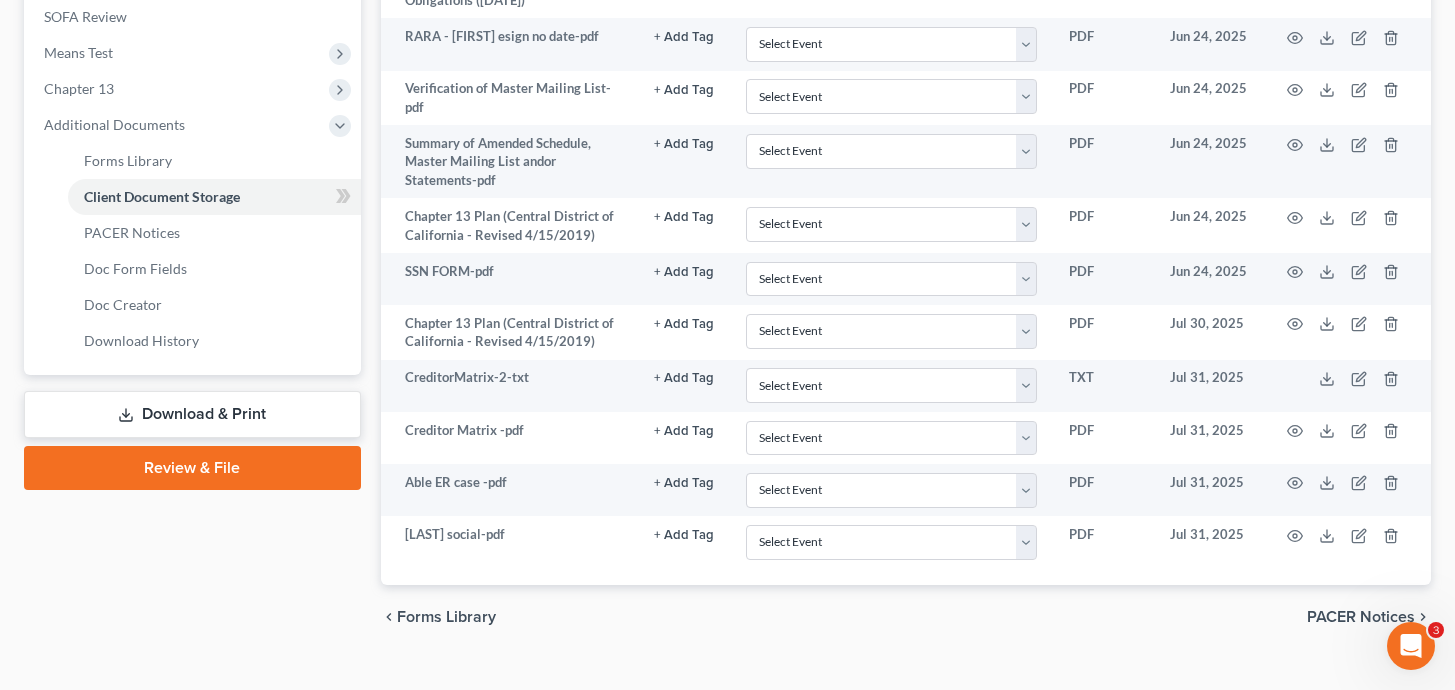 click on "Home New Case Client Portal Law Offices of [FIRST] [LAST] [EMAIL] My Account Settings Plan + Billing Account Add-Ons Help Center Webinars Training Videos What's new Log out New Case Home Client Portal - No Result - See all results Or Press Enter... Help Help Center Webinars Training Videos What's new Law Offices of [FIRST] [LAST] Law Offices of [FIRST] [LAST] [EMAIL] My Account Settings Plan + Billing Account Add-Ons Log out [LAST], [FIRST] Upgraded Chapter Chapter 13 Status Lead District CACB Preview Petition Navigation Case Dashboard Payments Invoices" at bounding box center (727, -12) 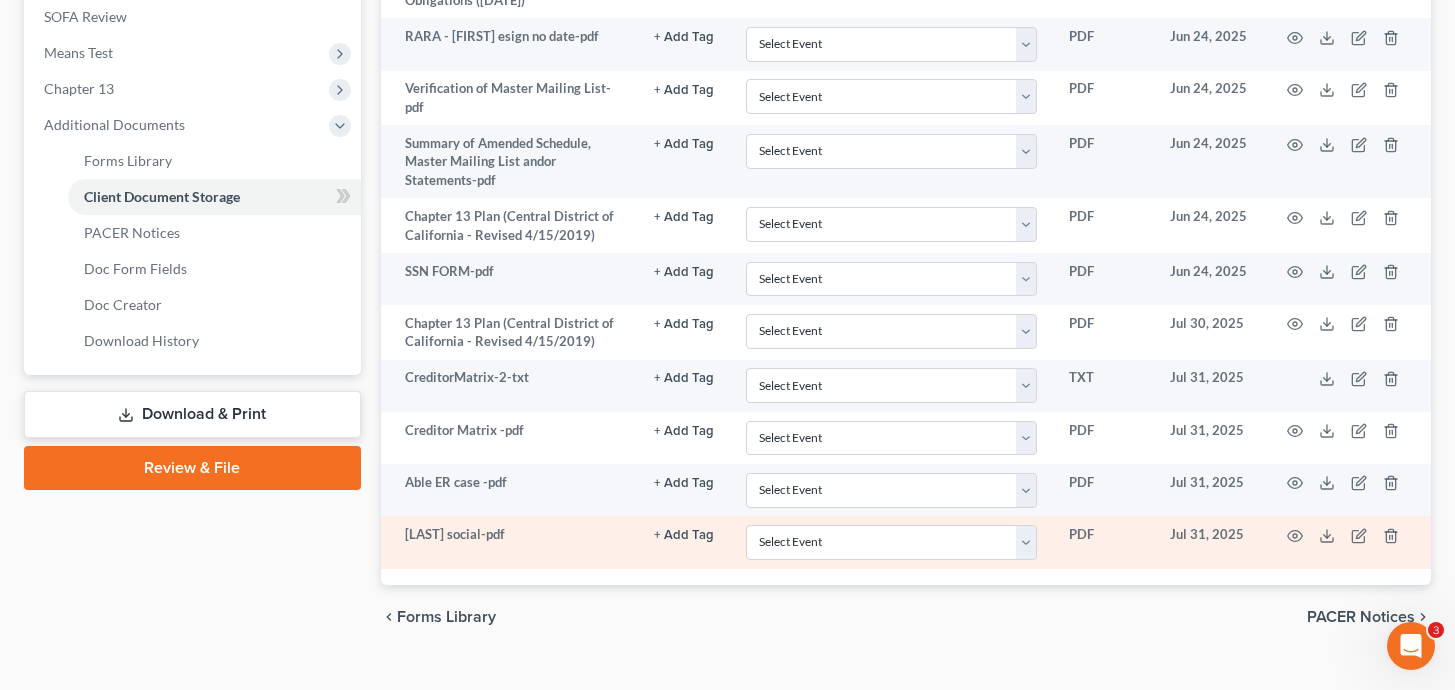 click on "+ Add Tag" at bounding box center [684, -197] 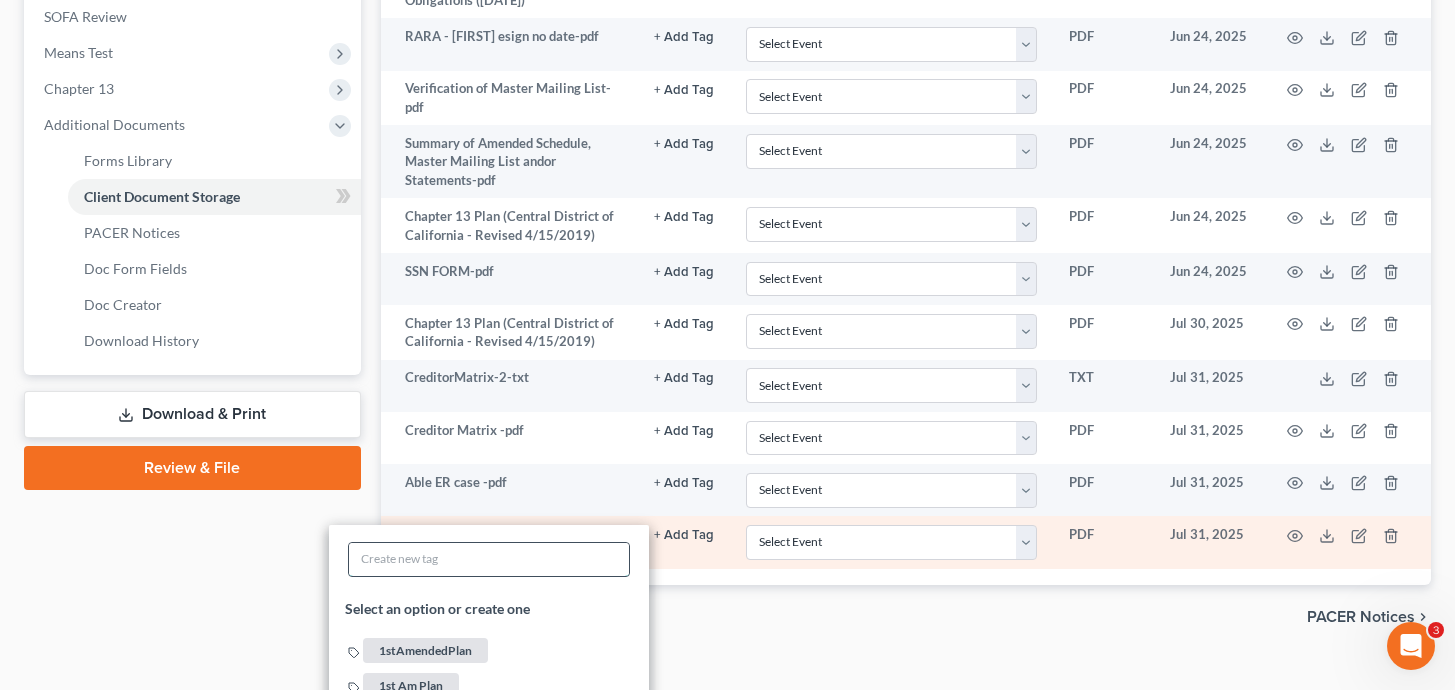 click at bounding box center (489, 559) 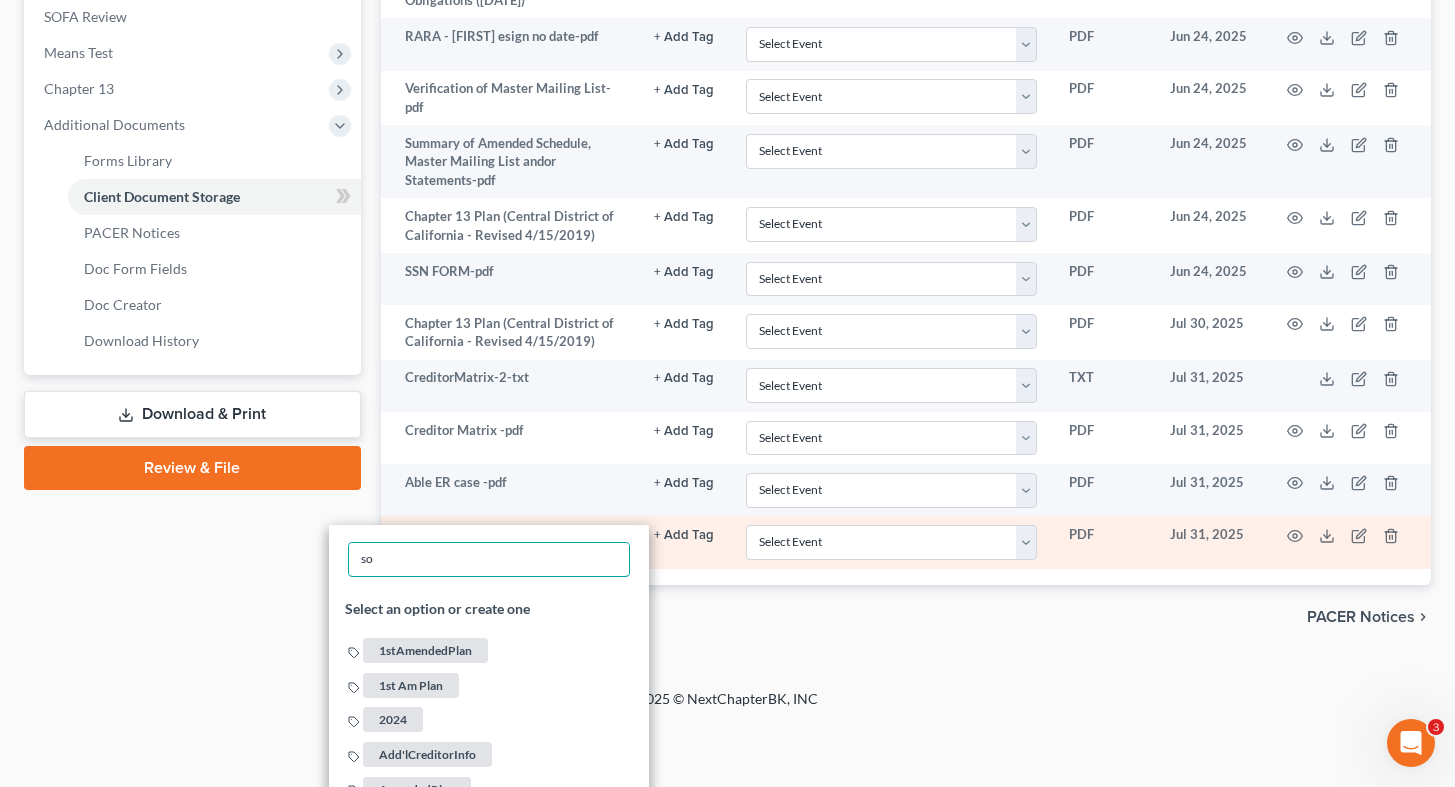 type on "s" 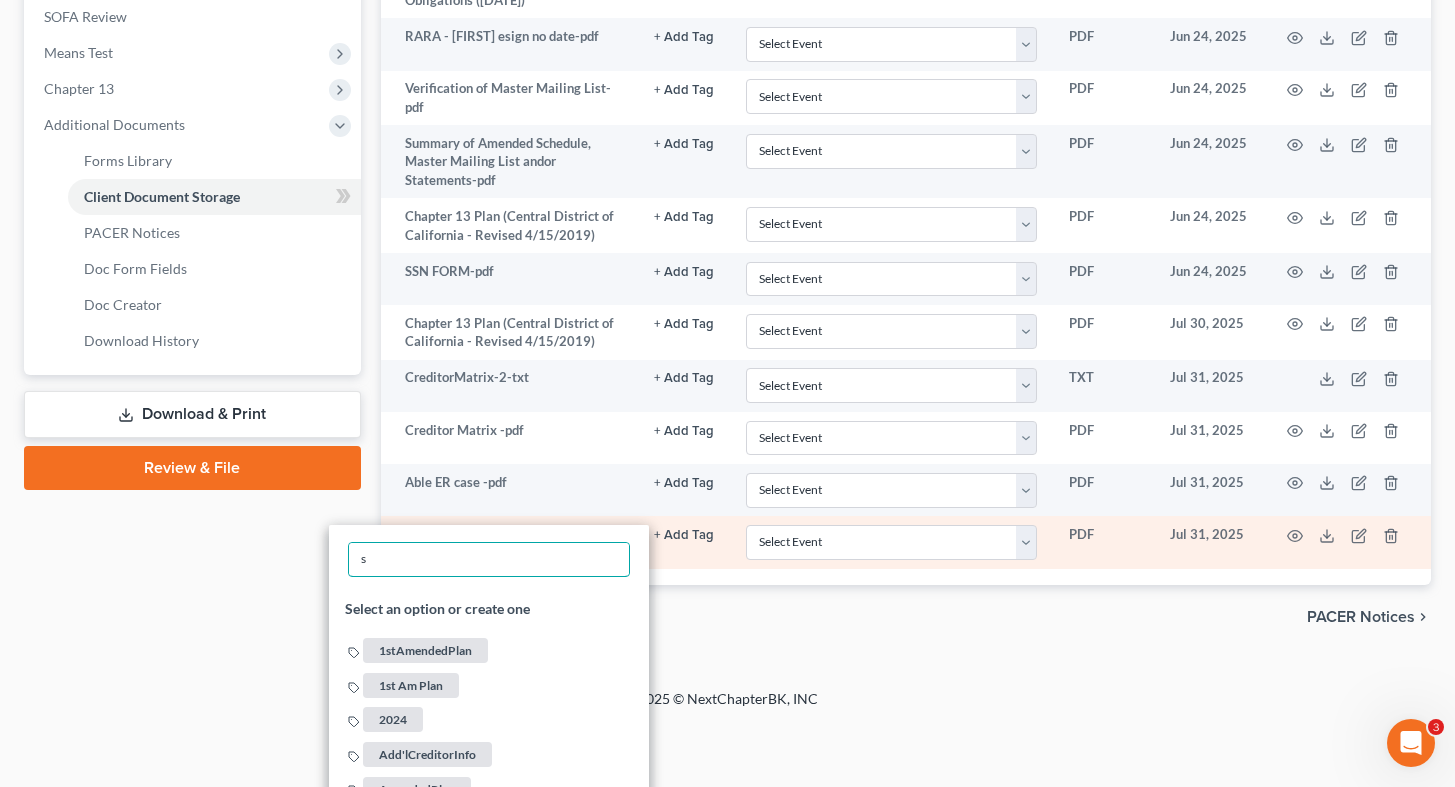type 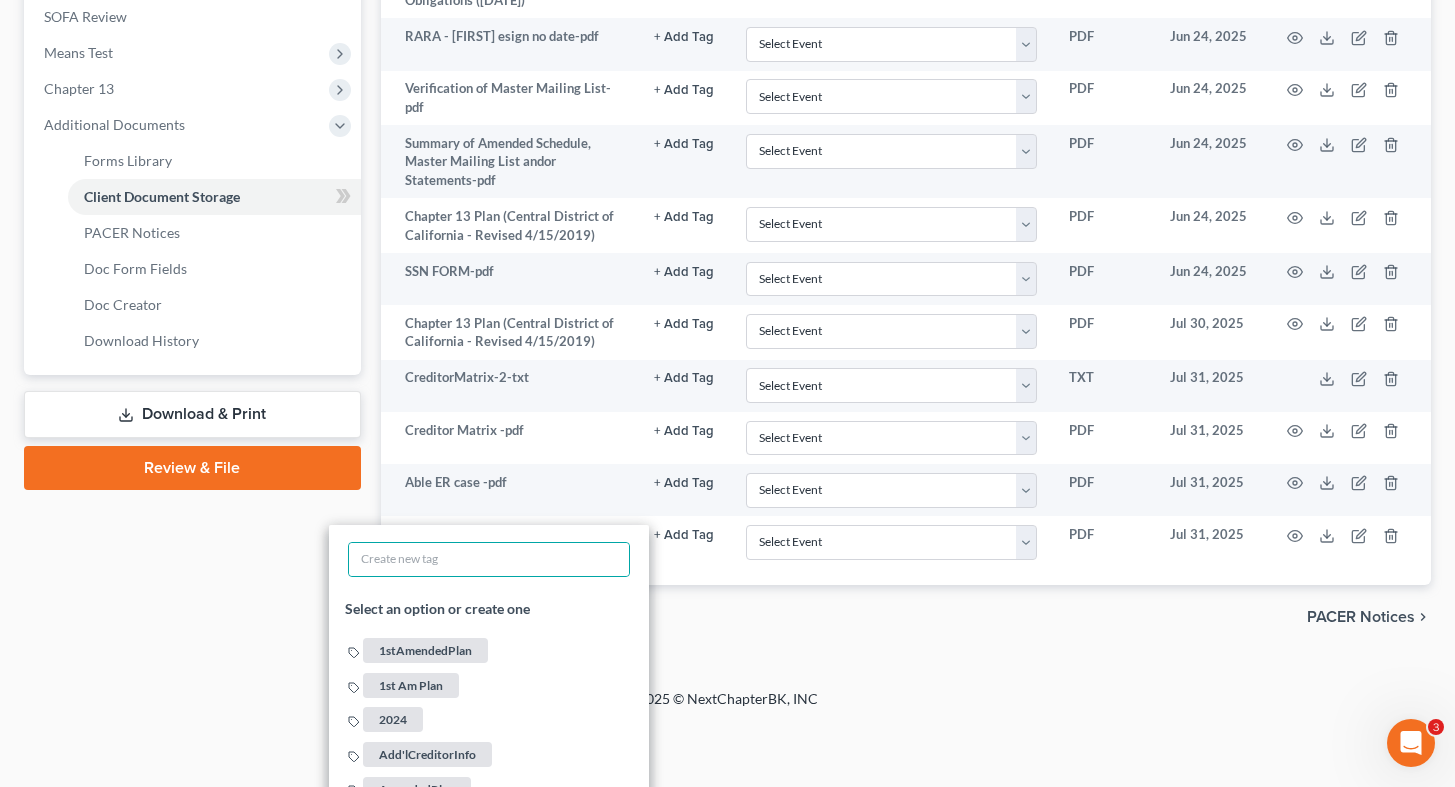 click on "Attachment TYPE unfold_more NONE 1stAmendedPlan 1st Am Plan 2024 Add'lCreditorInfo AmendedPlan Amended Summary CCC - debtor 1 CCC - debtor 2 ClientAssembled ClientBundle CreditCard CreditorInfo Declaration of Compensation Declaration of income 60 days Disclosure of Compensation Drafted Petition and Forms Drafted Petition and Forms, CCC Drafted Statement of SS Numbers DSOTaxAmendPlanSignatures FreemanDocBundle GrotewoldDocBundle KeebaughDocBinder Lawsuit MansfieldDocBInder MansfieldDocBundle Notice Pay - Debtor 1 Pay - Debtor 2 PaystubRedacted Proof of Claim SerranoDocBundle ShawDocBinder SOI [SSN] [SSN] Stmt Statement of Related Cases StmntofIntentionwithNone SummAmendedSchedules Template Proof of Service VehicleStmt Verification of Master Mailing List of Creditors Event Code Extension Date added Statement of Related Cases ([DATE]) + Add Tag Select an option or create one 1stAmendedPlan 1st Am Plan 2024 Add'lCreditorInfo AmendedPlan Amended Summary CCC - debtor 1 CCC - debtor 2 ClientAssembled ClientBundle" at bounding box center (906, 161) 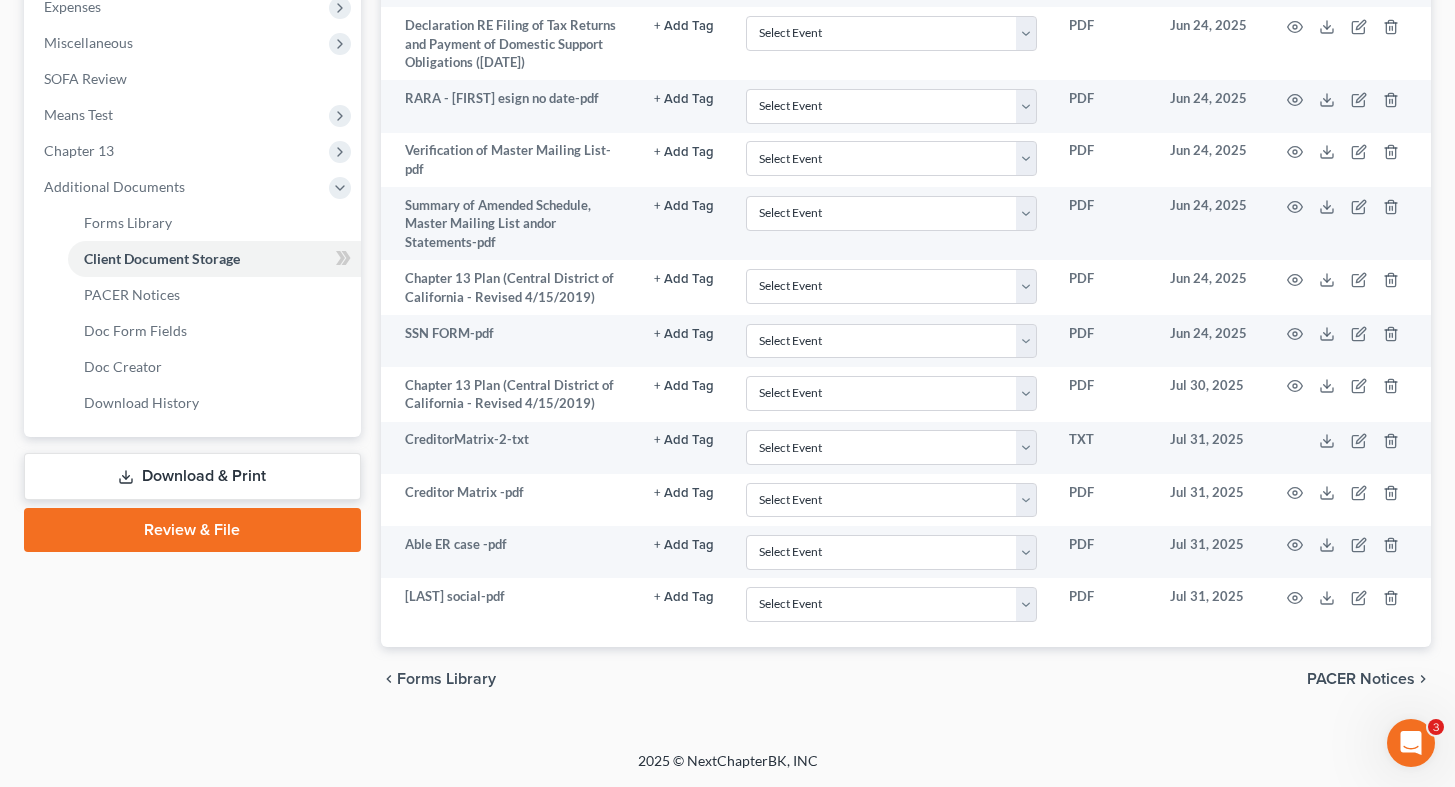scroll, scrollTop: 677, scrollLeft: 0, axis: vertical 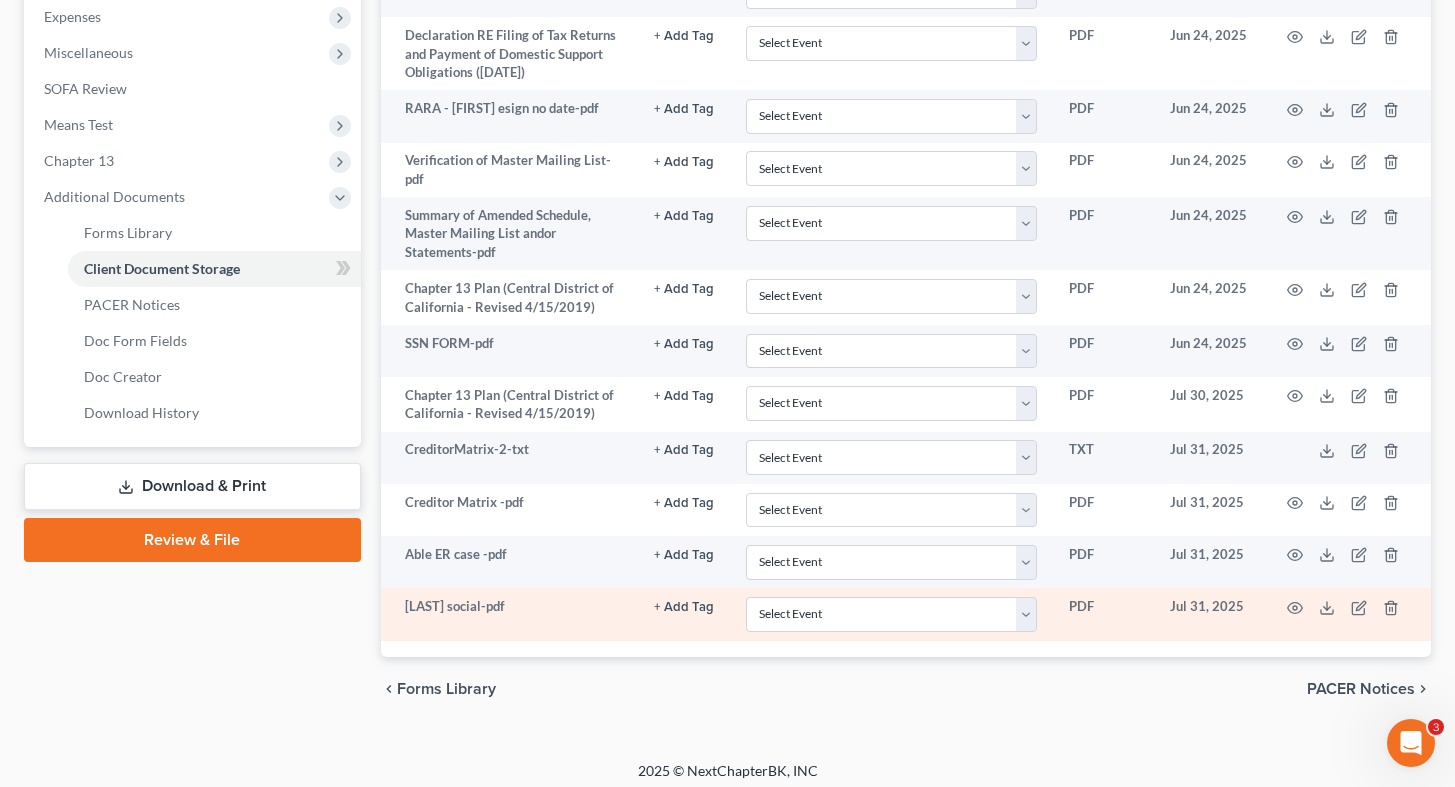 click on "[LAST] social-pdf" at bounding box center [509, 614] 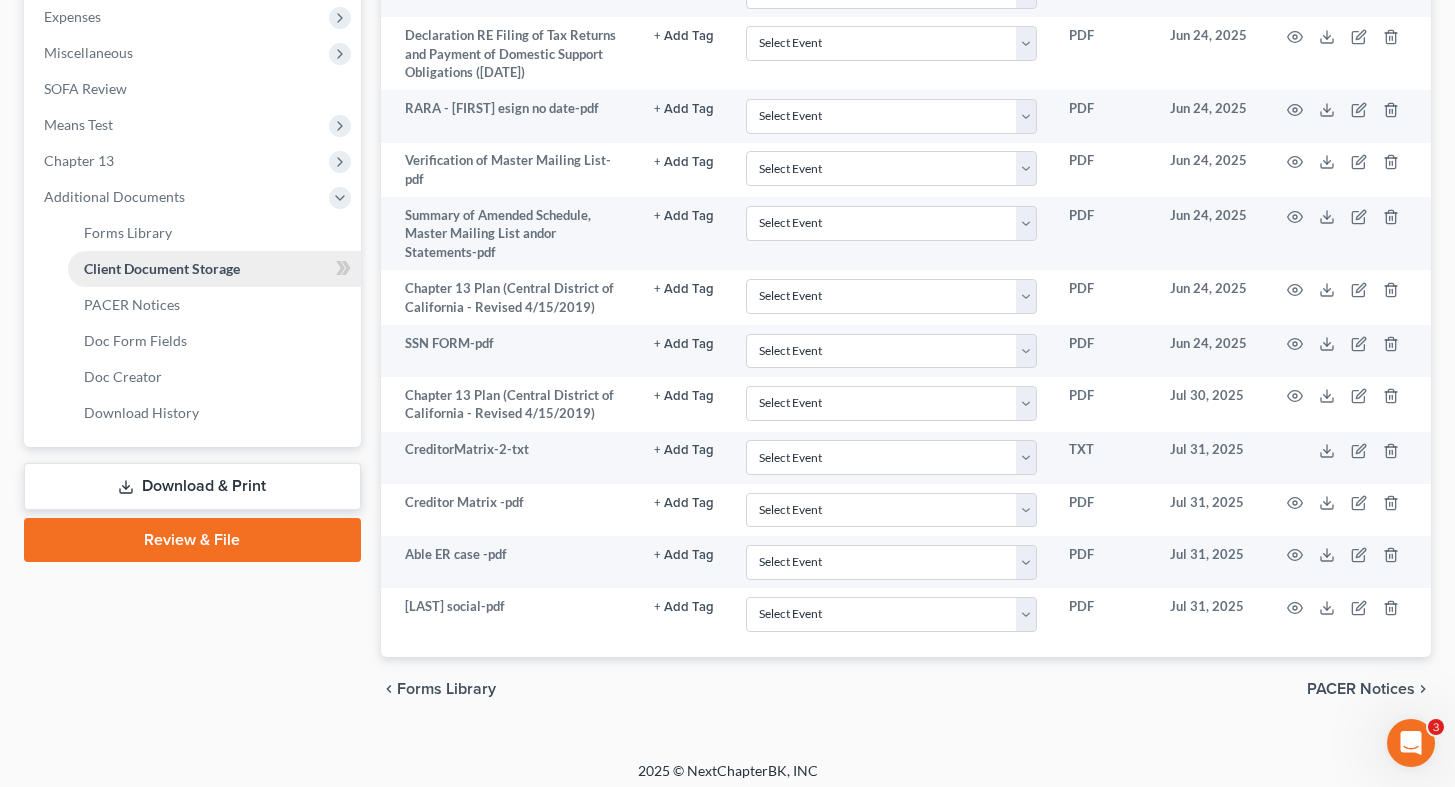 scroll, scrollTop: 650, scrollLeft: 0, axis: vertical 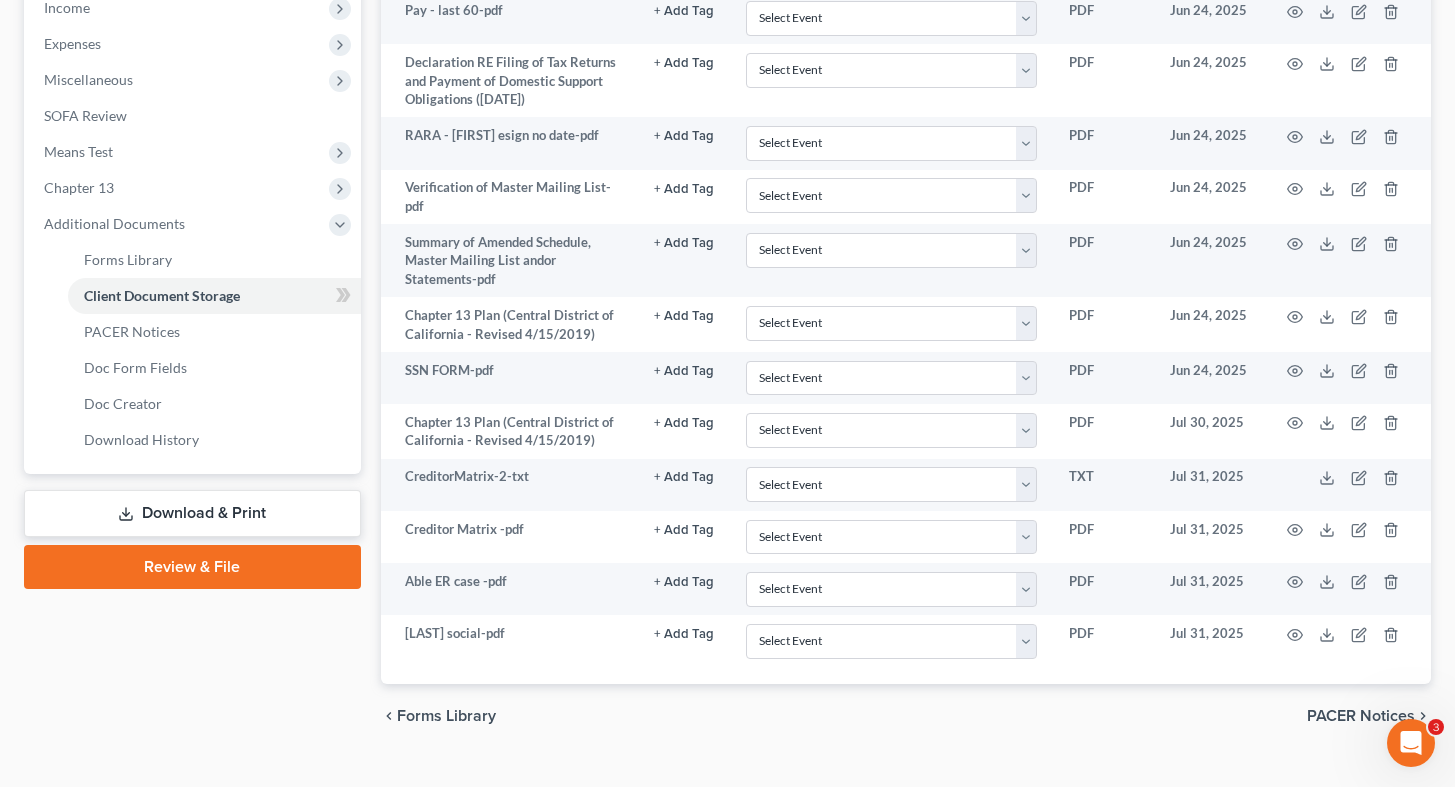 click on "Review & File" at bounding box center (192, 567) 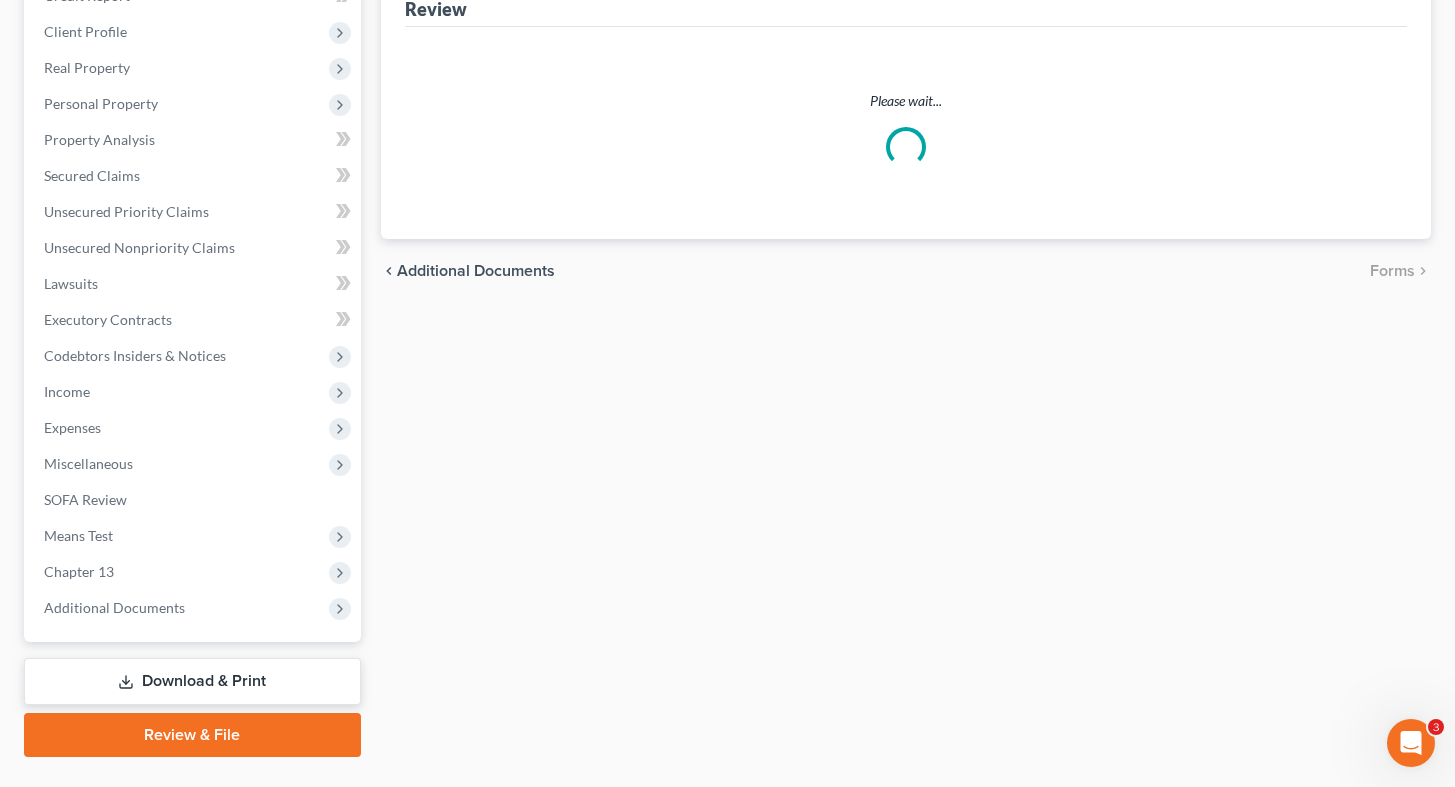 scroll, scrollTop: 0, scrollLeft: 0, axis: both 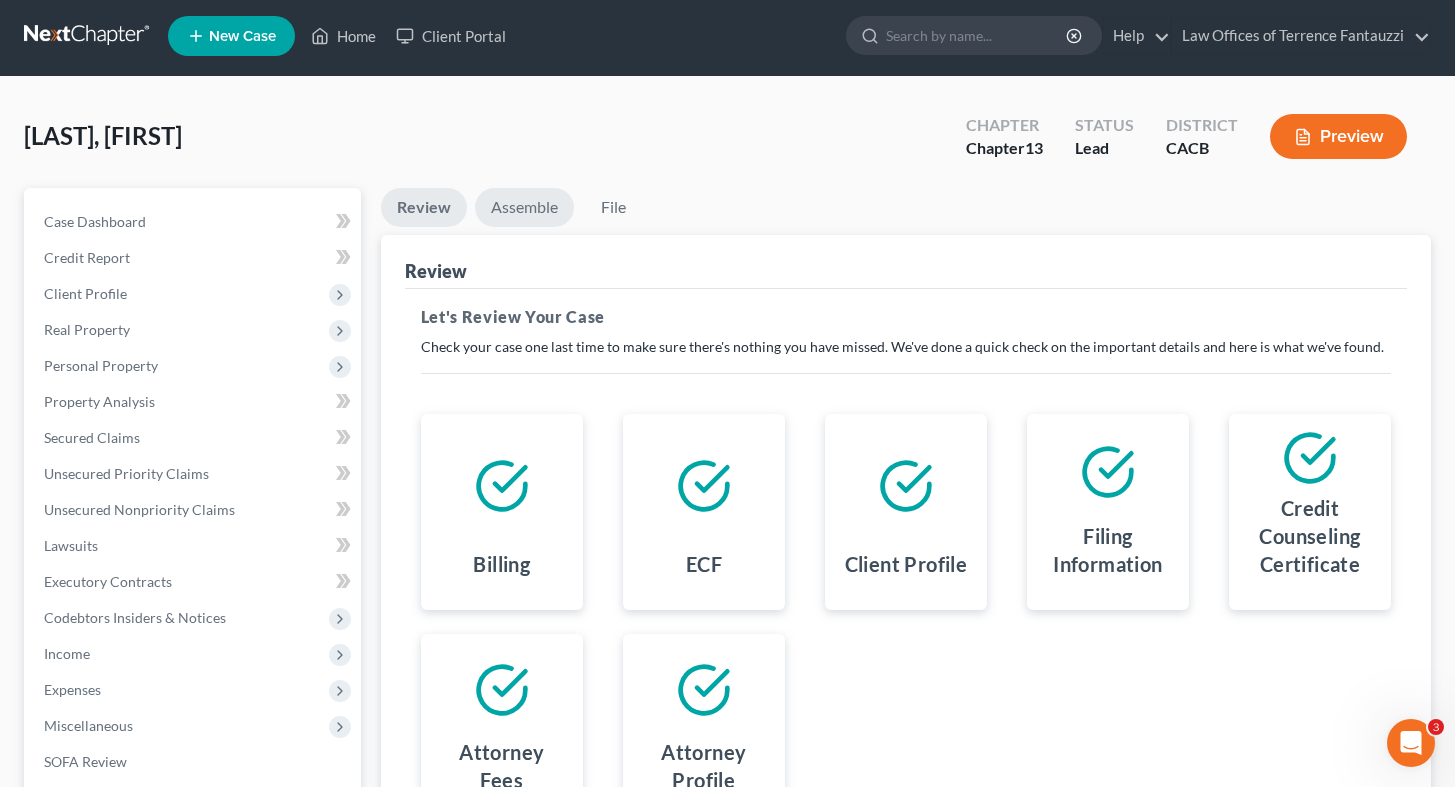 click on "Assemble" at bounding box center [524, 207] 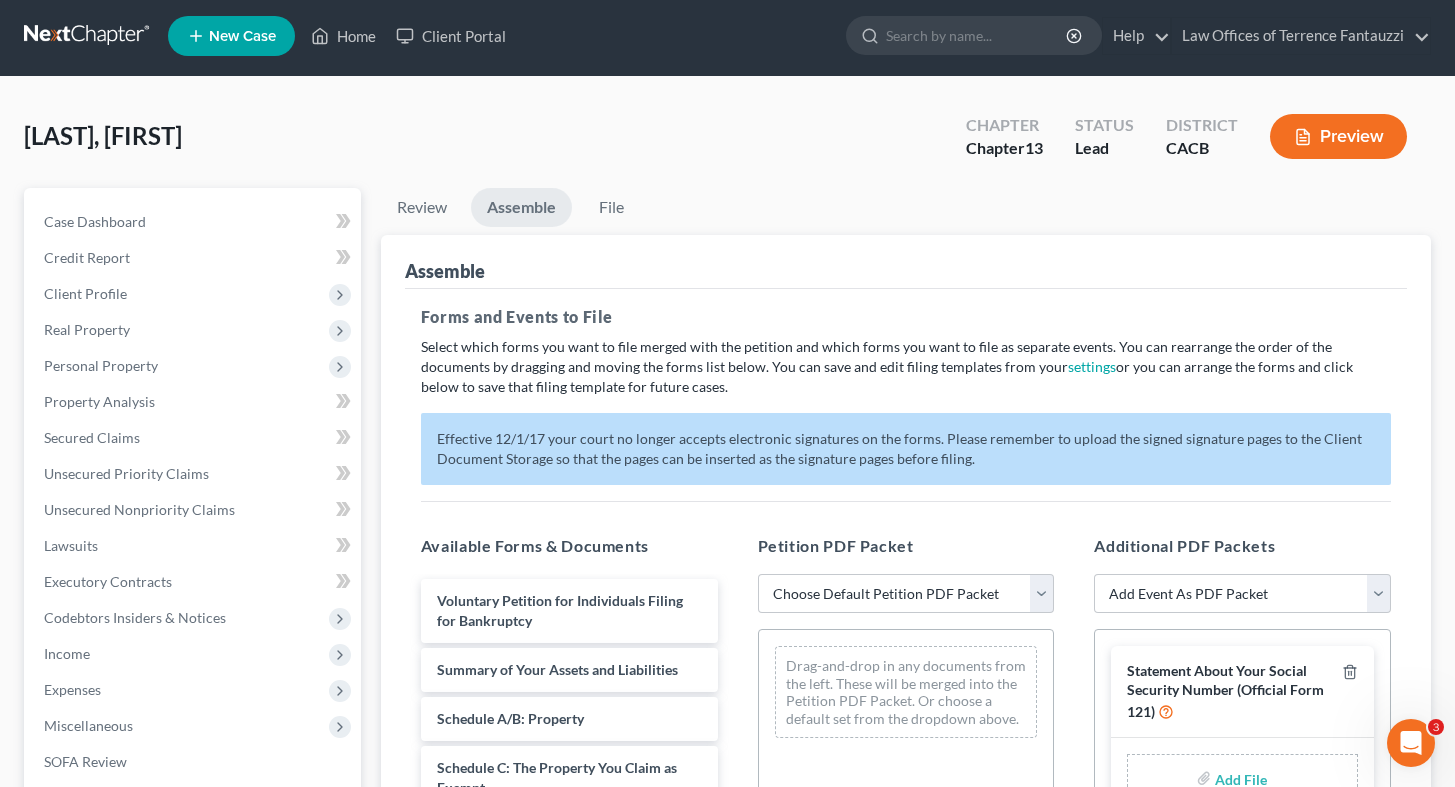 scroll, scrollTop: 207, scrollLeft: 0, axis: vertical 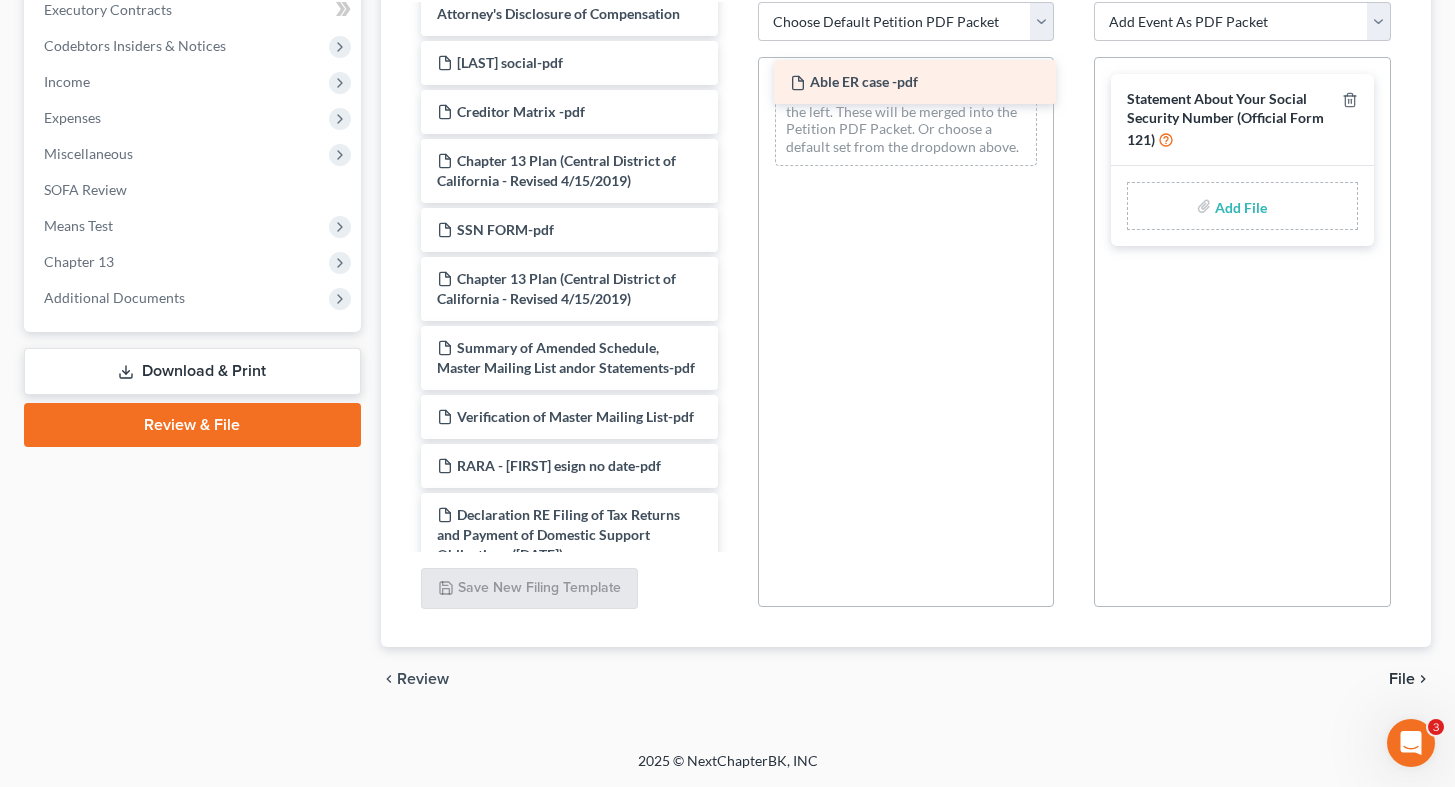 drag, startPoint x: 517, startPoint y: 114, endPoint x: 870, endPoint y: 85, distance: 354.1892 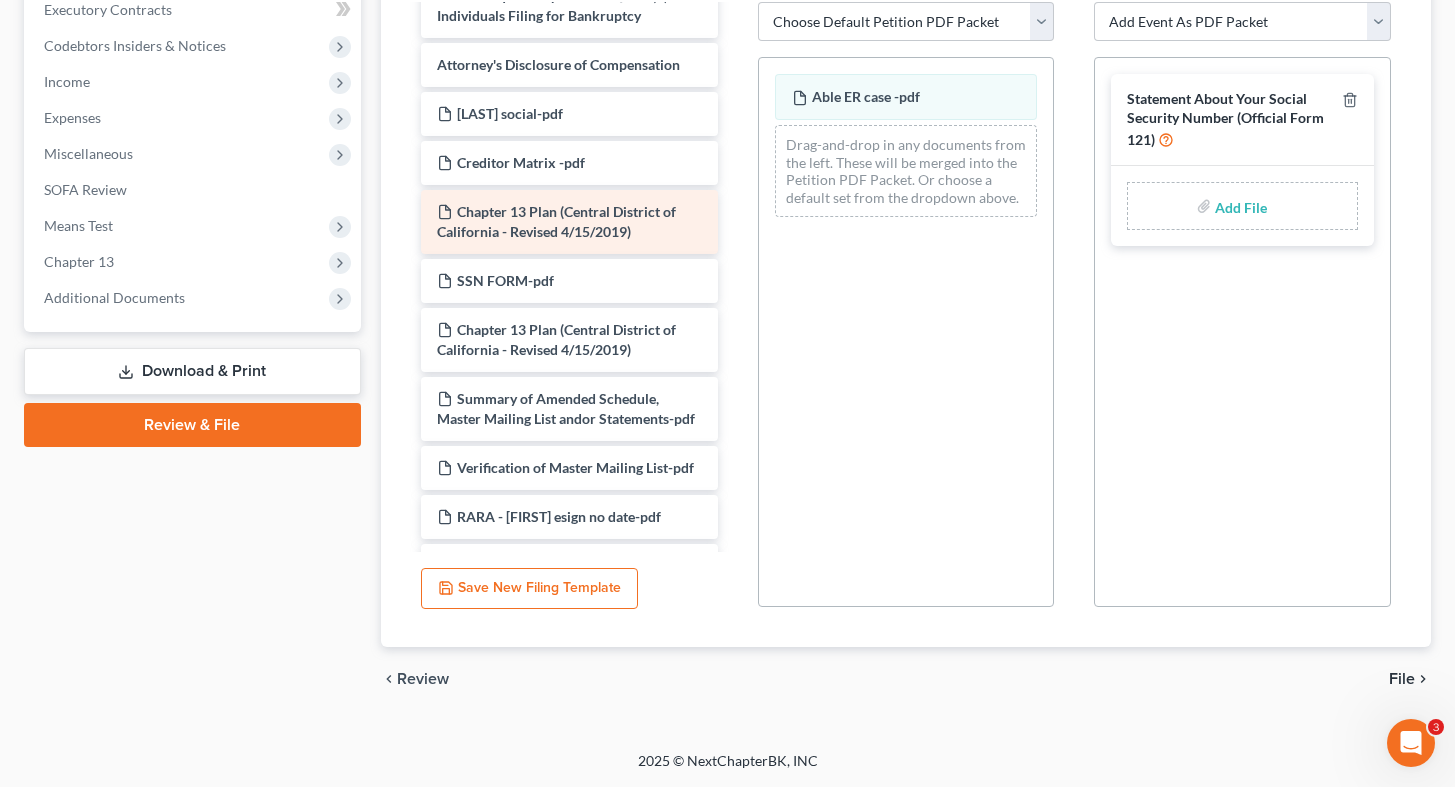 scroll, scrollTop: 993, scrollLeft: 0, axis: vertical 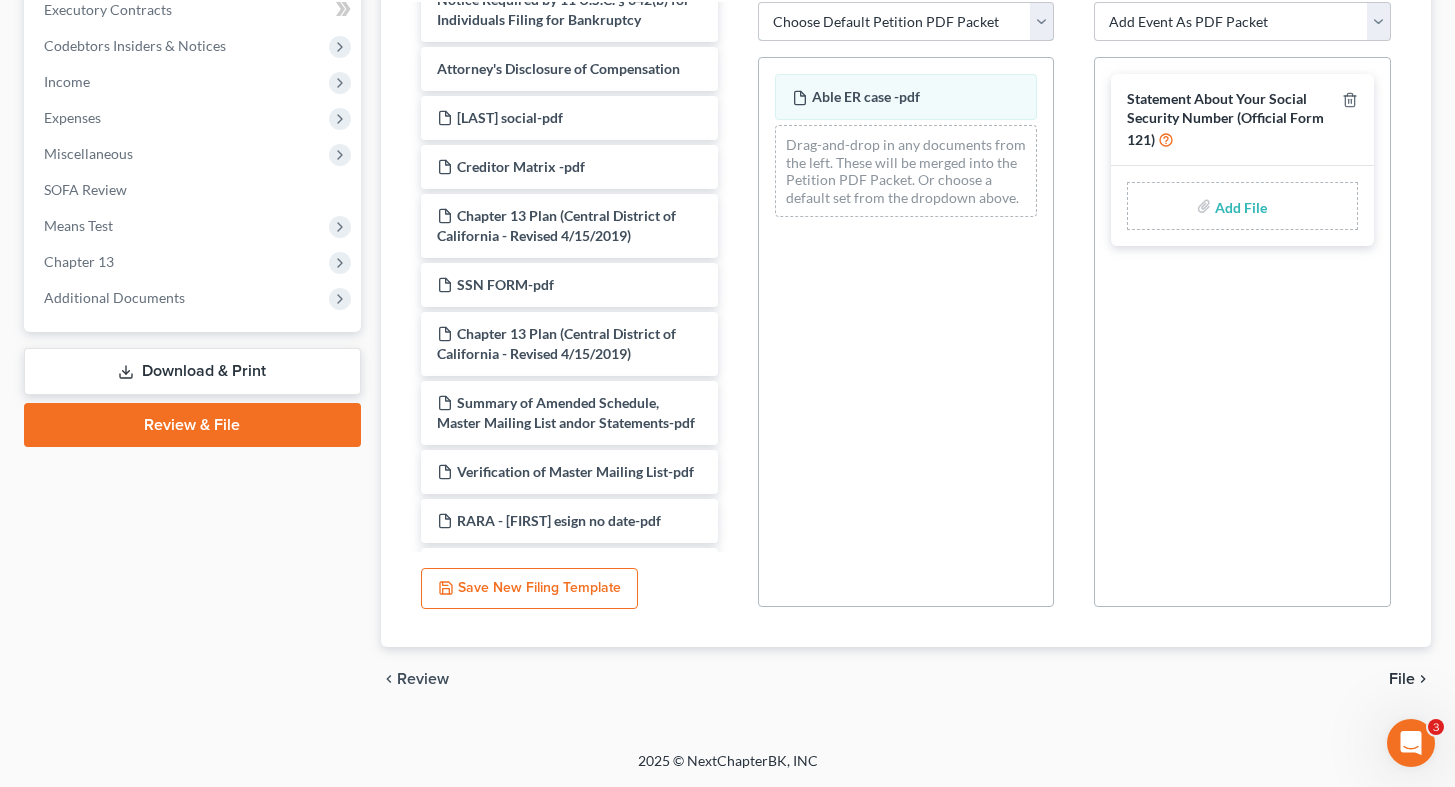 select on "1" 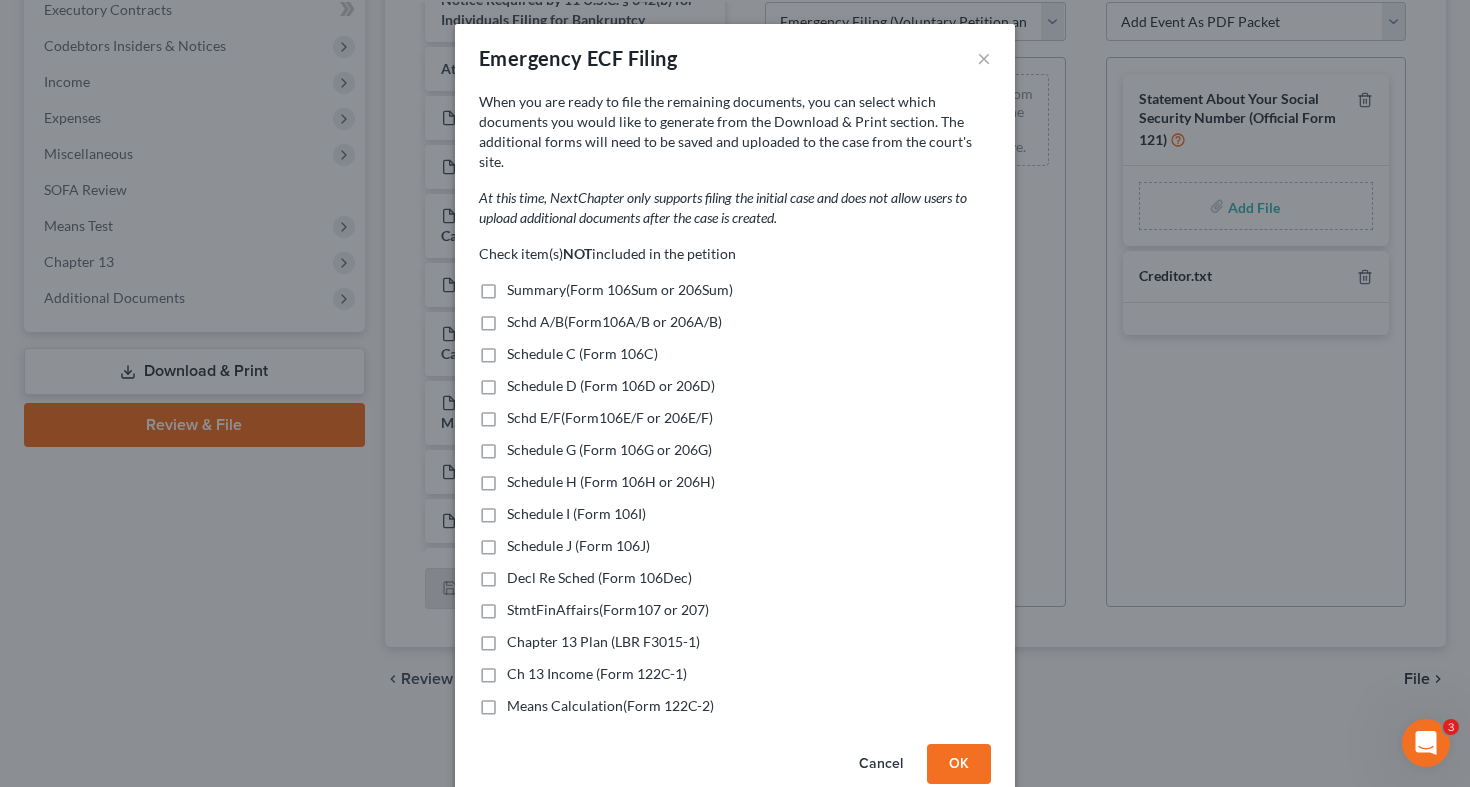 click on "Cancel OK" at bounding box center (735, 768) 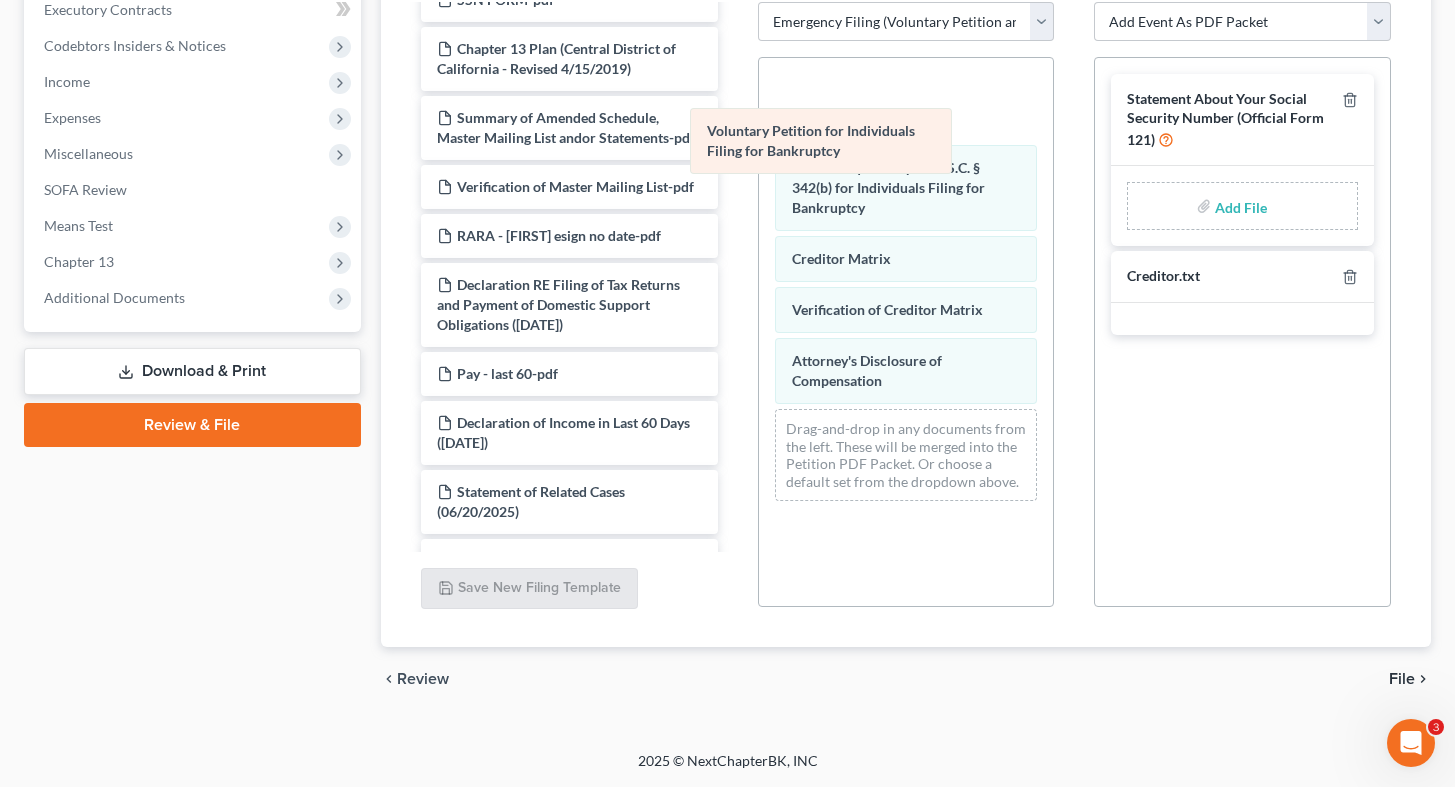 drag, startPoint x: 887, startPoint y: 105, endPoint x: 635, endPoint y: 172, distance: 260.75467 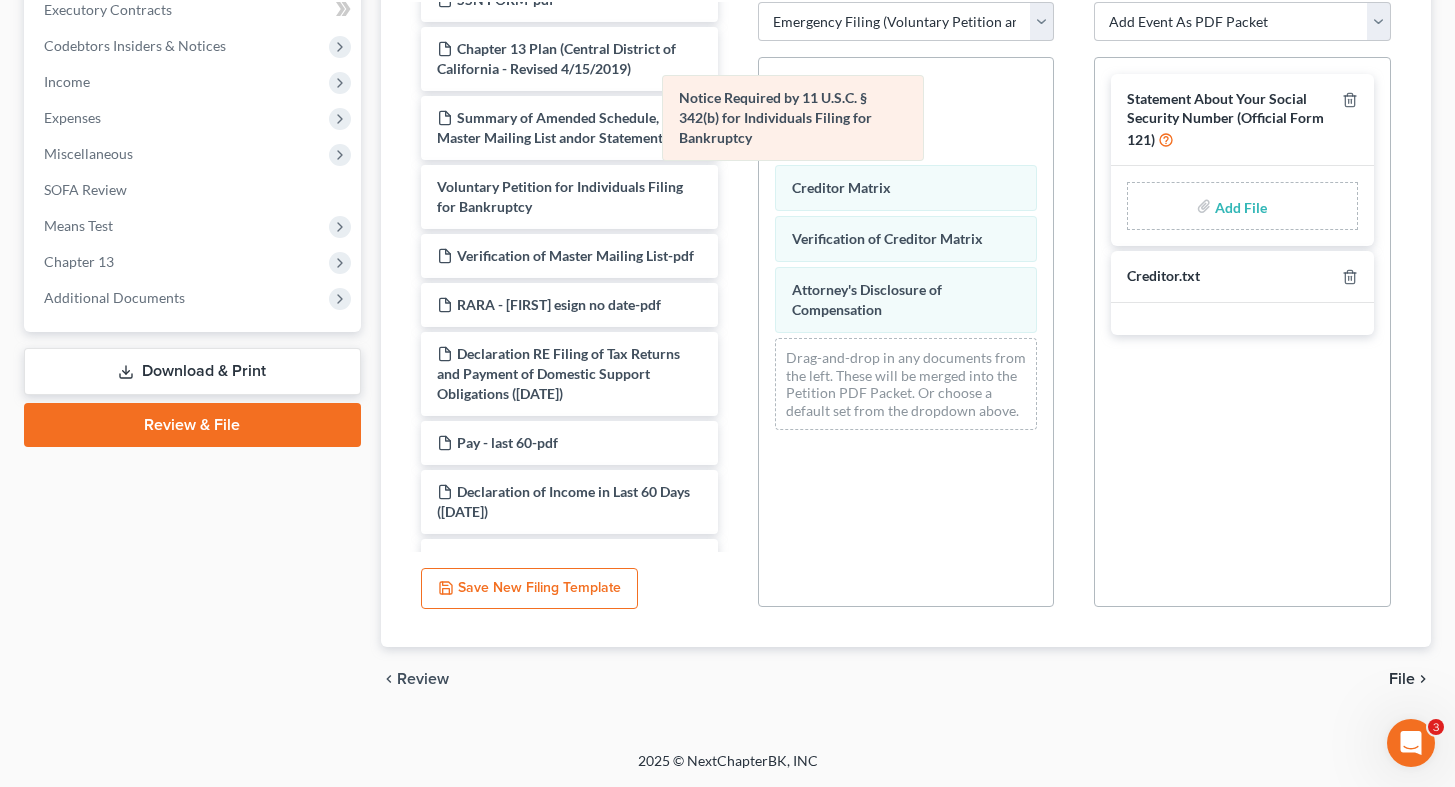 drag, startPoint x: 884, startPoint y: 111, endPoint x: 526, endPoint y: 150, distance: 360.11804 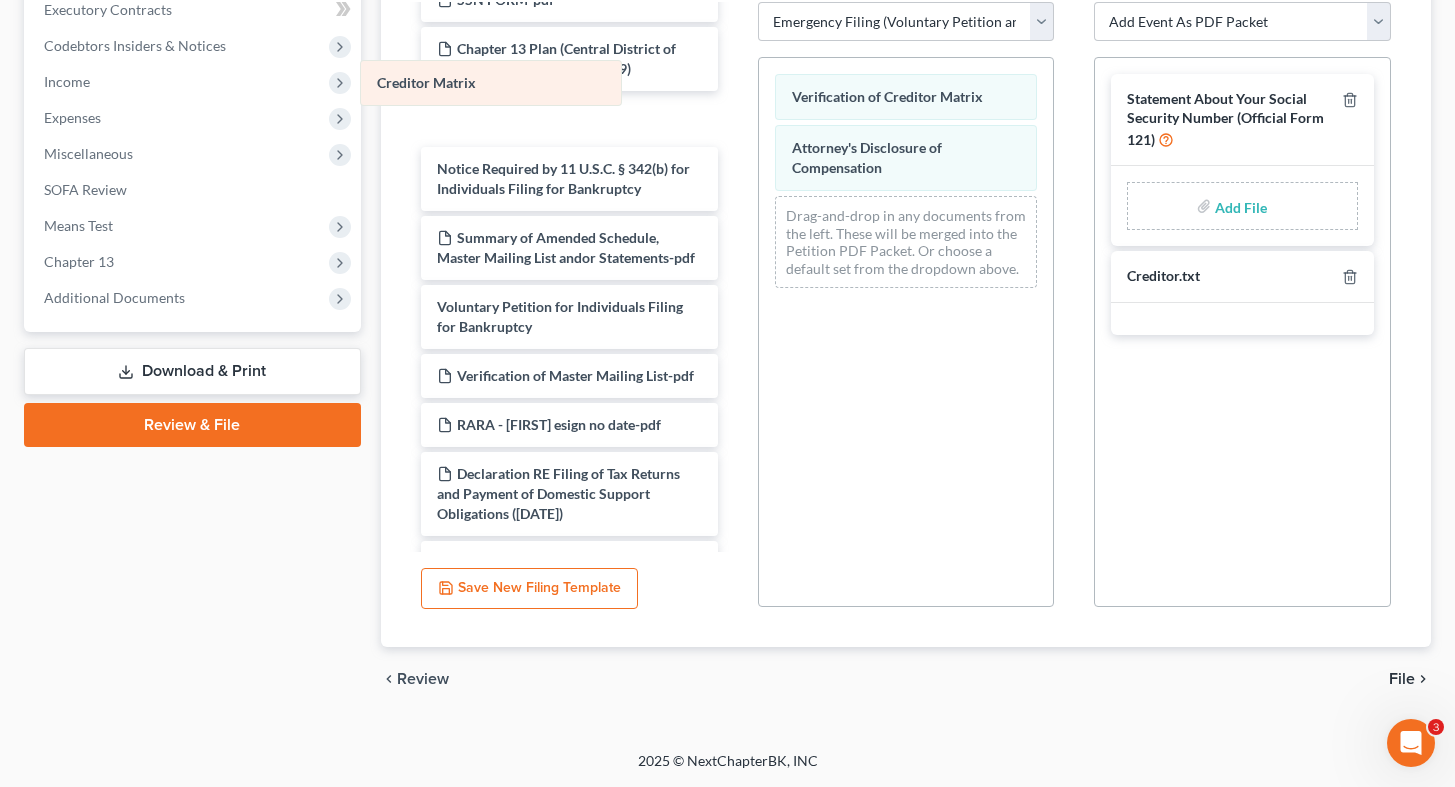 drag, startPoint x: 930, startPoint y: 105, endPoint x: 475, endPoint y: 92, distance: 455.18567 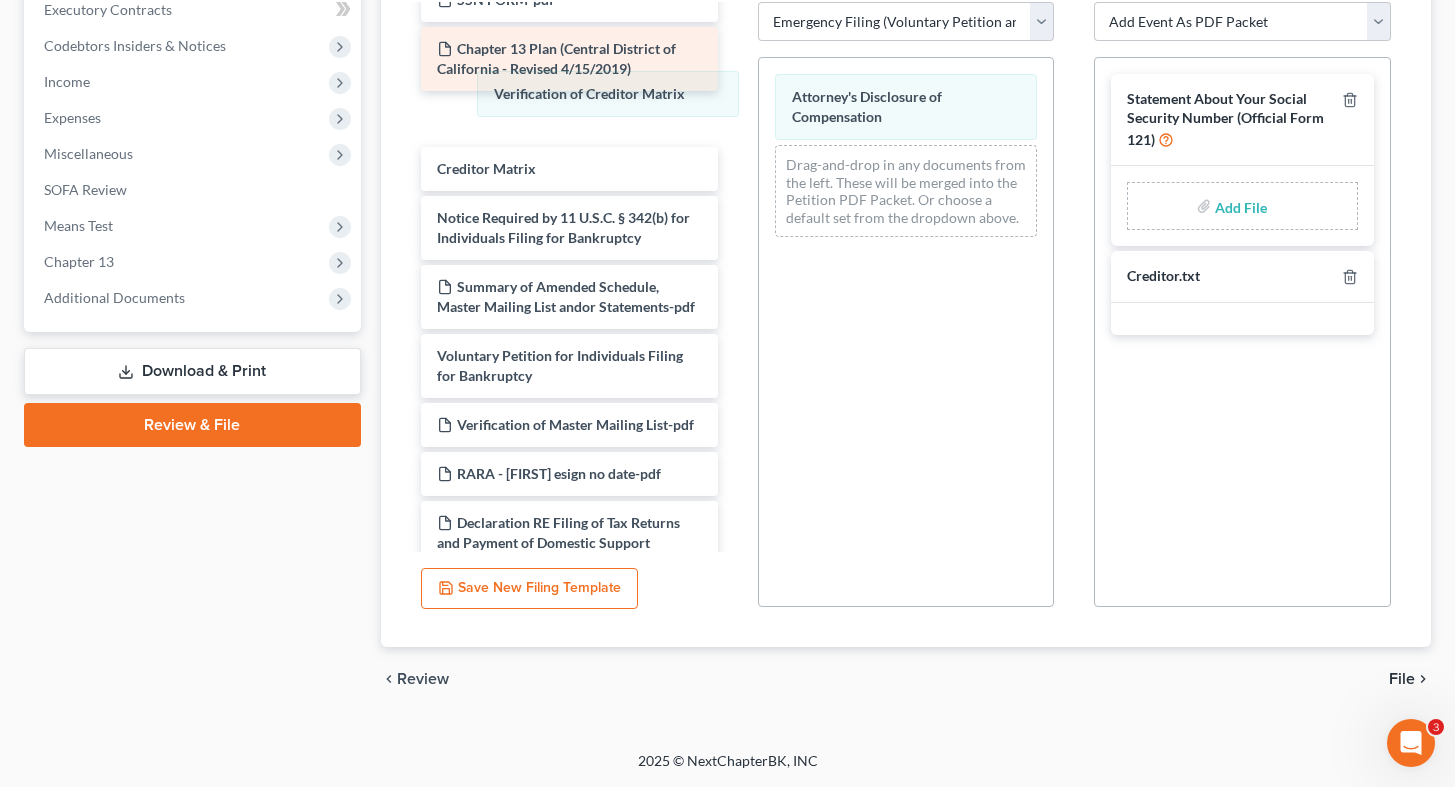 drag, startPoint x: 880, startPoint y: 92, endPoint x: 596, endPoint y: 89, distance: 284.01584 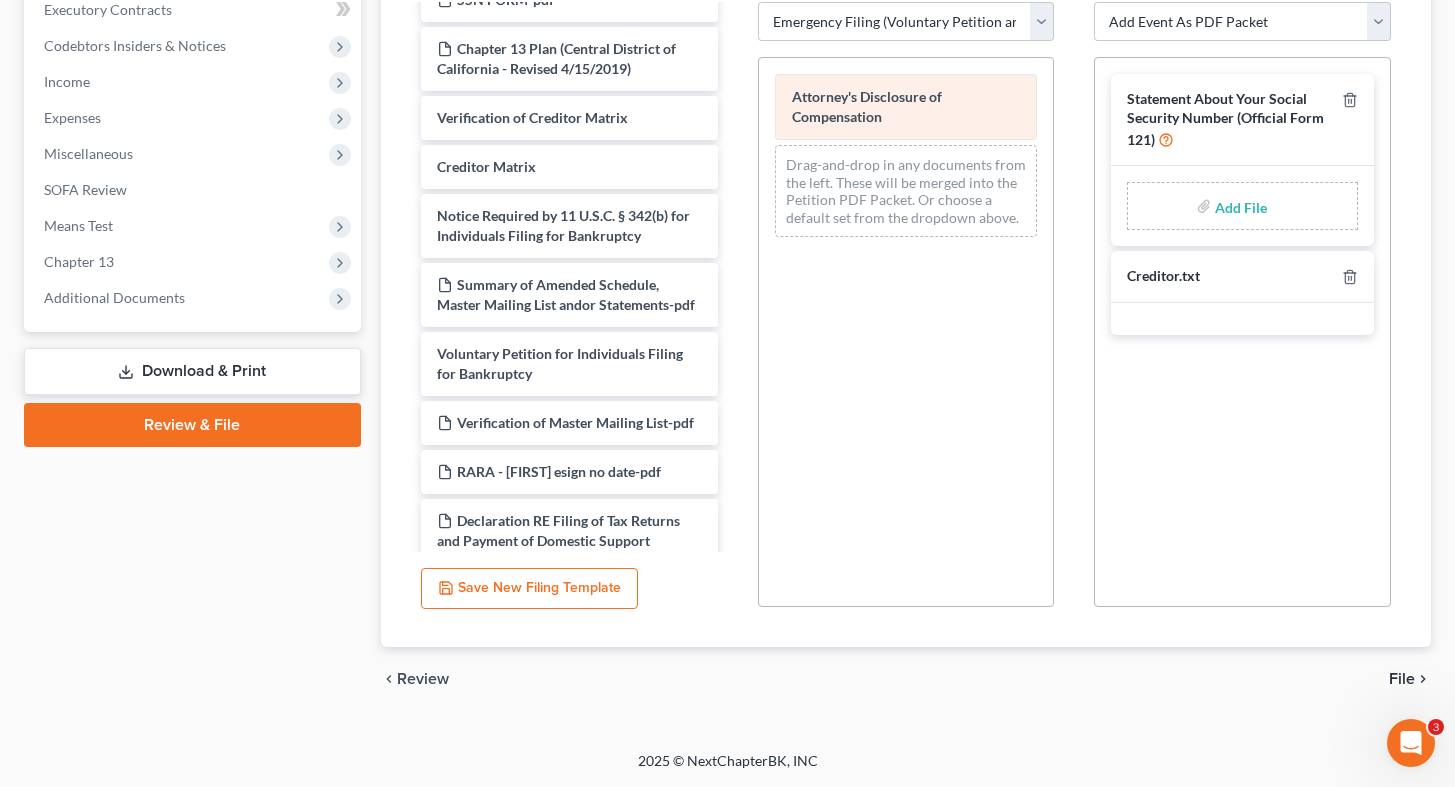 click on "Attorney's Disclosure of Compensation Drag-and-drop in any documents from the left. These will be merged into the Petition PDF Packet. Or choose a default set from the dropdown above." at bounding box center [906, 155] 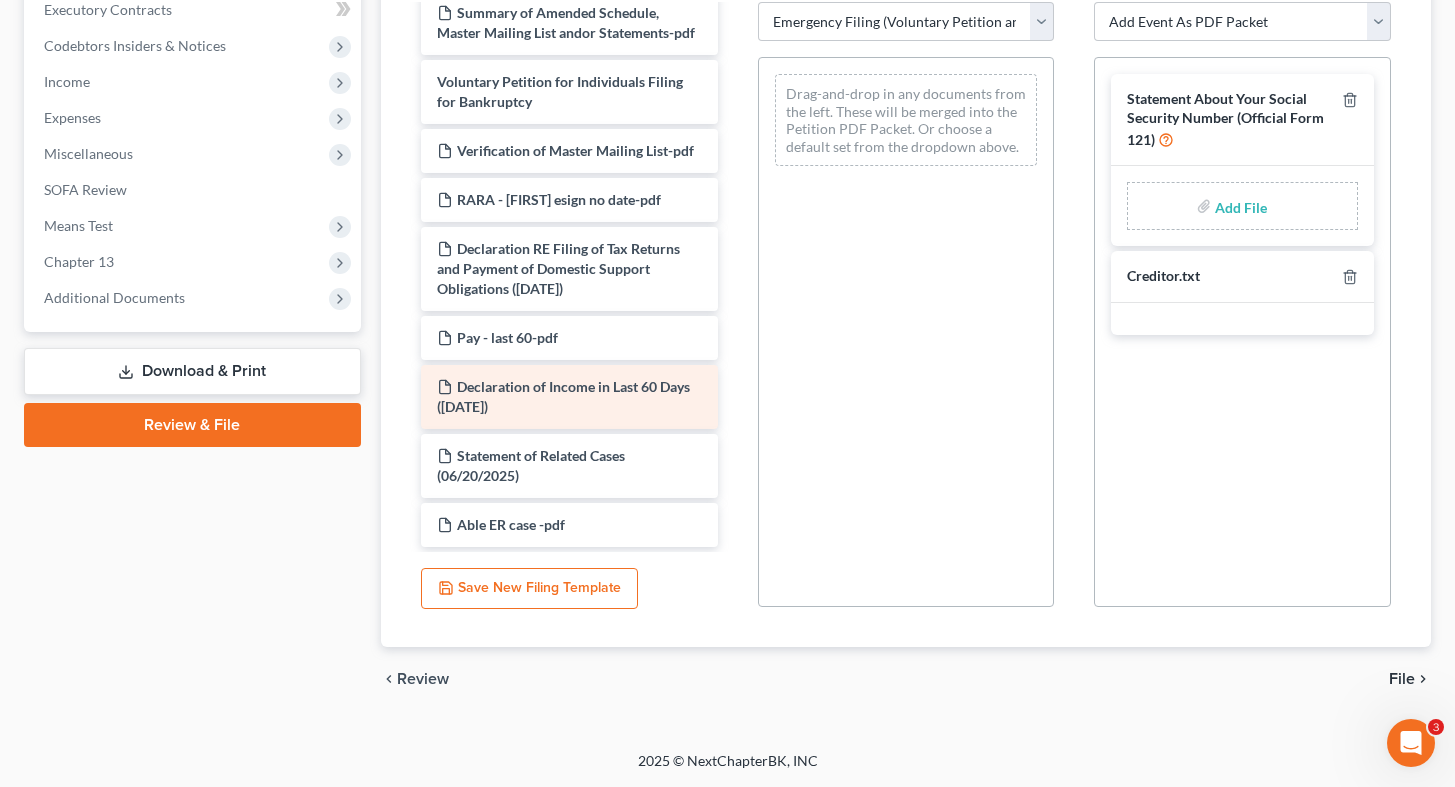 scroll, scrollTop: 1354, scrollLeft: 0, axis: vertical 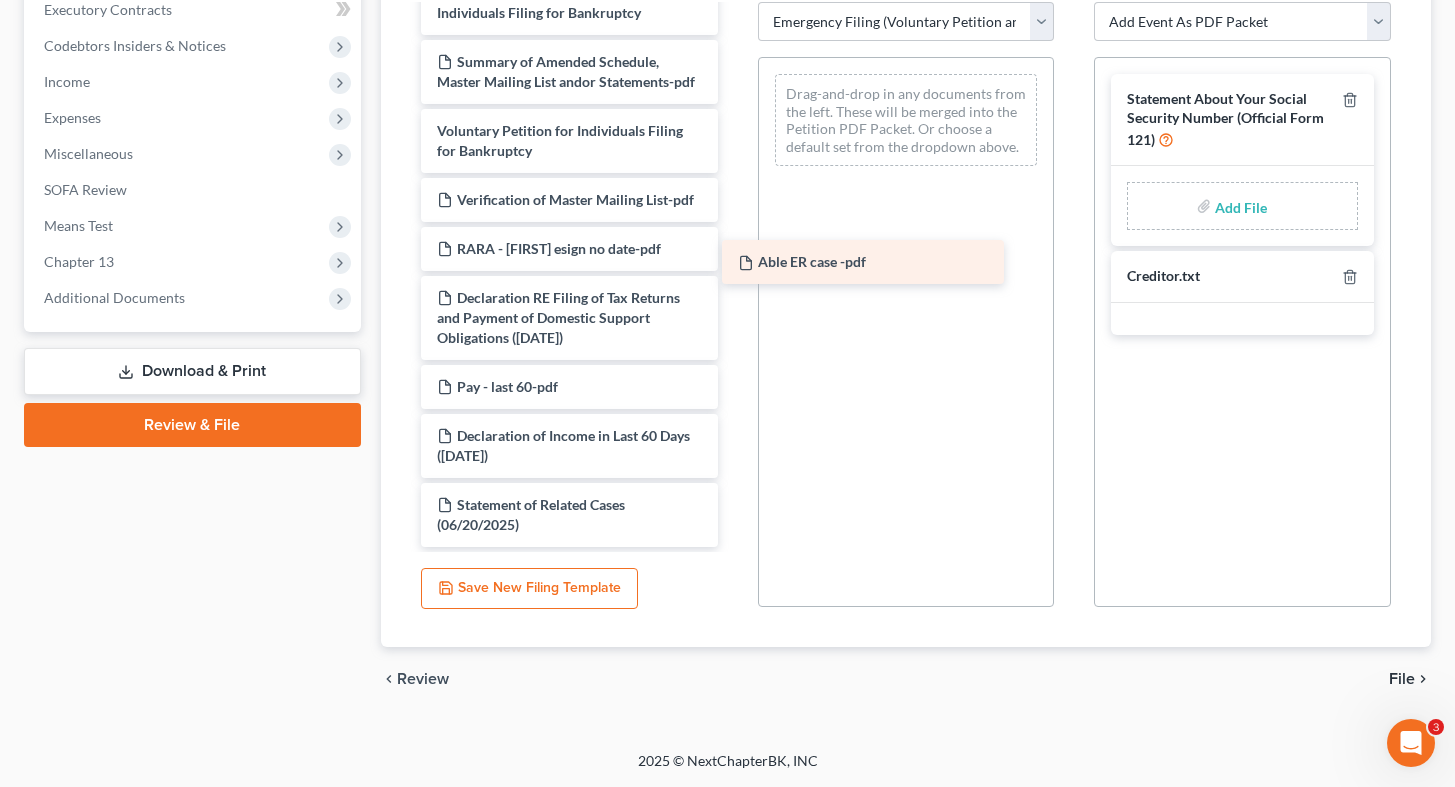 drag, startPoint x: 536, startPoint y: 534, endPoint x: 839, endPoint y: 270, distance: 401.87686 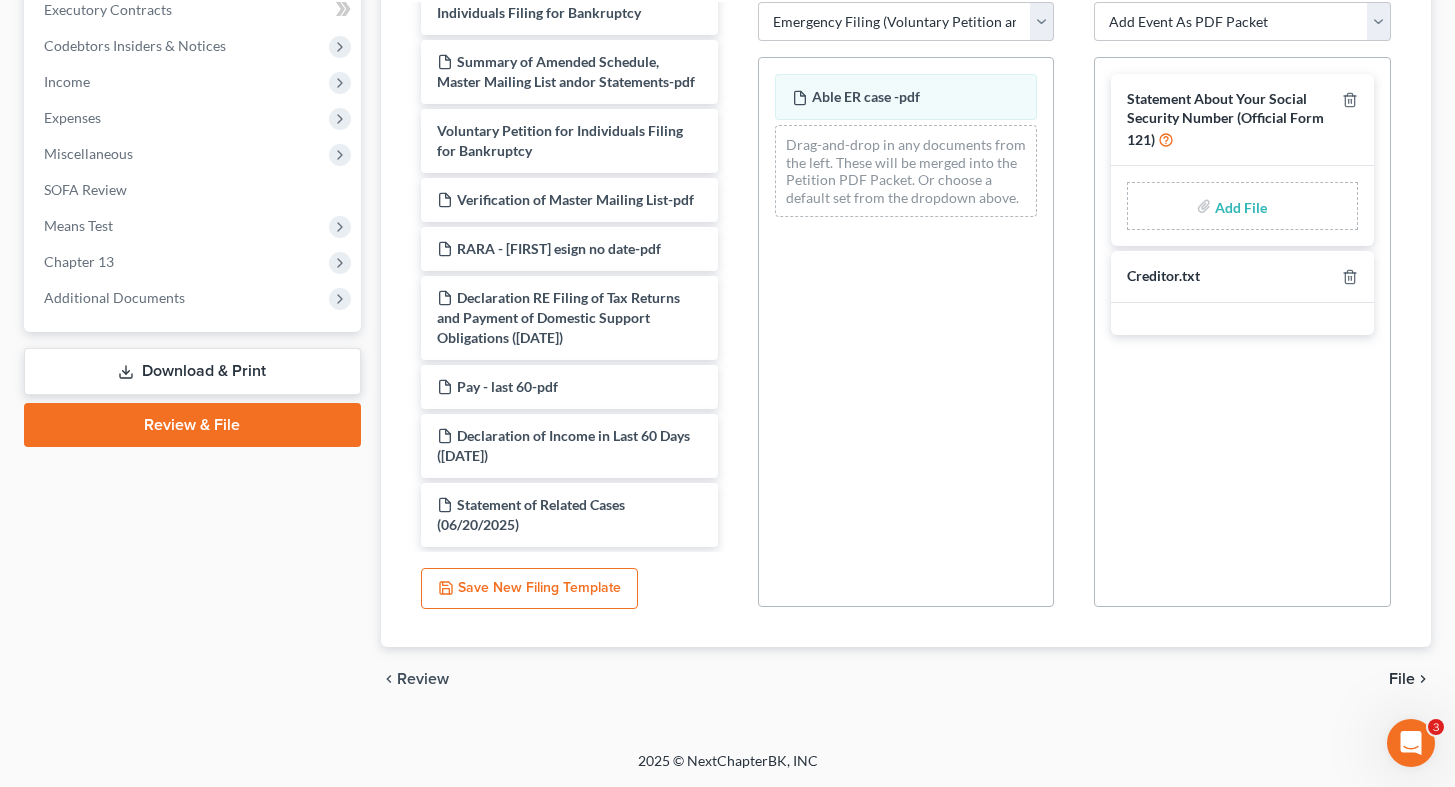 click at bounding box center [1239, 206] 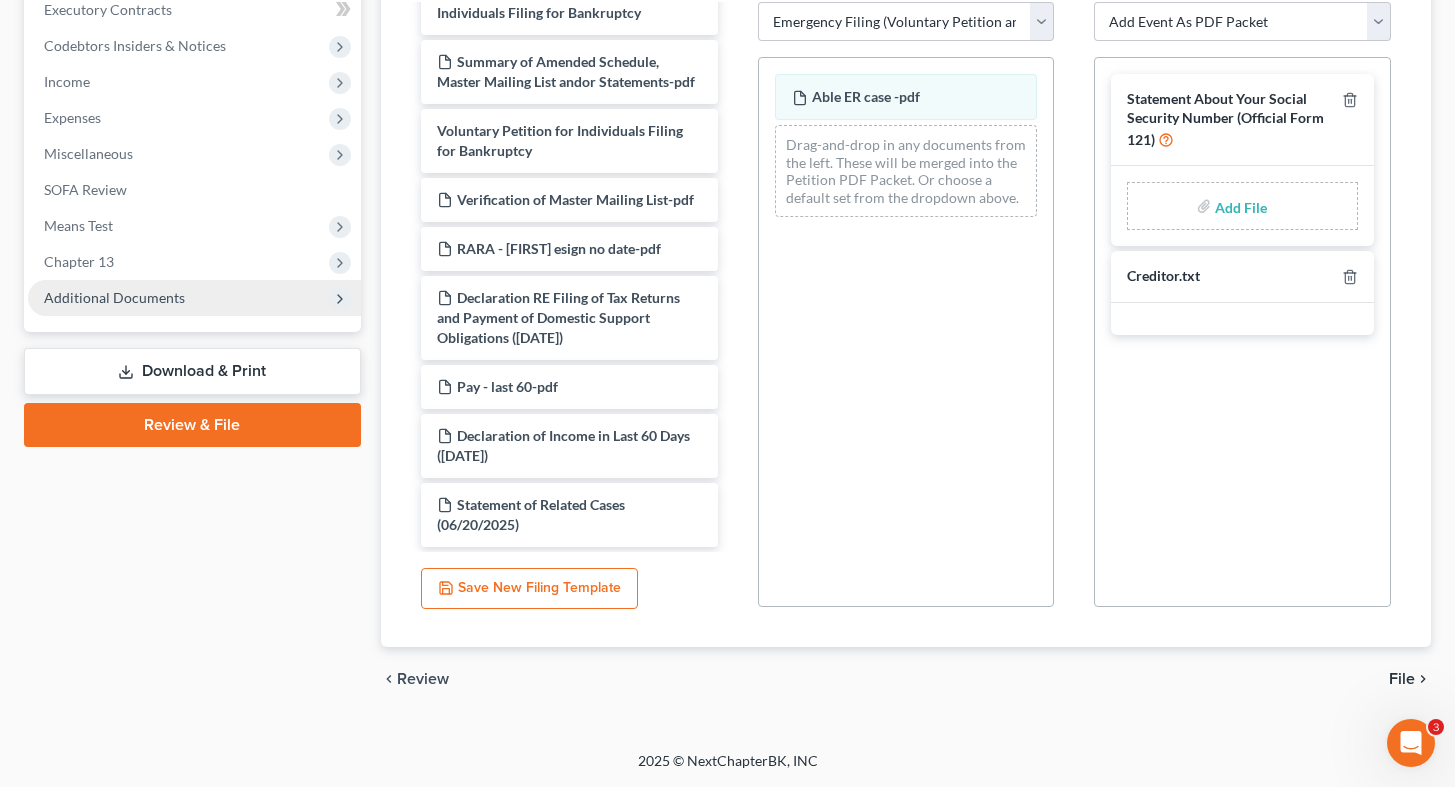click on "Additional Documents" at bounding box center (114, 297) 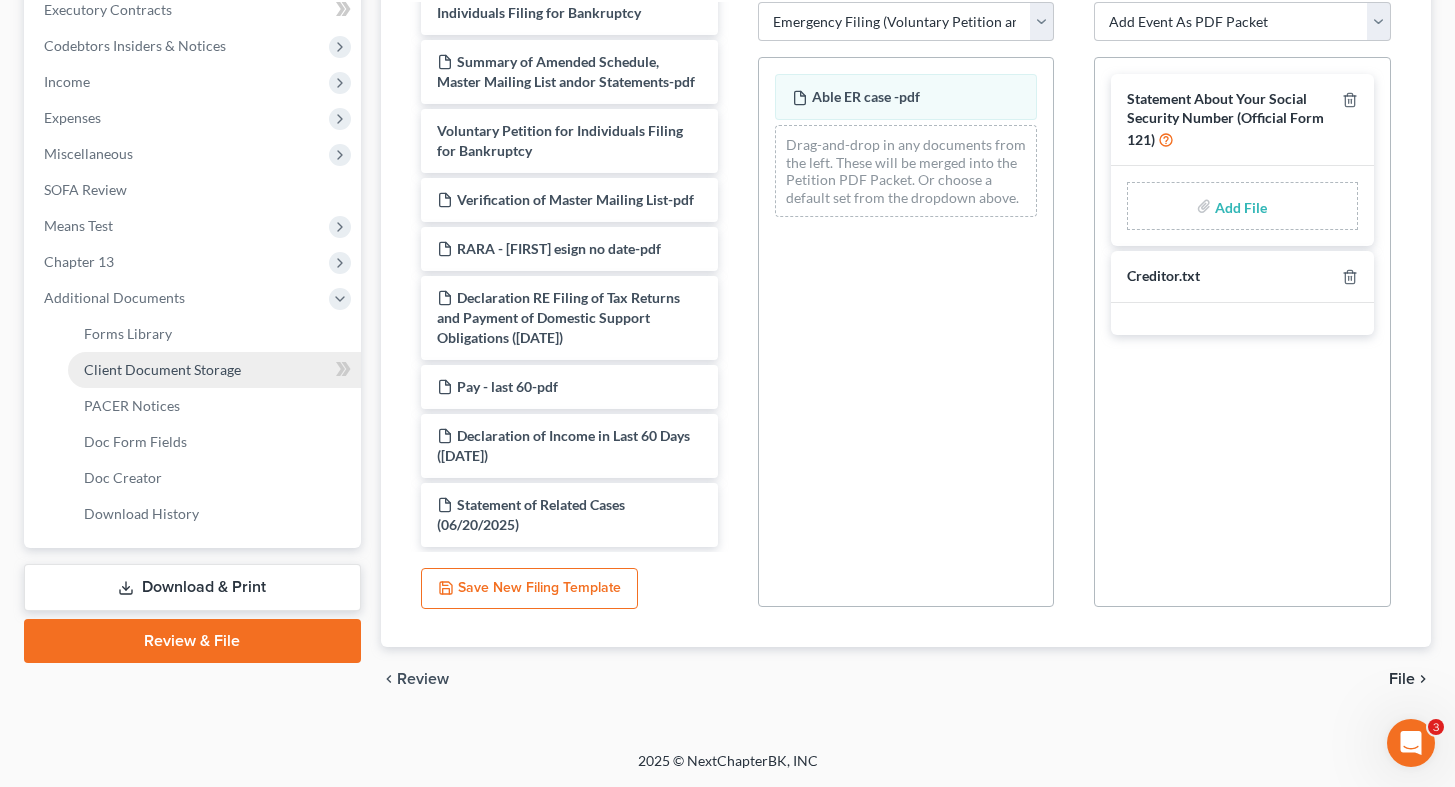 click on "Client Document Storage" at bounding box center (214, 370) 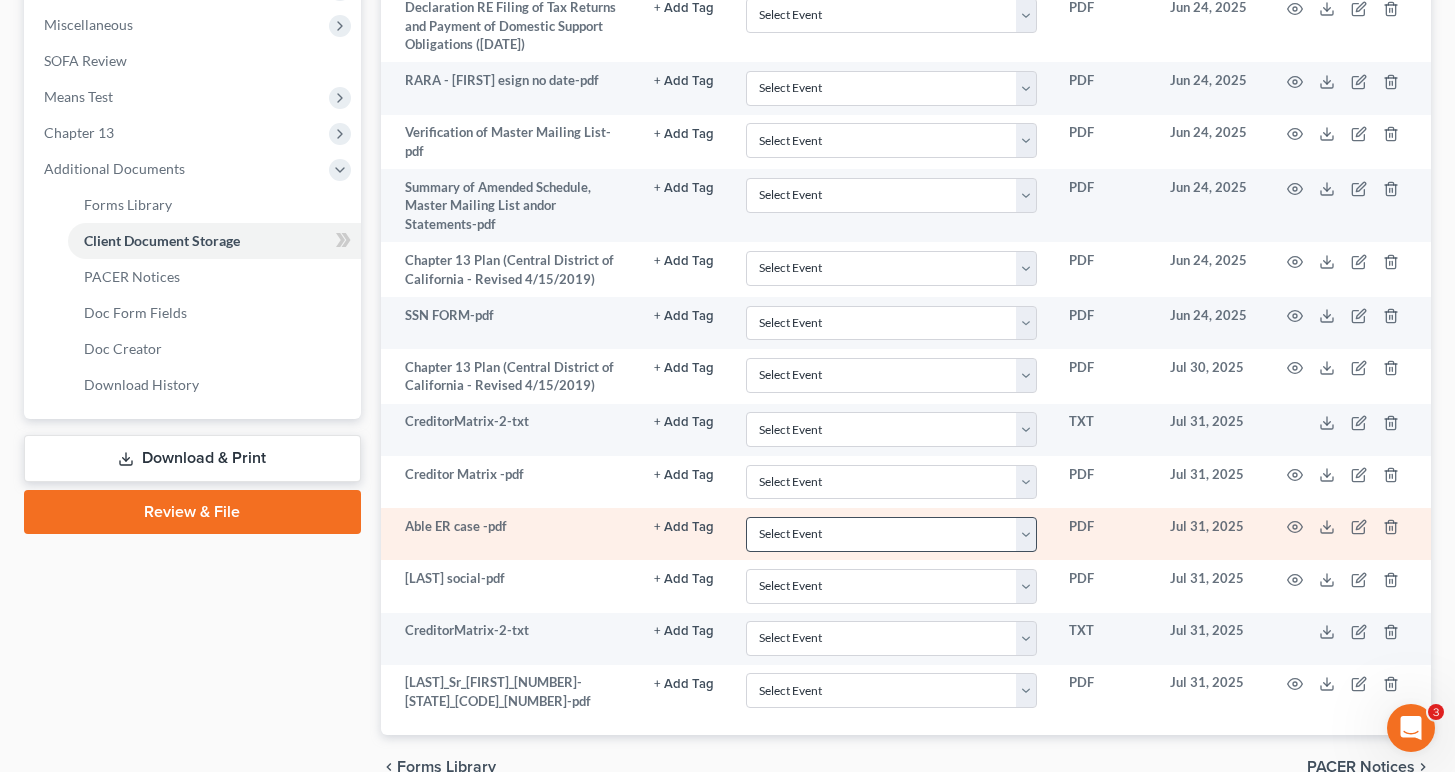 scroll, scrollTop: 777, scrollLeft: 0, axis: vertical 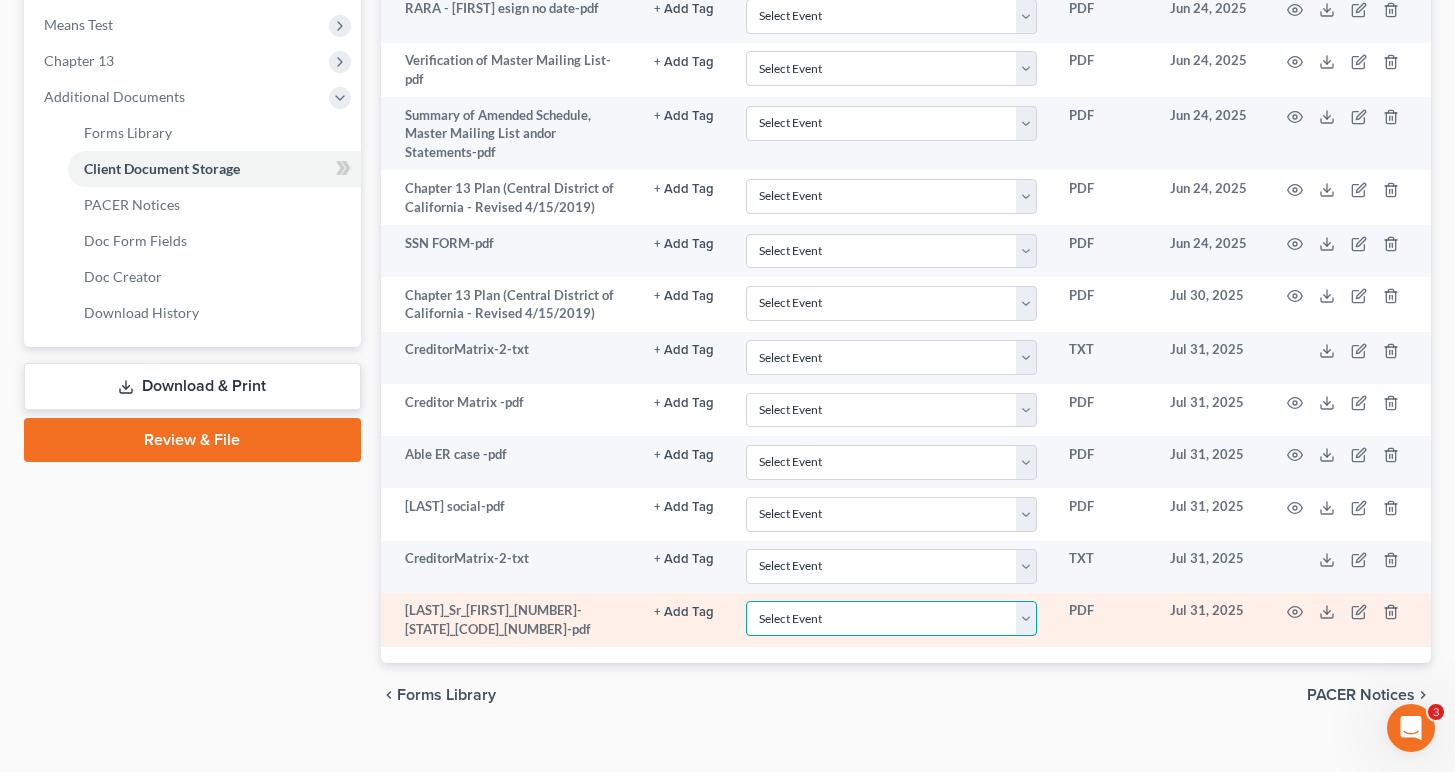 select on "10" 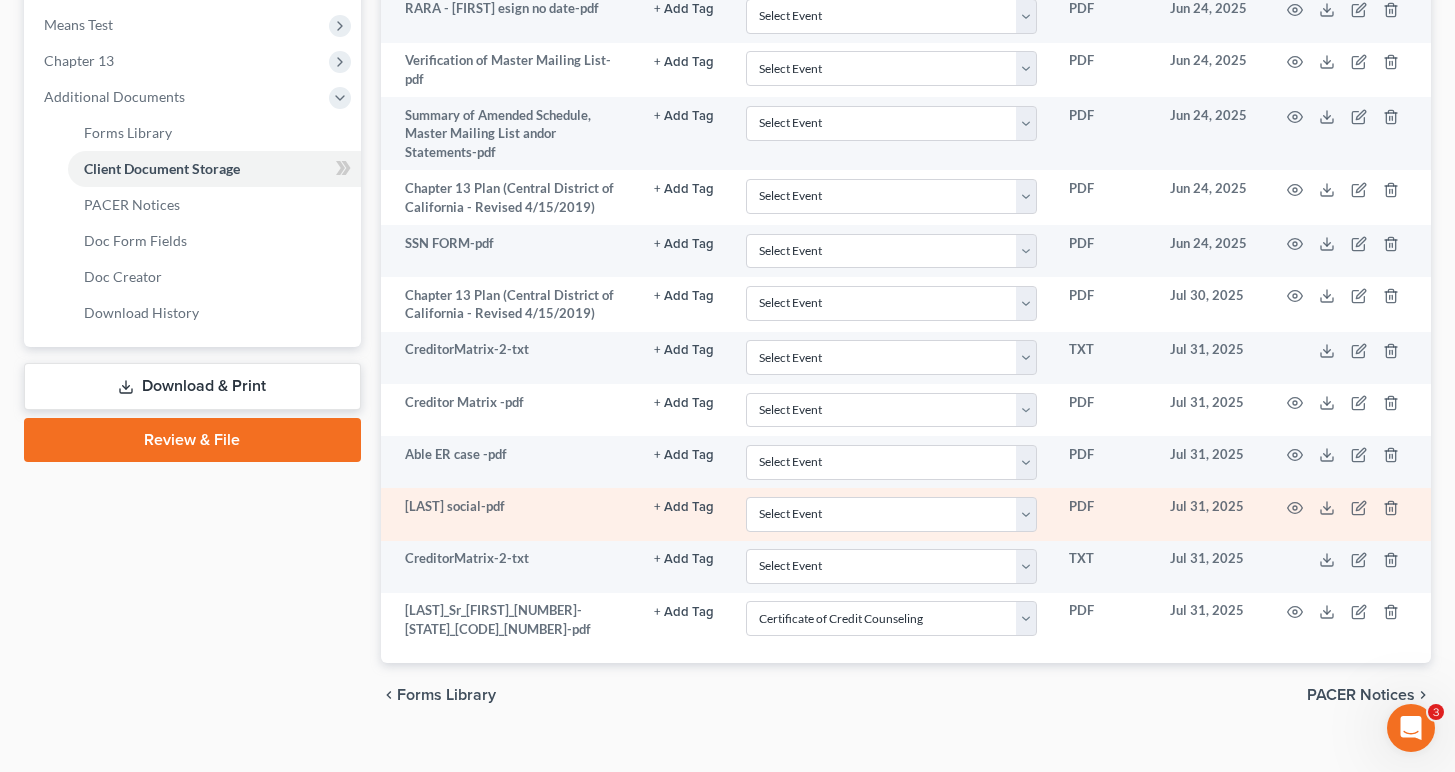 click at bounding box center (1347, 514) 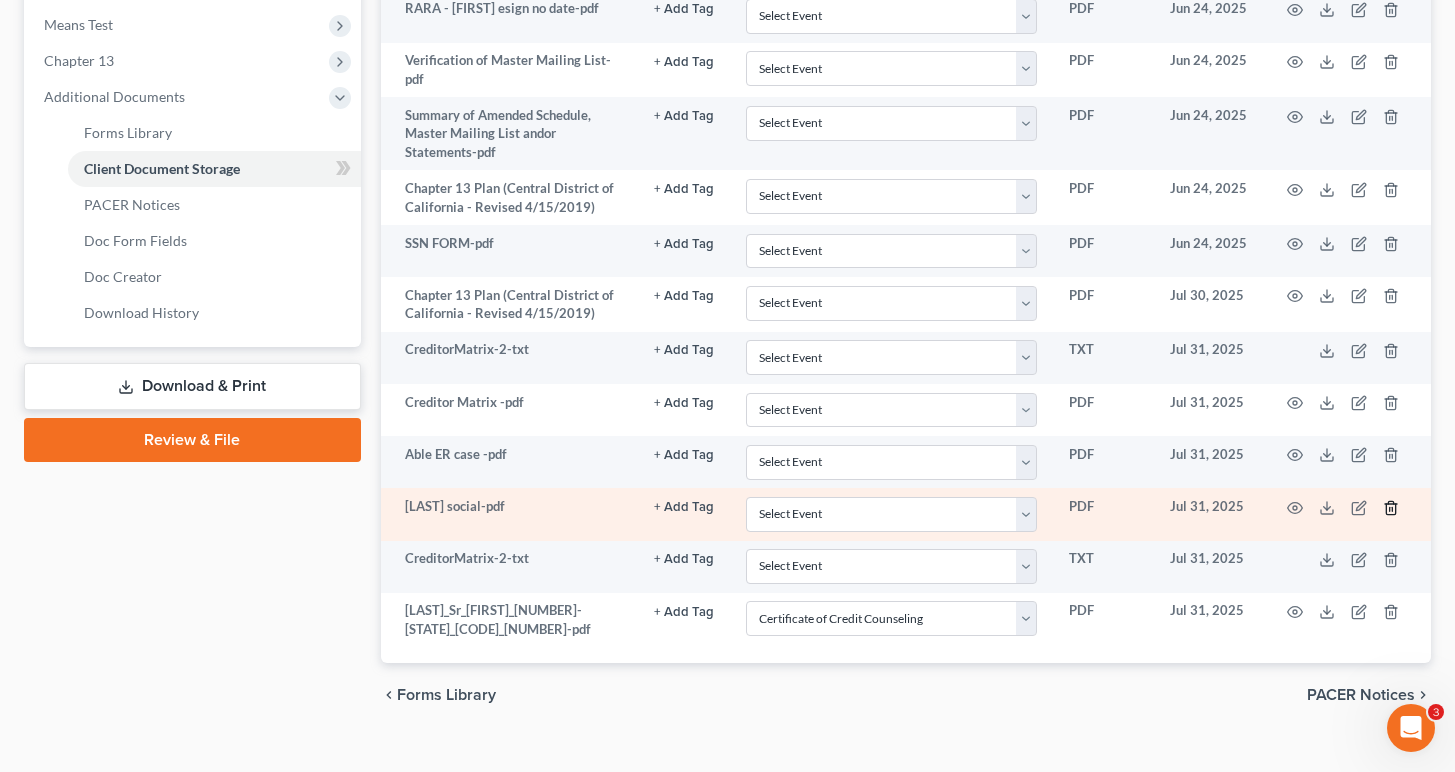 click 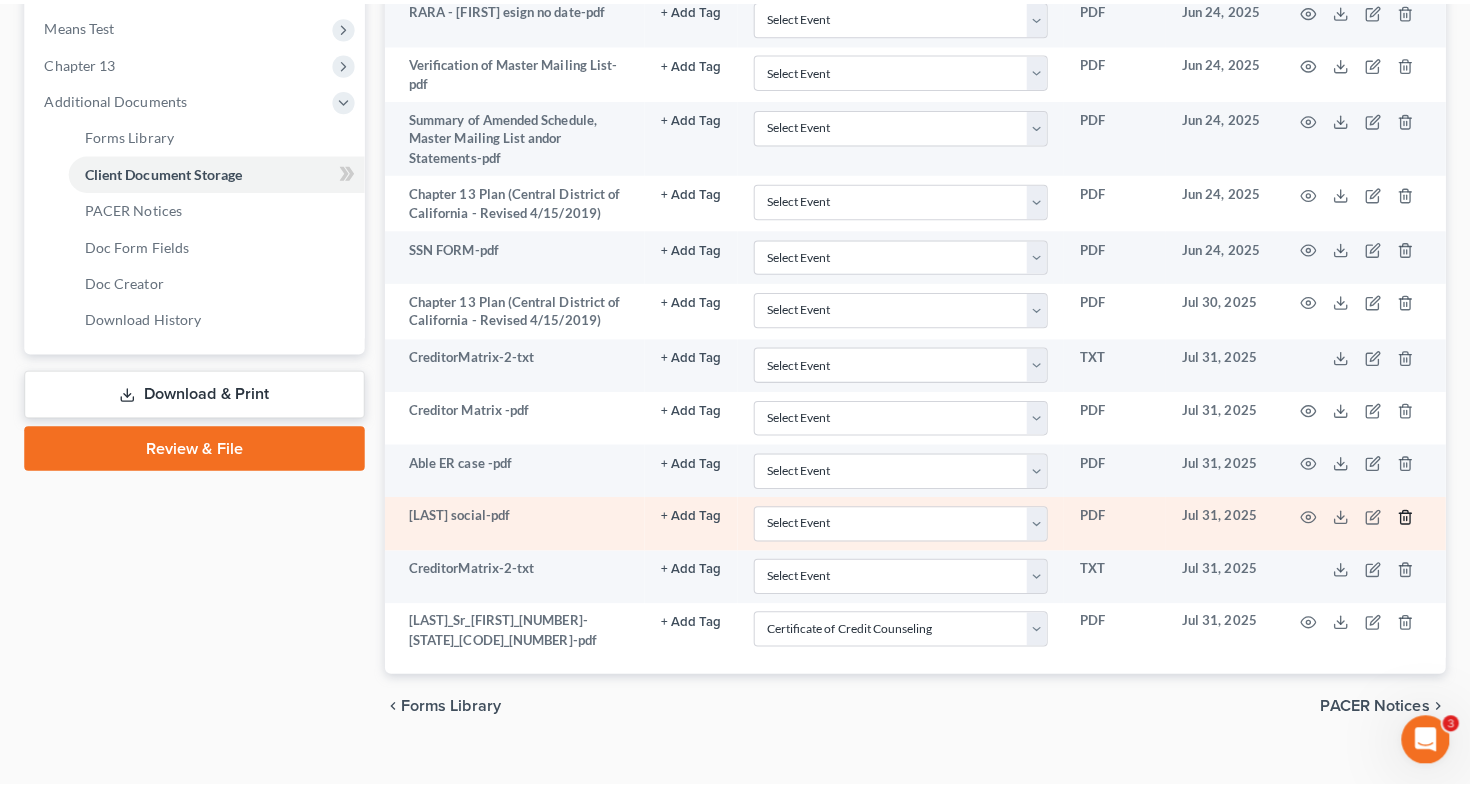 scroll, scrollTop: 762, scrollLeft: 0, axis: vertical 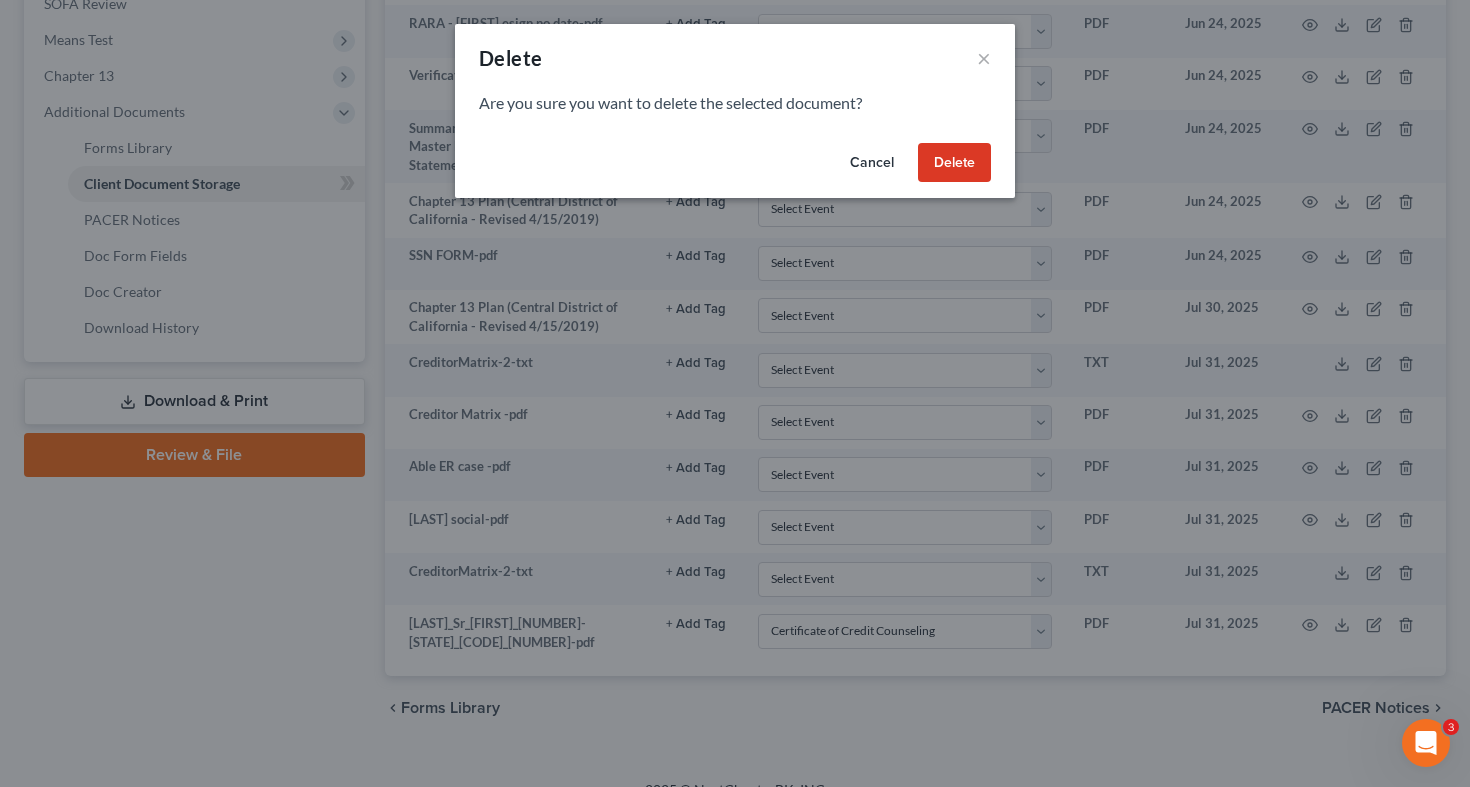 click on "Delete" at bounding box center (954, 163) 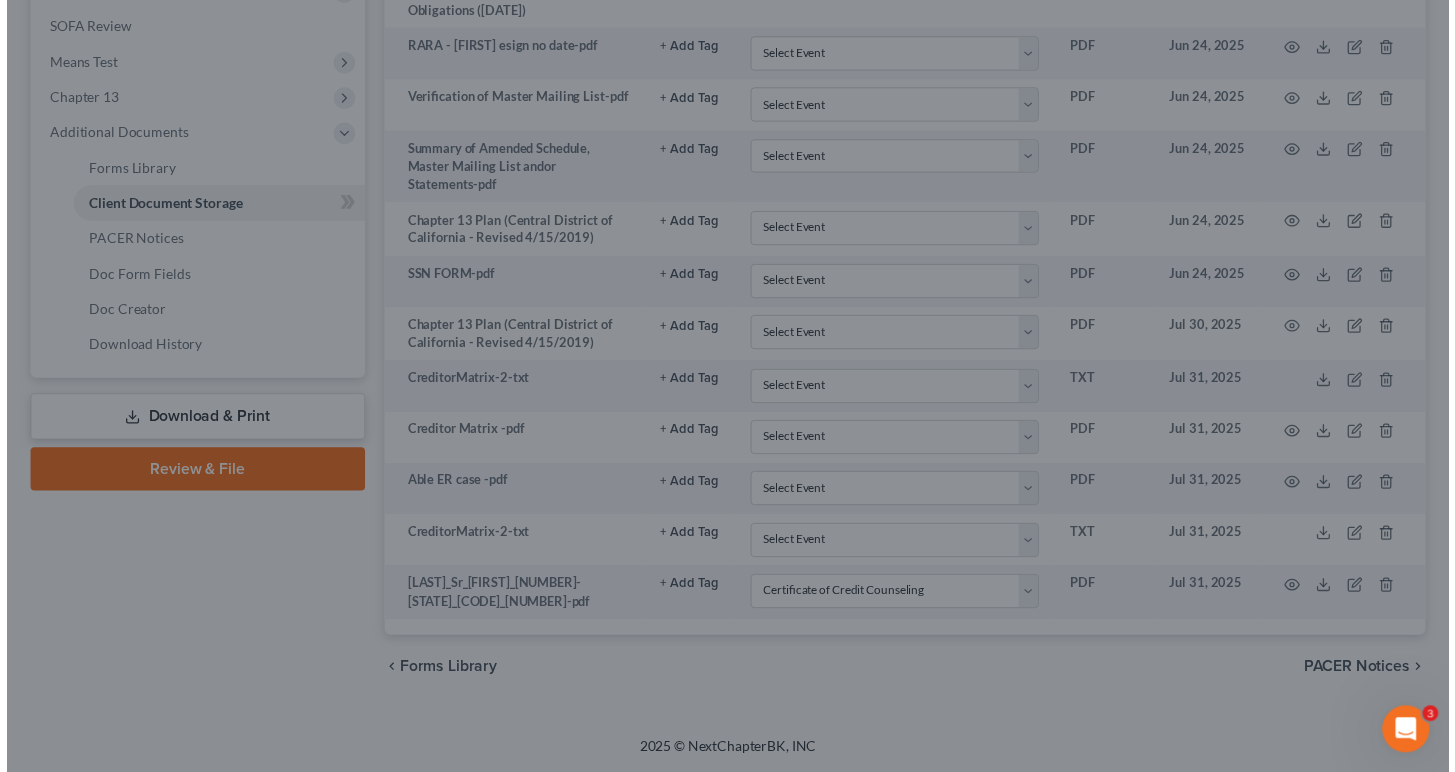 scroll, scrollTop: 710, scrollLeft: 0, axis: vertical 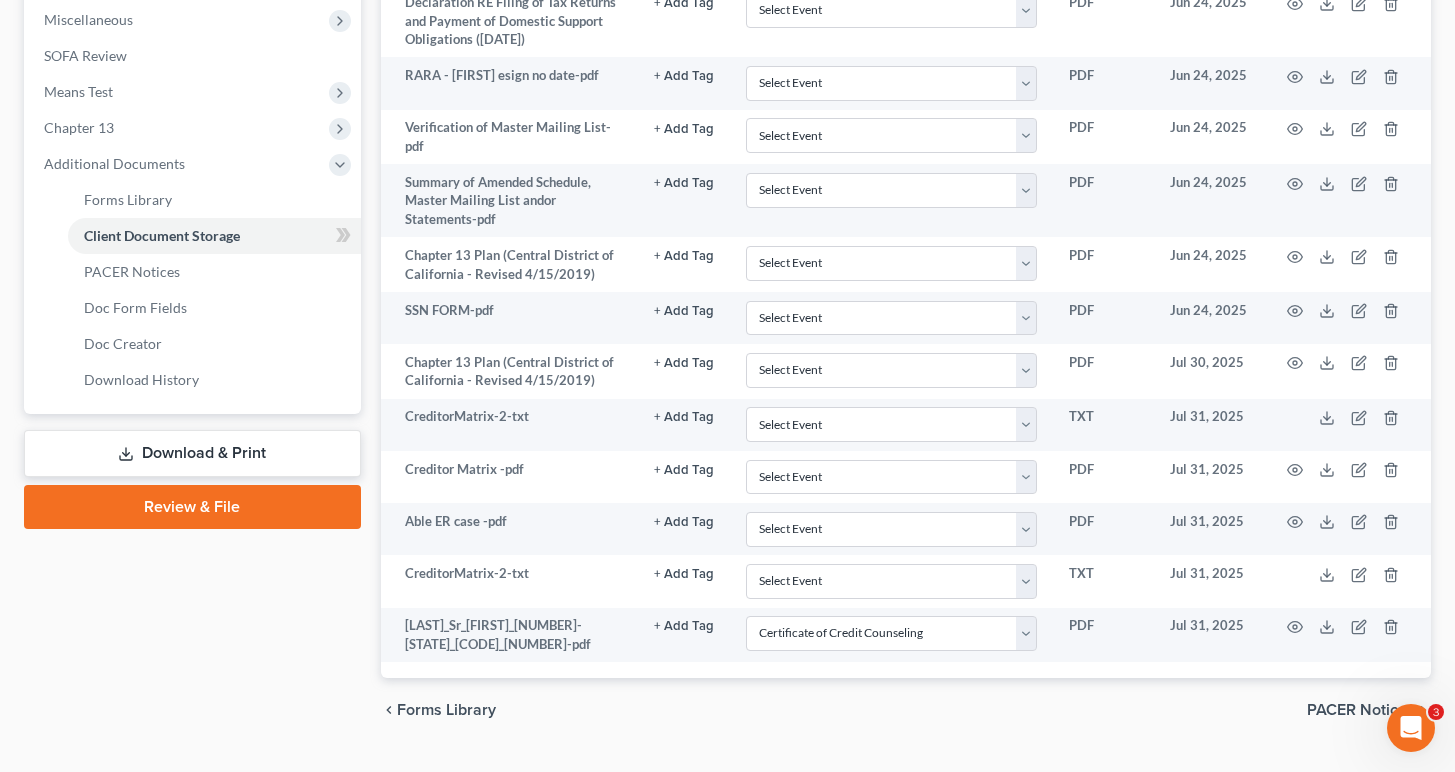 click on "Review & File" at bounding box center [192, 507] 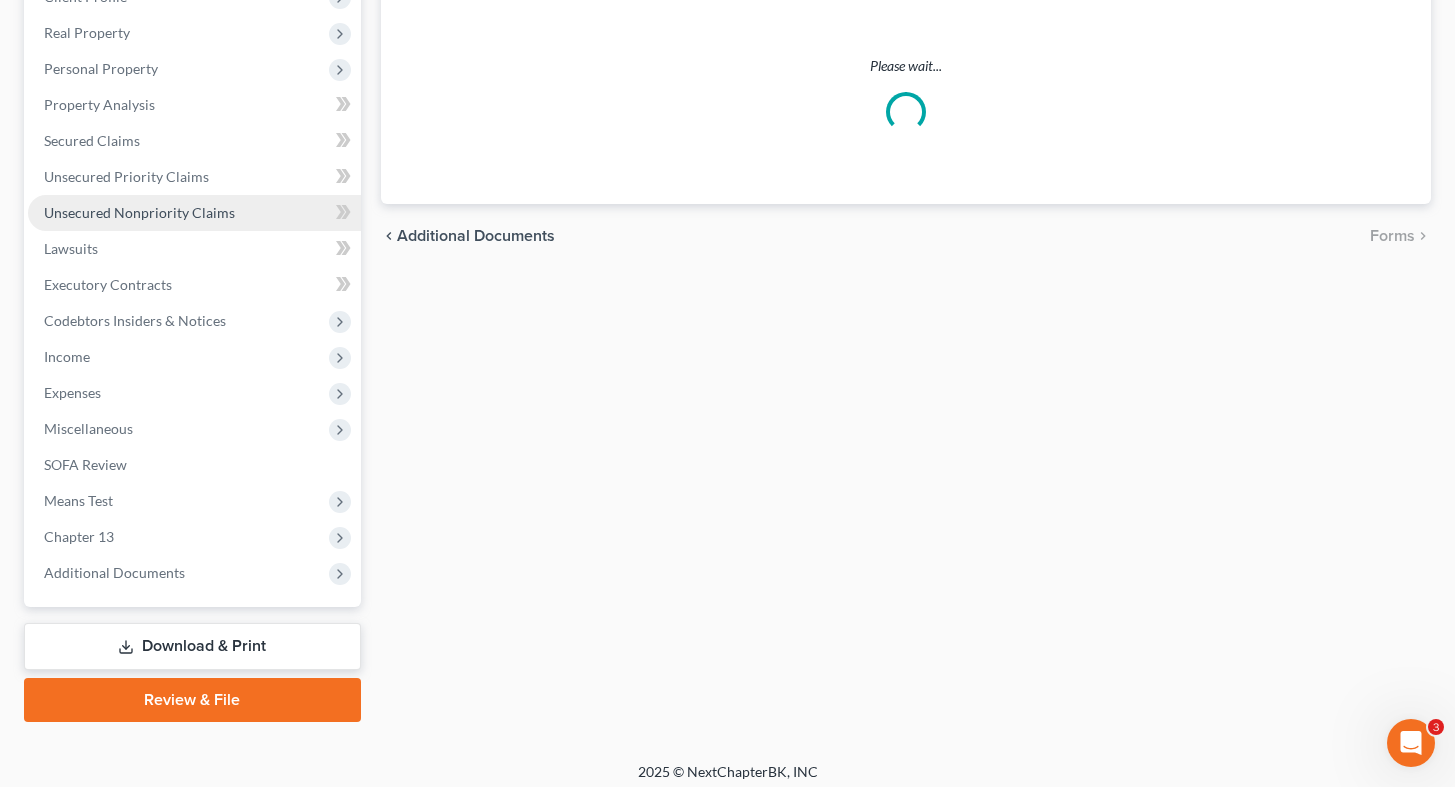 scroll, scrollTop: 0, scrollLeft: 0, axis: both 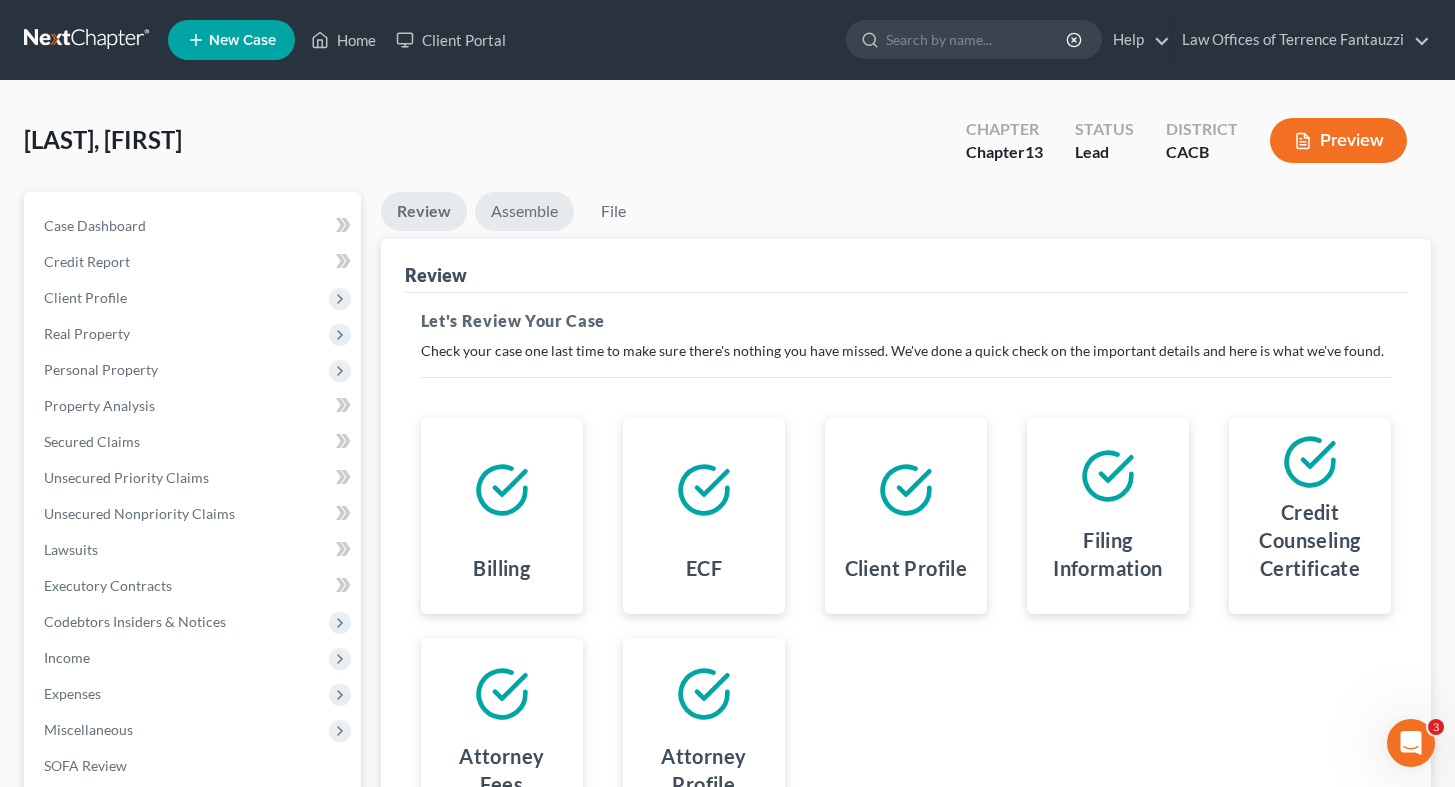 click on "Assemble" at bounding box center (524, 211) 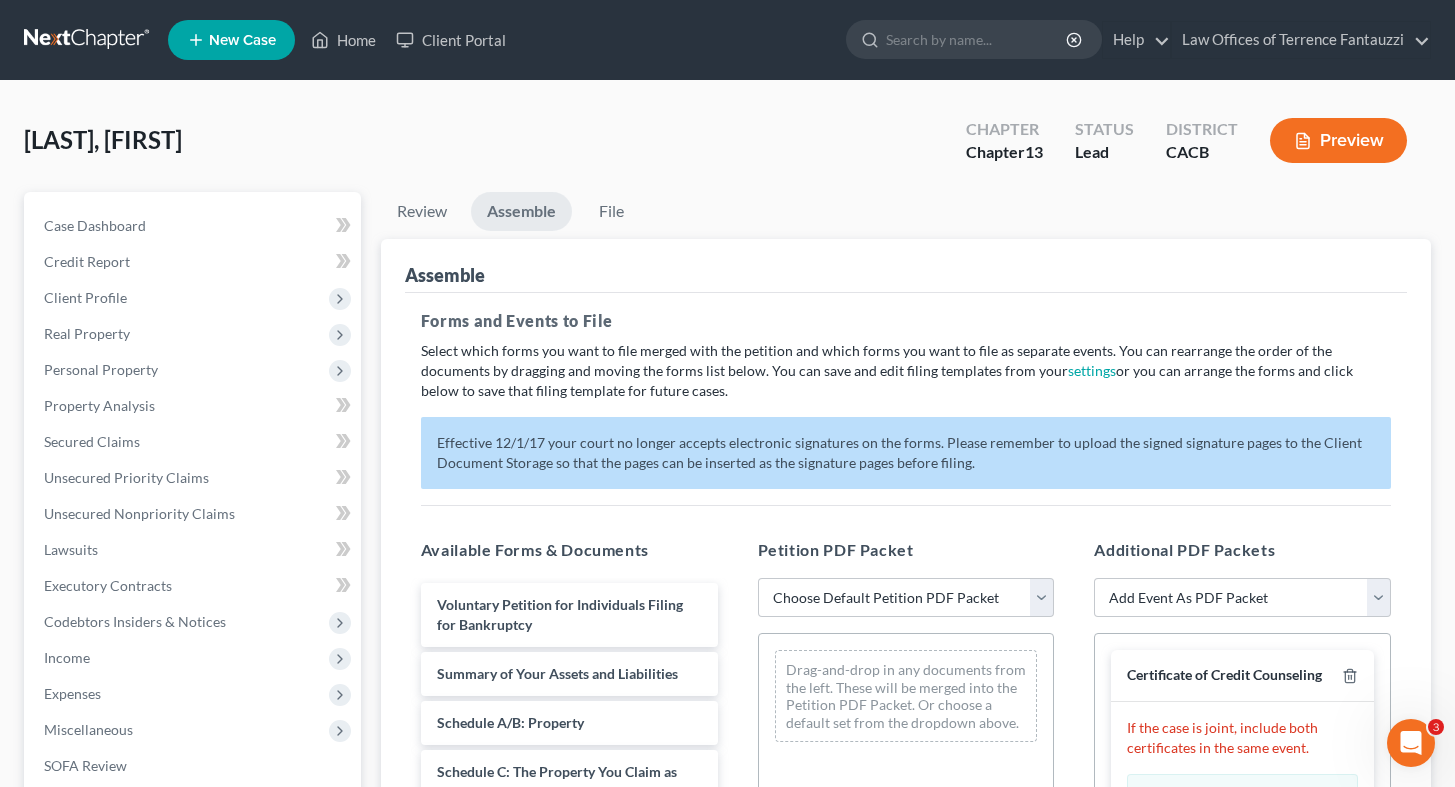 scroll, scrollTop: 89, scrollLeft: 0, axis: vertical 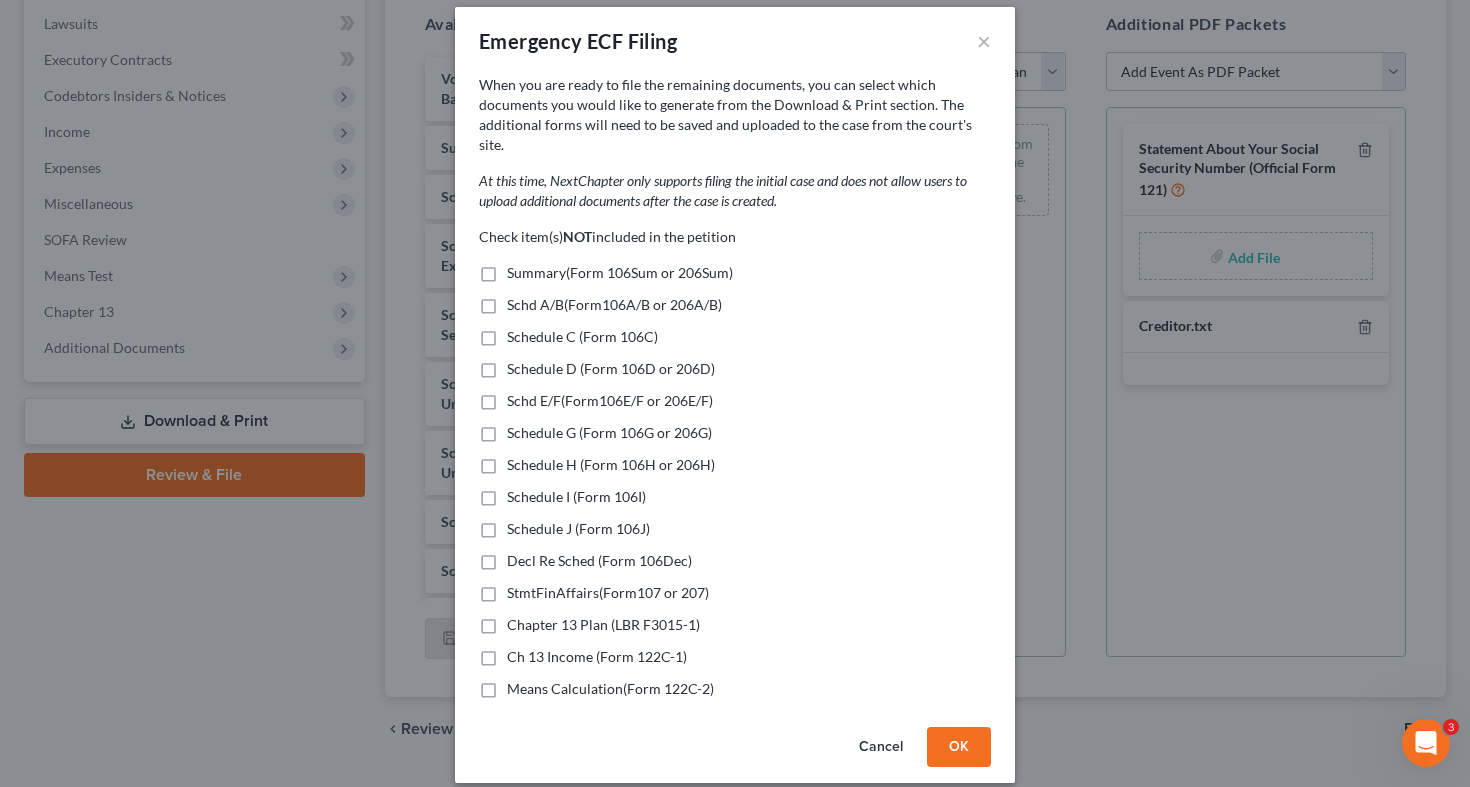 click on "OK" at bounding box center (959, 747) 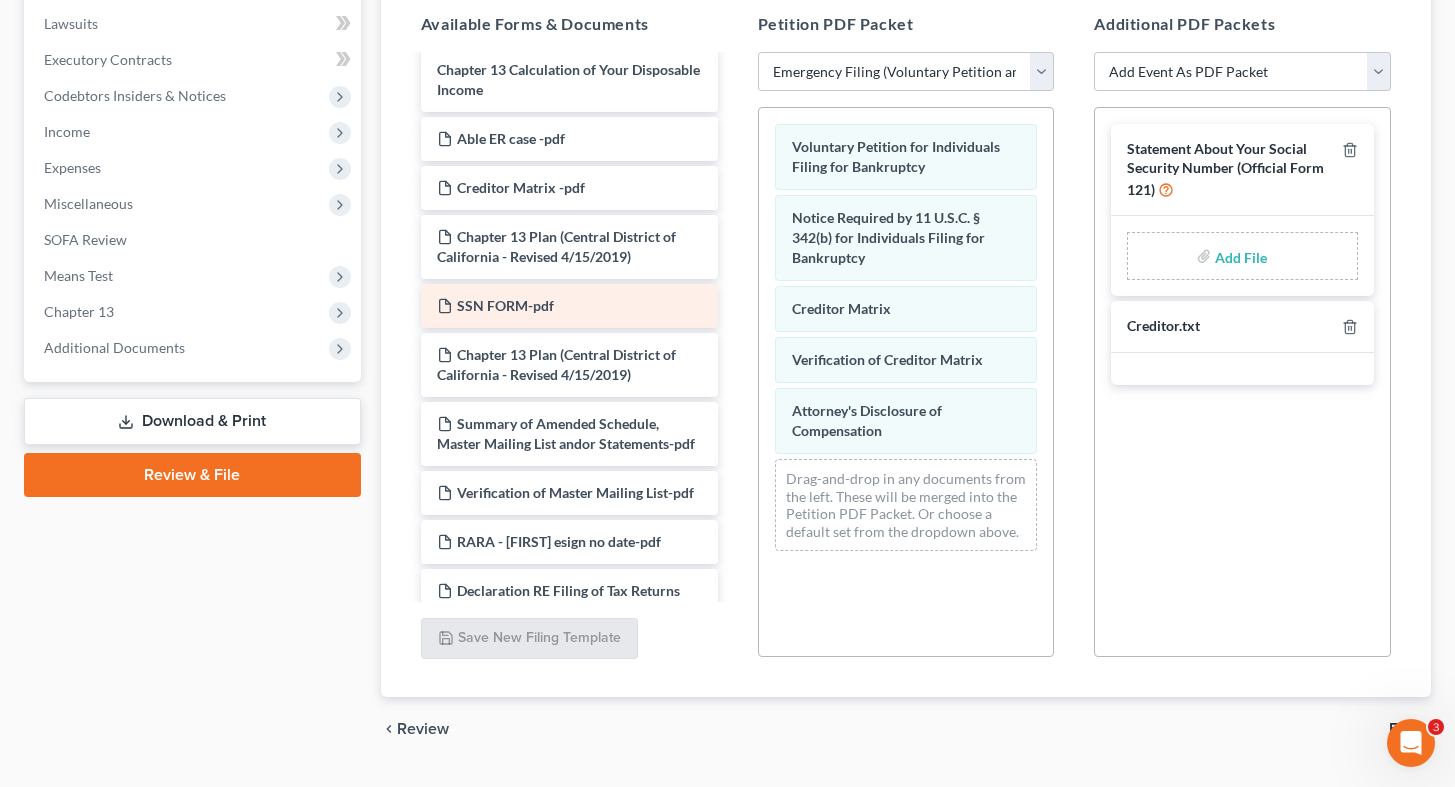 scroll, scrollTop: 733, scrollLeft: 0, axis: vertical 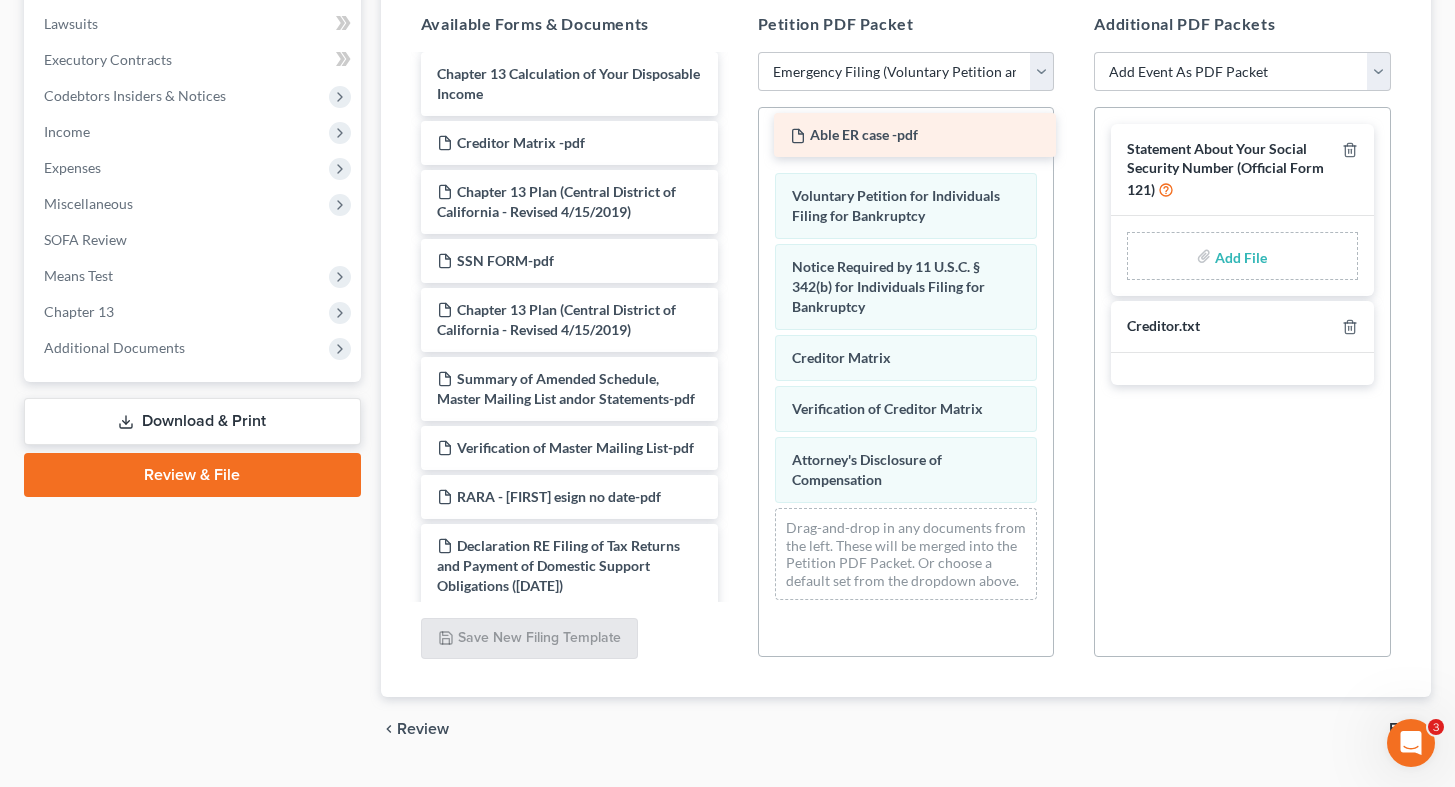 drag, startPoint x: 518, startPoint y: 140, endPoint x: 871, endPoint y: 133, distance: 353.0694 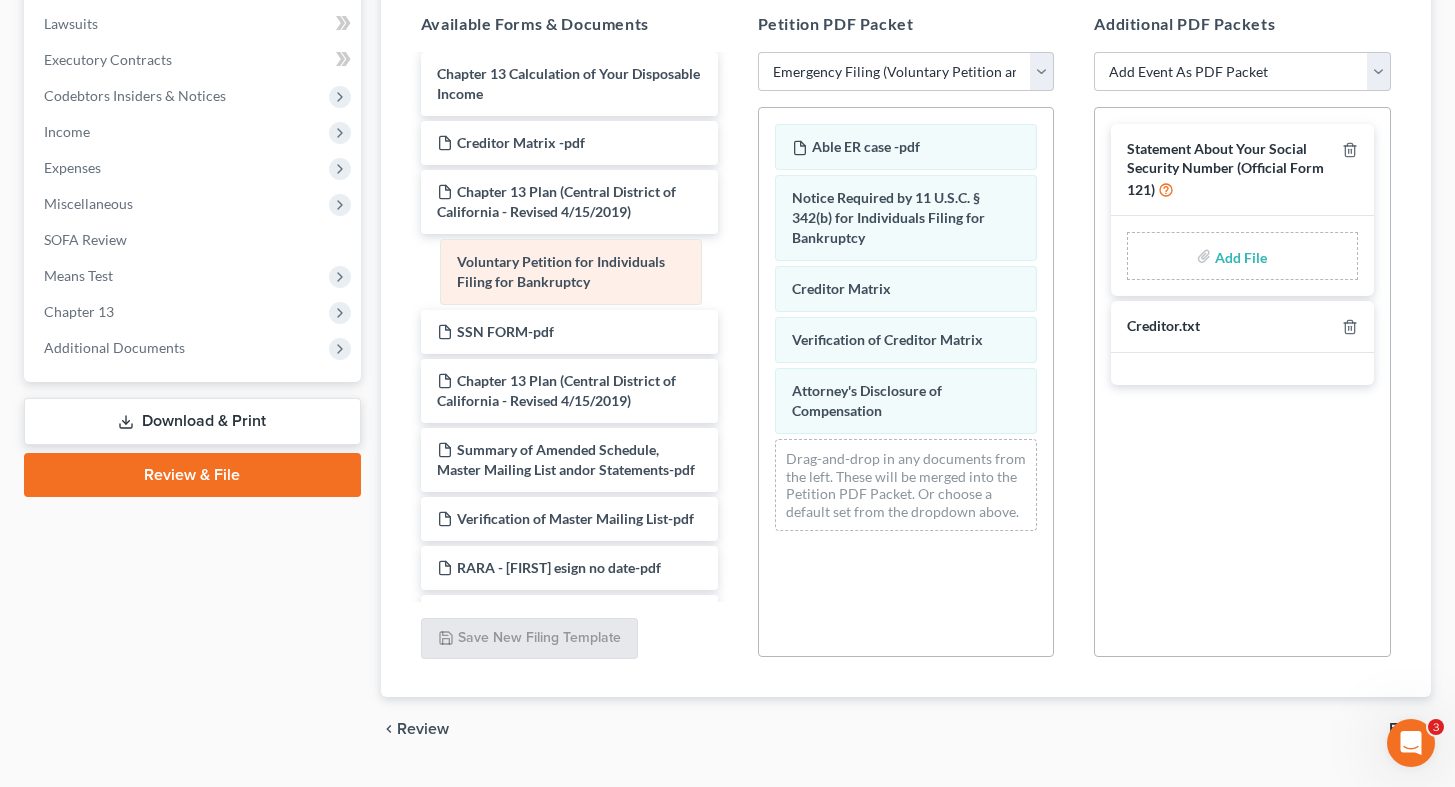 drag, startPoint x: 912, startPoint y: 204, endPoint x: 577, endPoint y: 268, distance: 341.05865 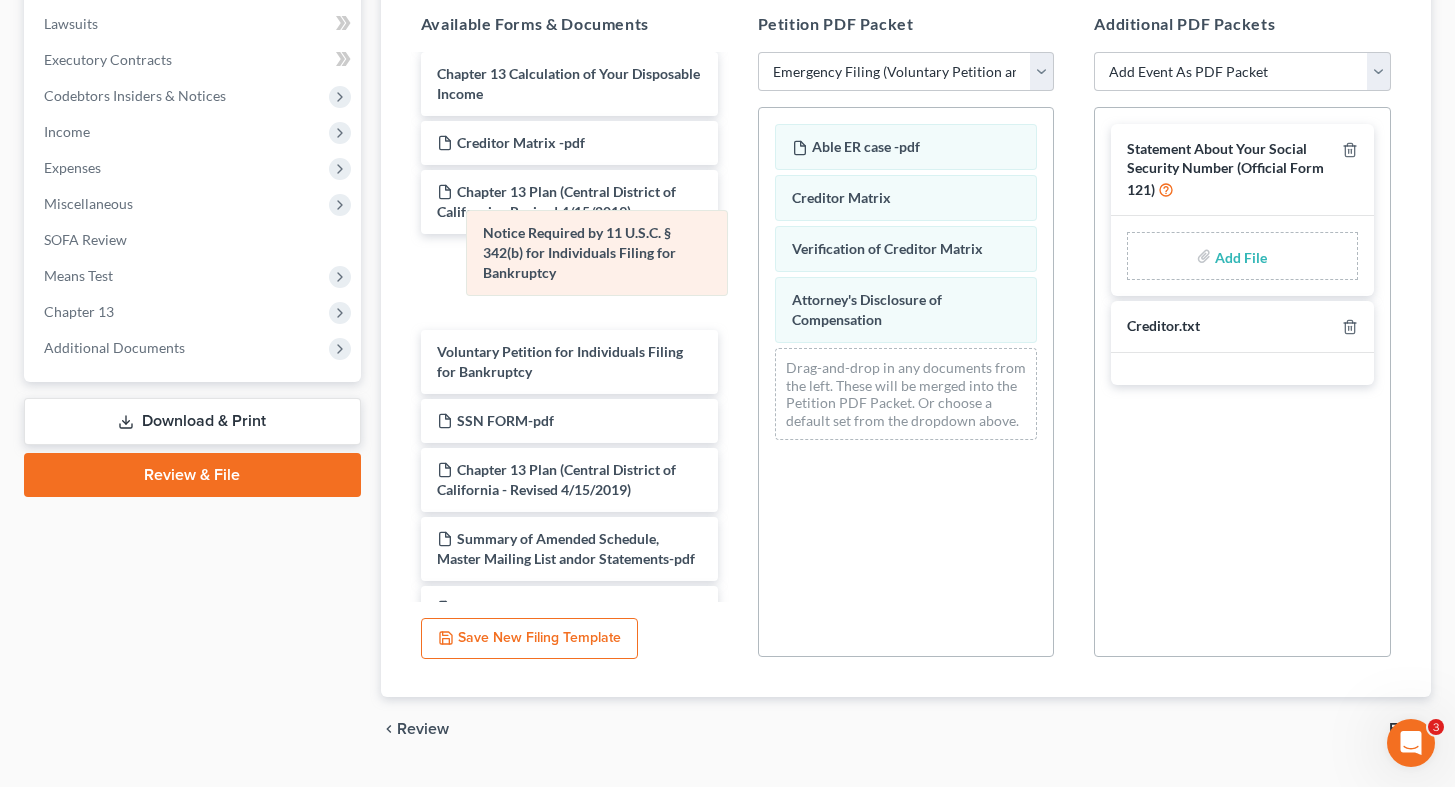 drag, startPoint x: 888, startPoint y: 218, endPoint x: 571, endPoint y: 259, distance: 319.6404 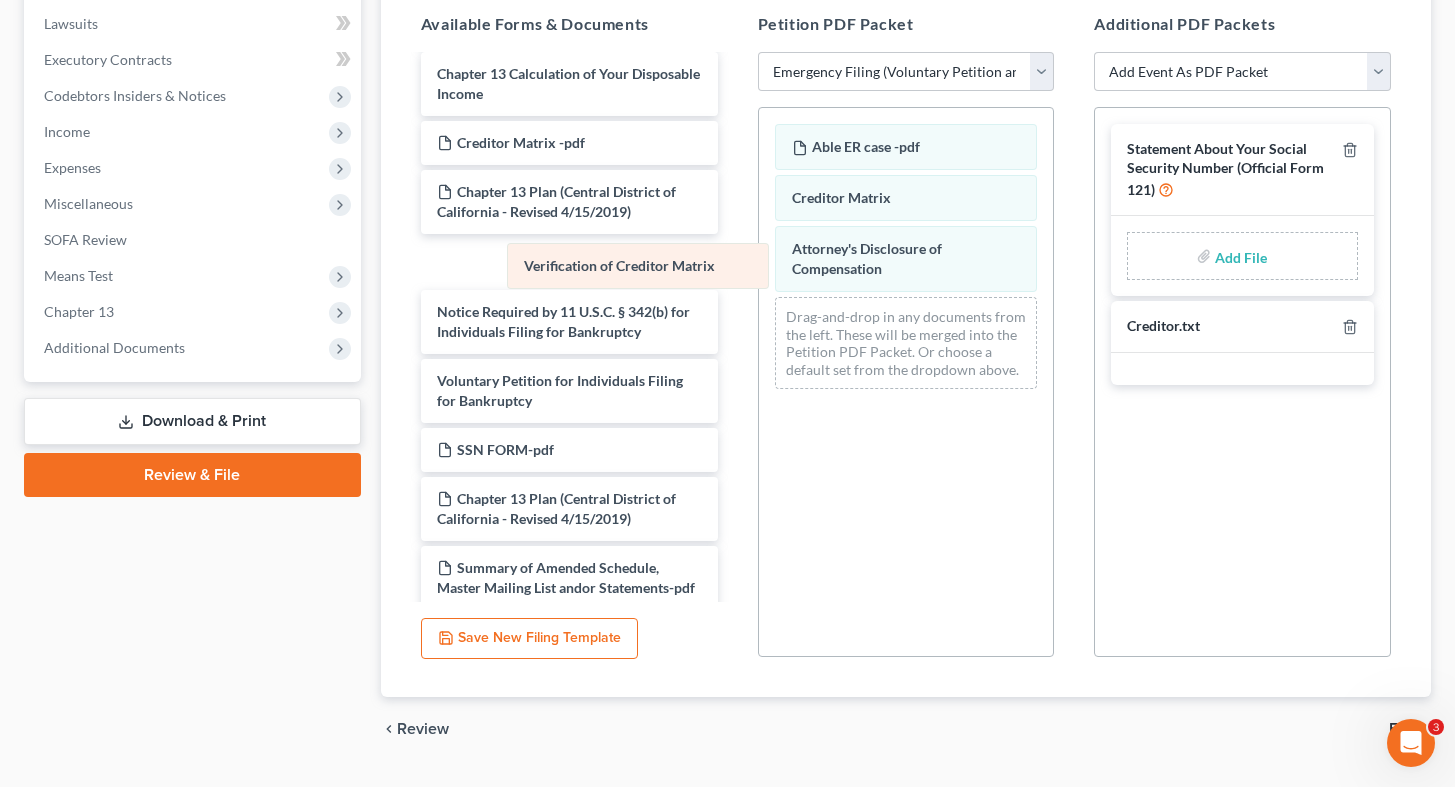 drag, startPoint x: 892, startPoint y: 257, endPoint x: 589, endPoint y: 274, distance: 303.47653 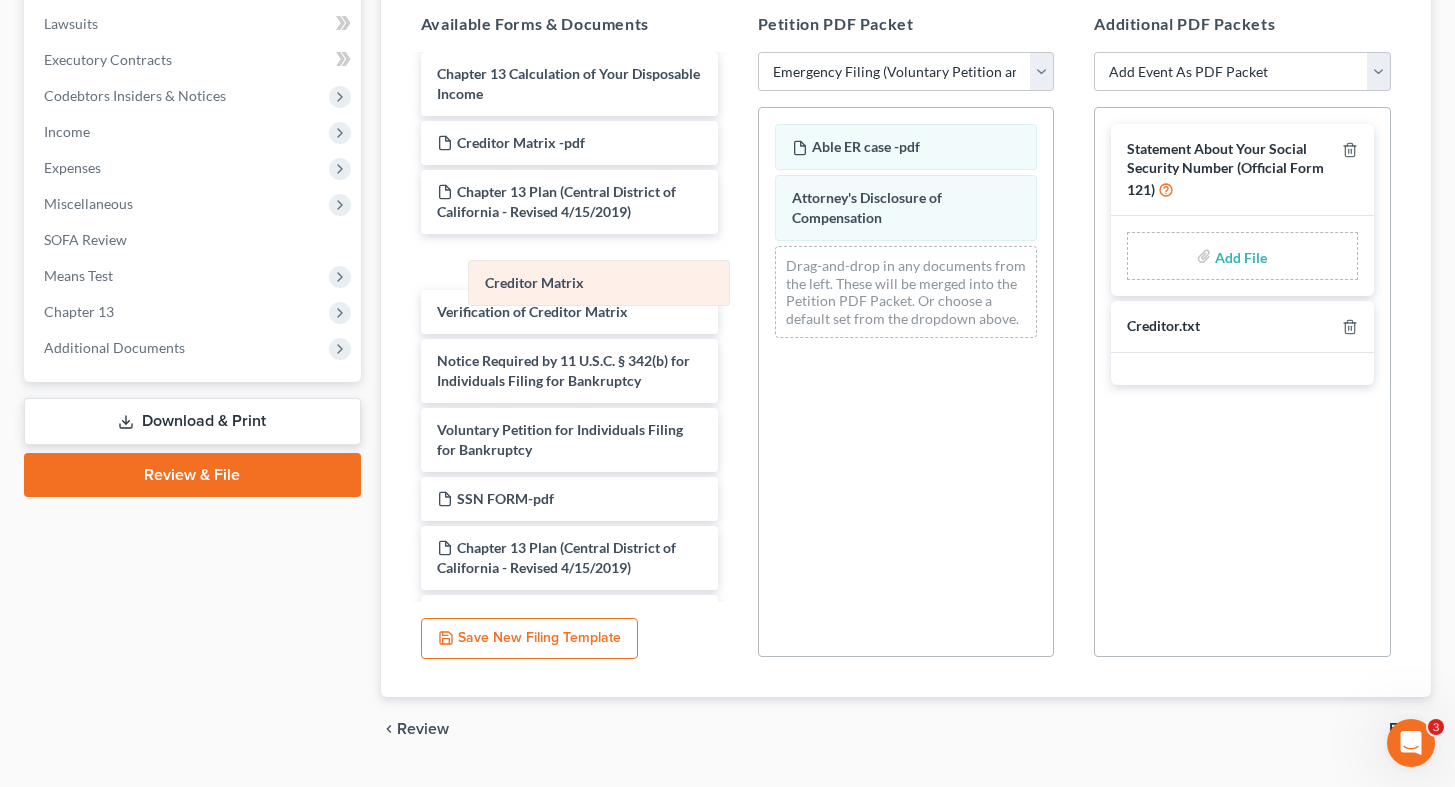 drag, startPoint x: 865, startPoint y: 200, endPoint x: 558, endPoint y: 285, distance: 318.54984 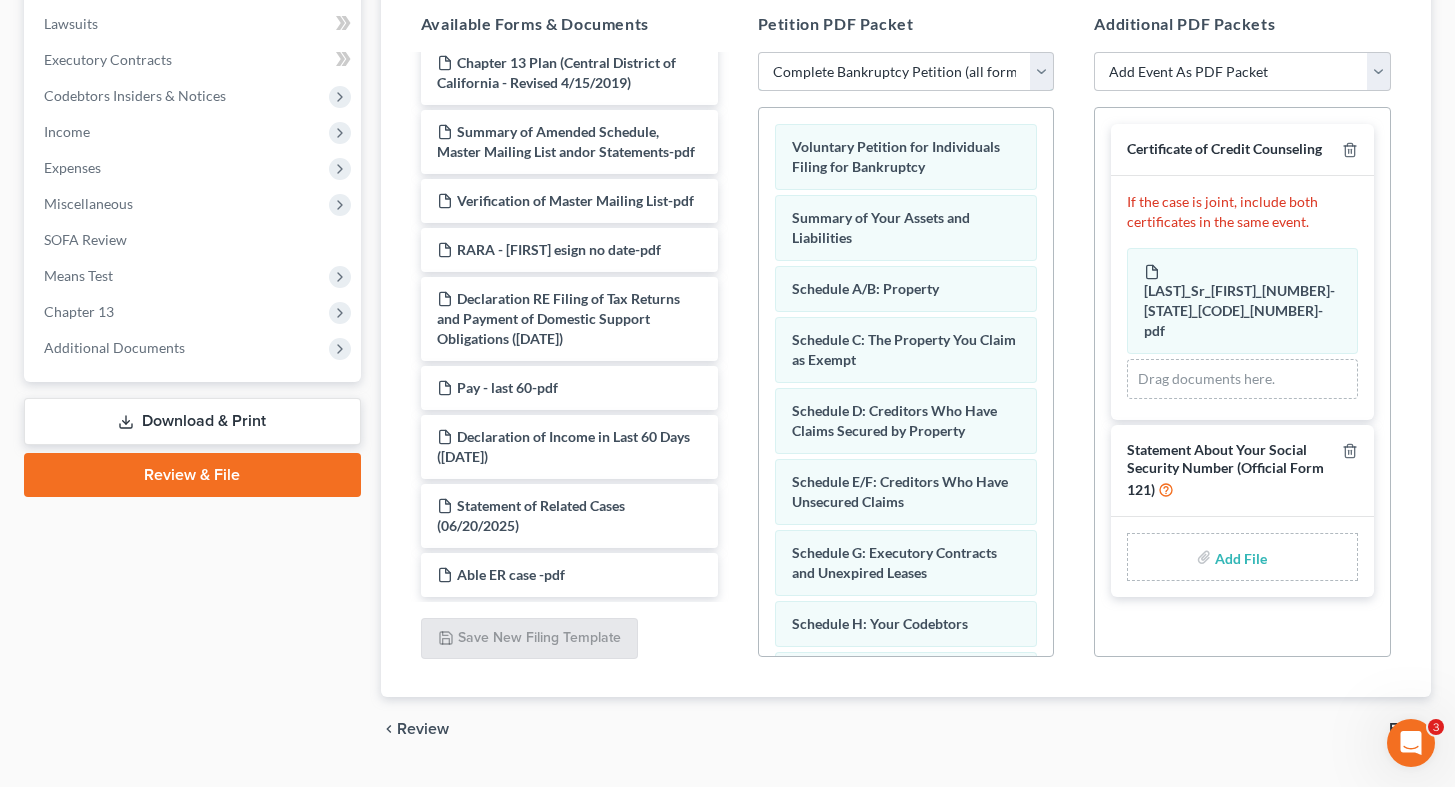 scroll, scrollTop: 223, scrollLeft: 0, axis: vertical 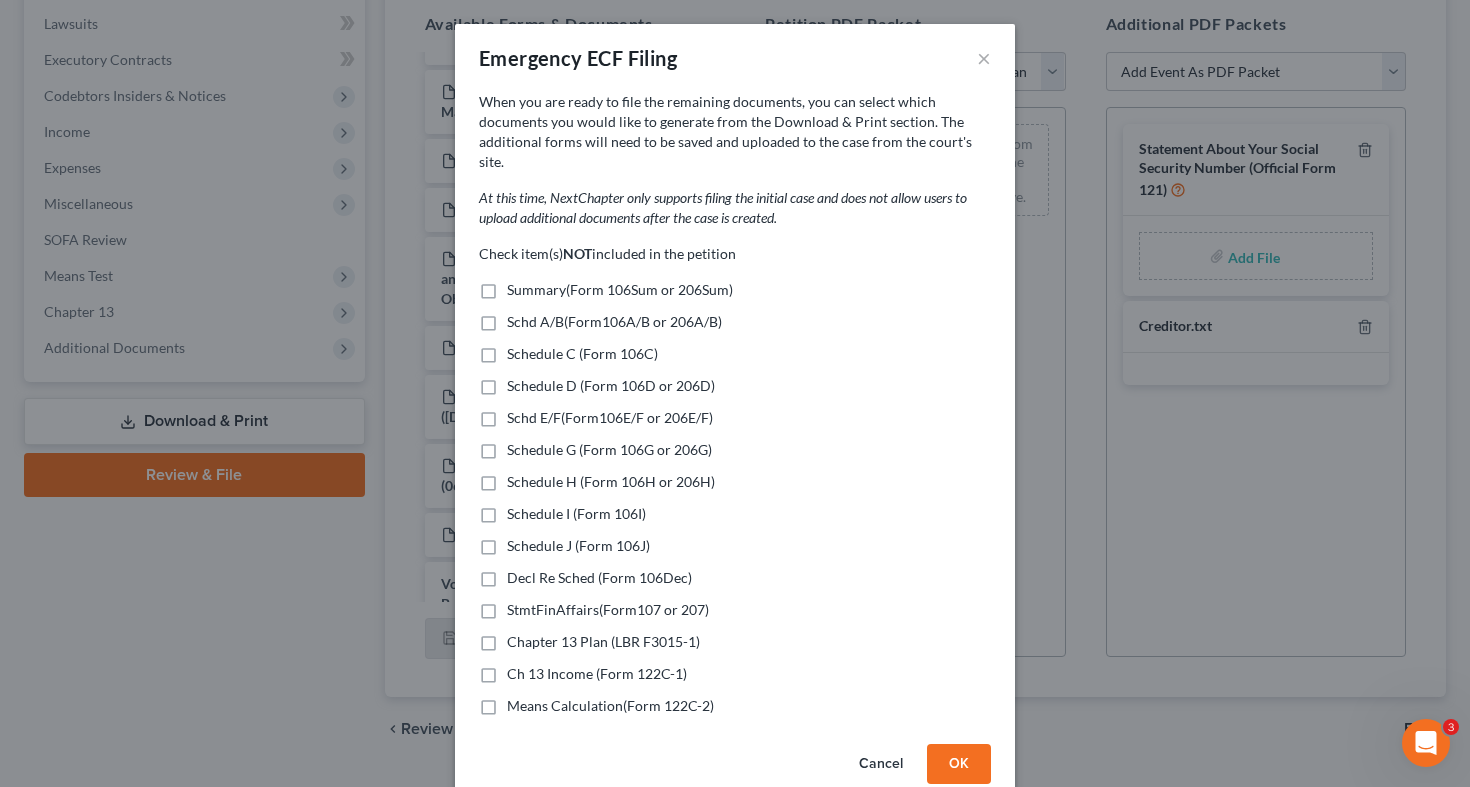 click on "OK" at bounding box center (959, 764) 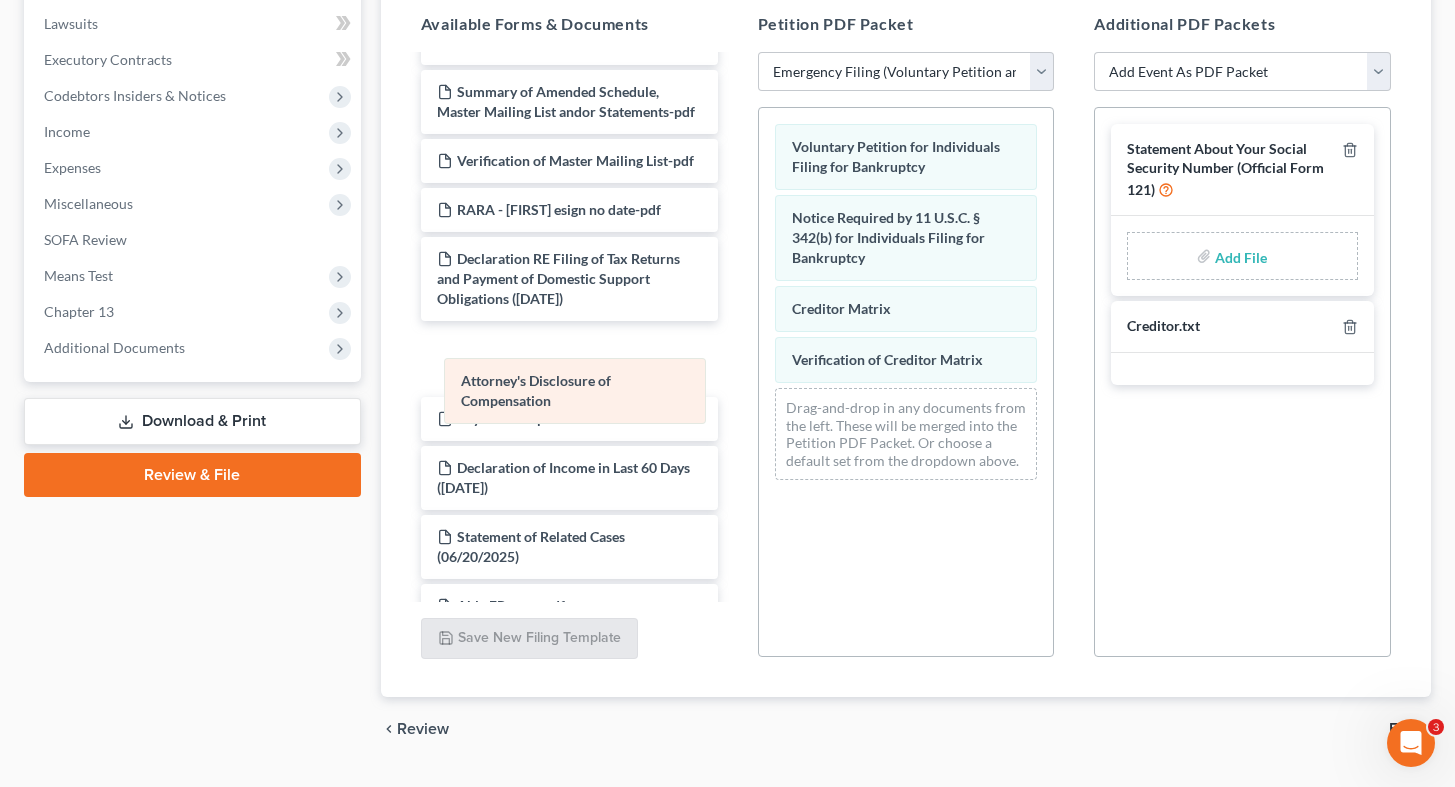 drag, startPoint x: 877, startPoint y: 401, endPoint x: 572, endPoint y: 378, distance: 305.866 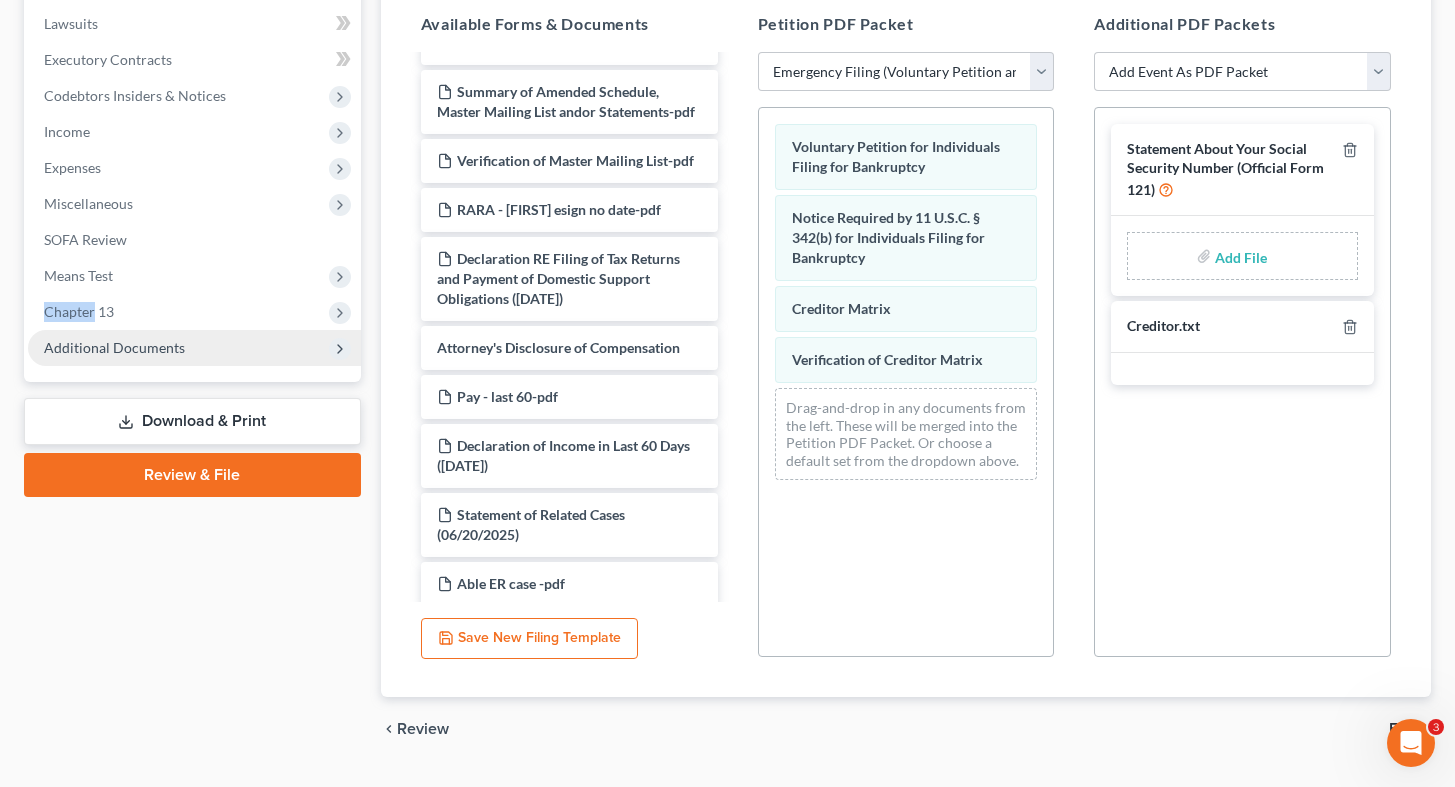 click on "Additional Documents" at bounding box center [114, 347] 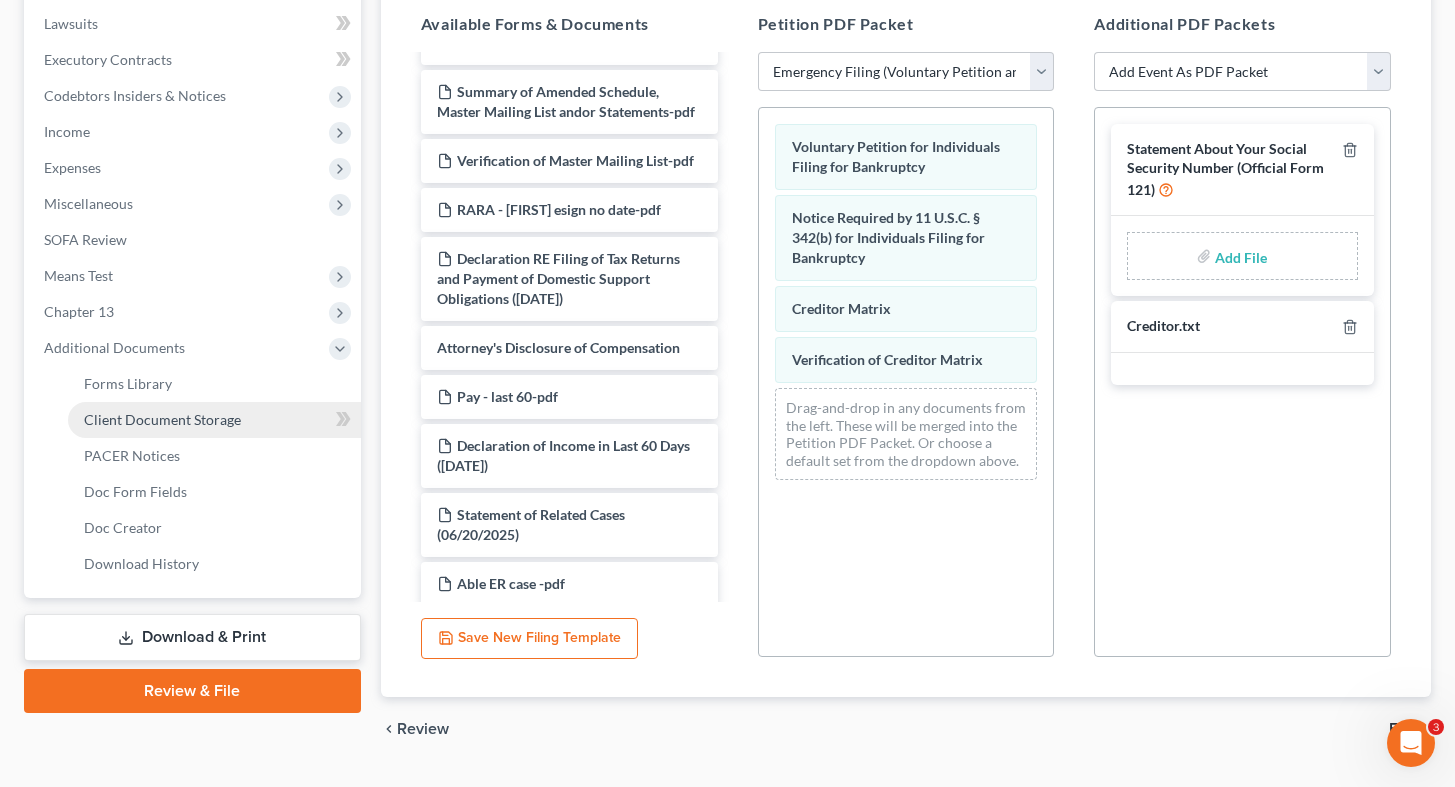 click on "Client Document Storage" at bounding box center (162, 419) 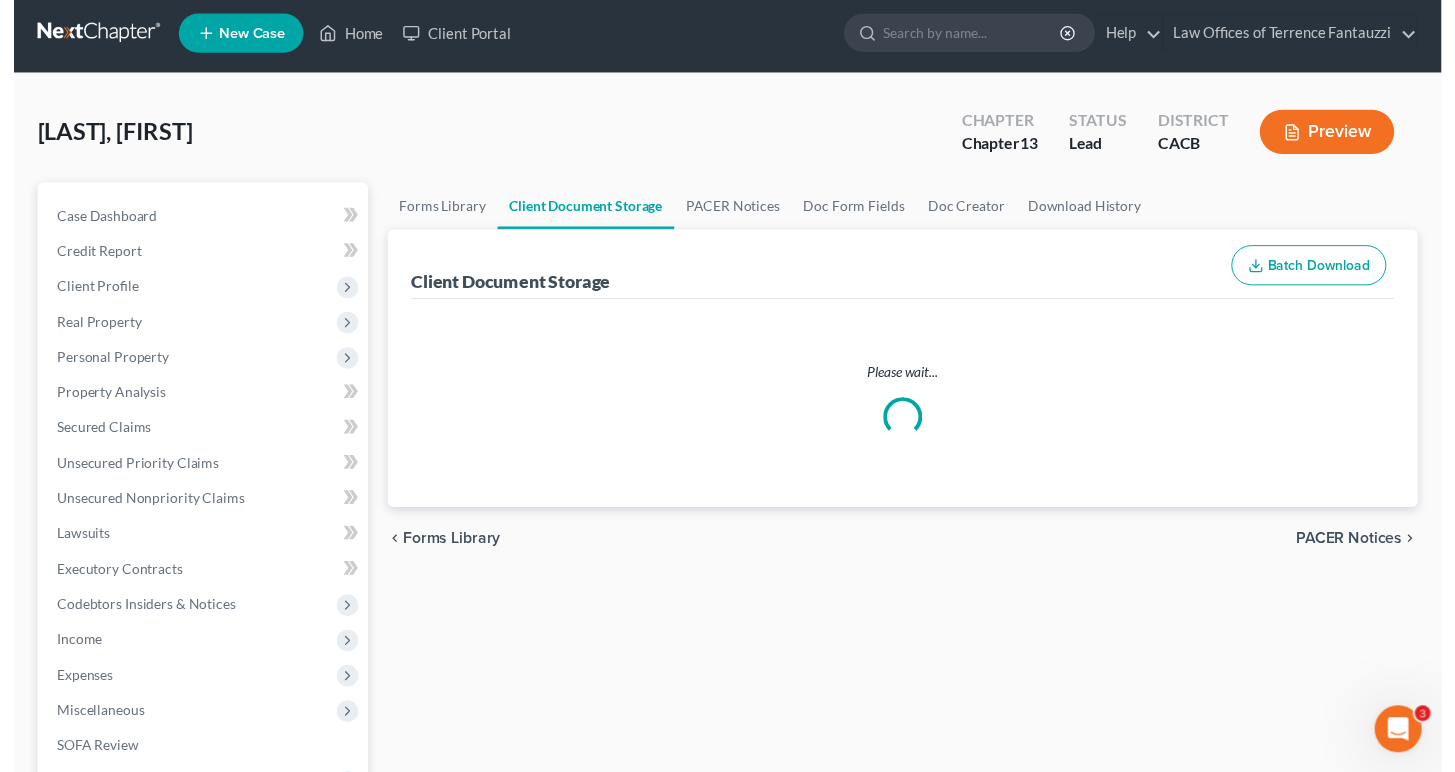 scroll, scrollTop: 0, scrollLeft: 0, axis: both 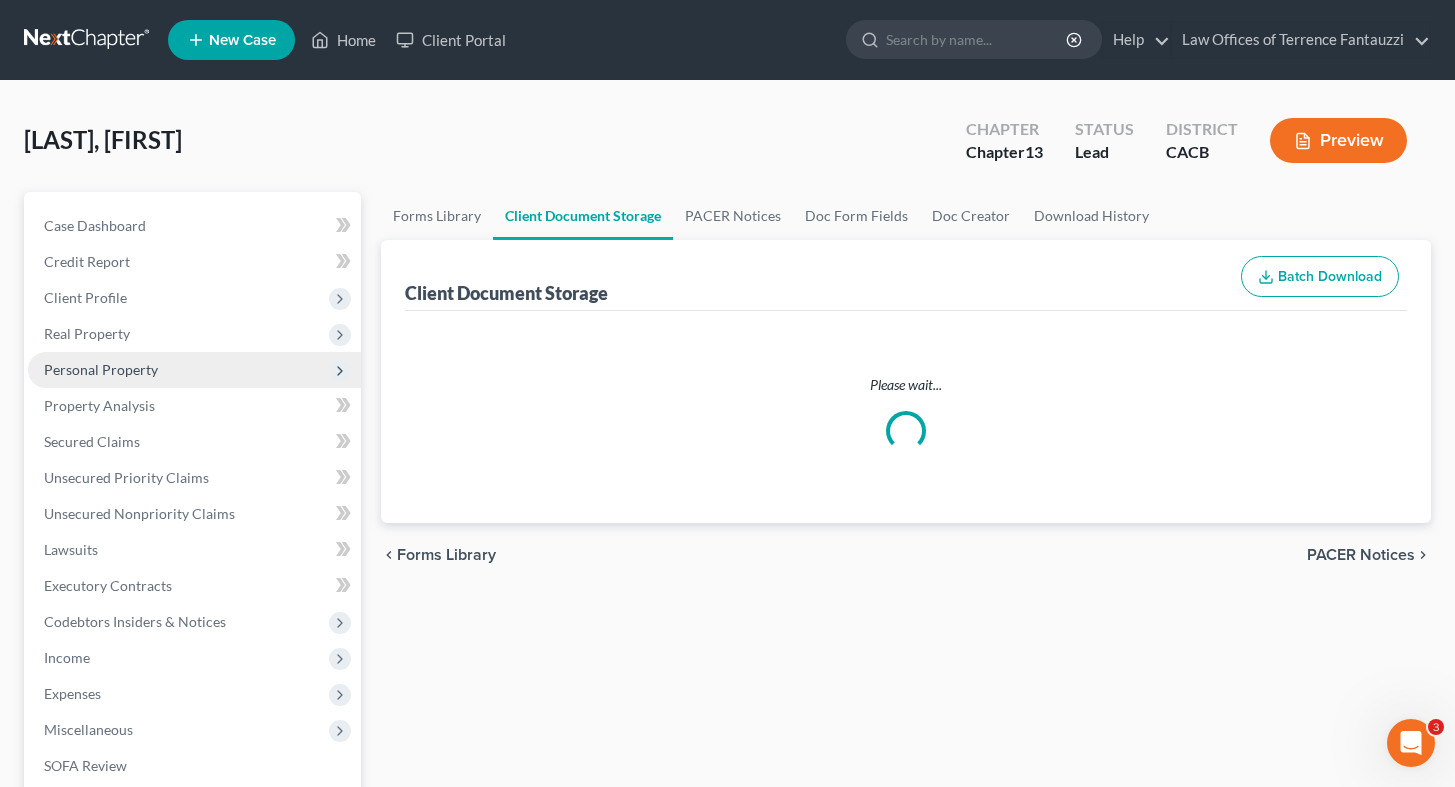 select on "10" 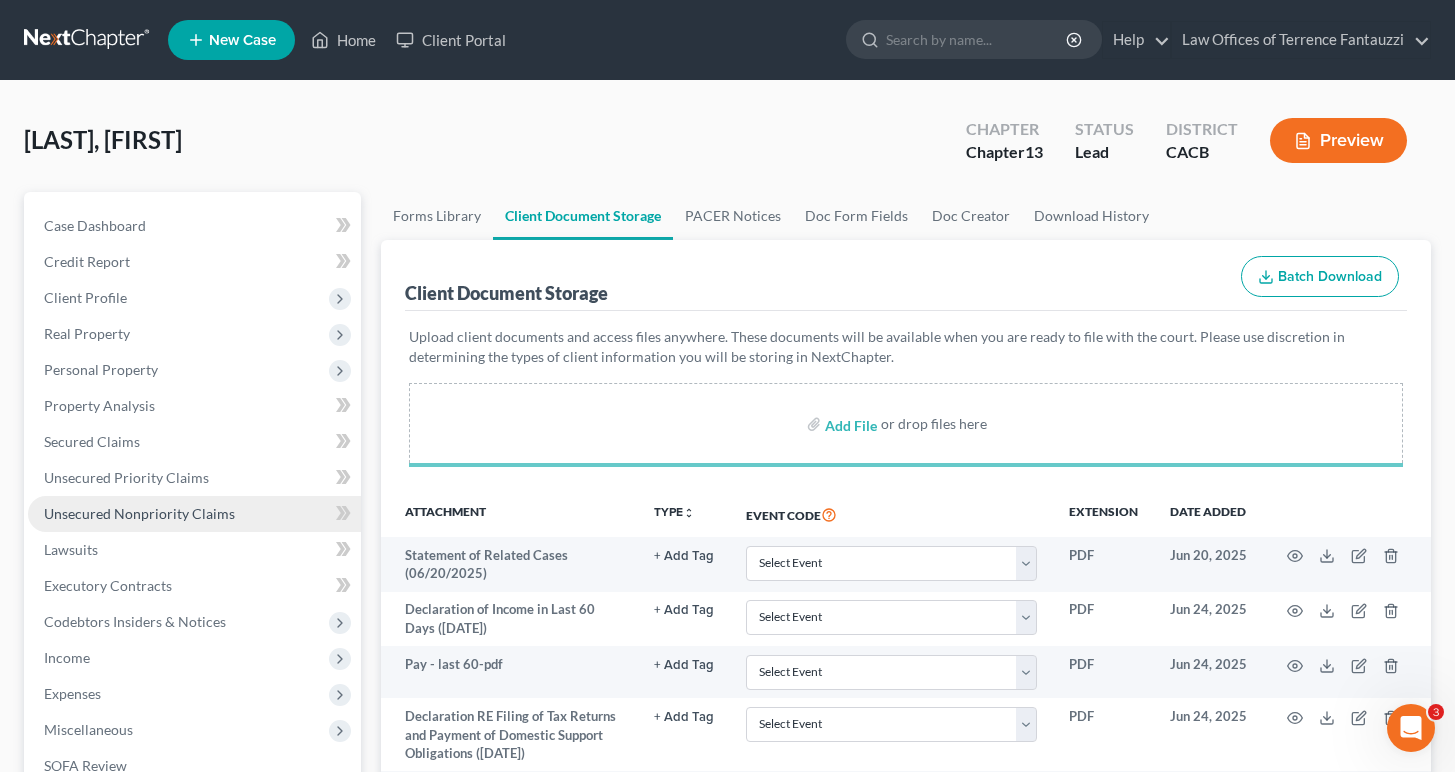 select on "10" 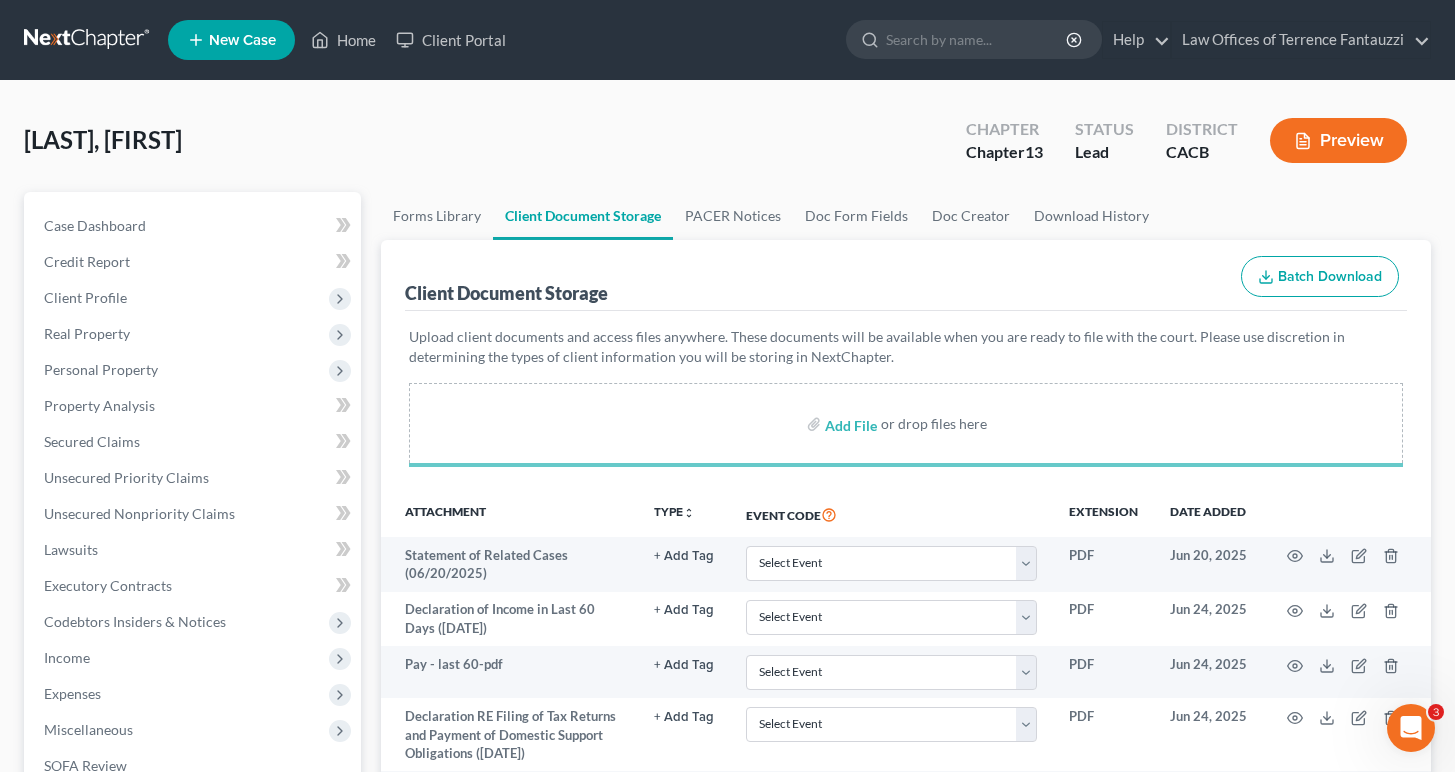 select on "10" 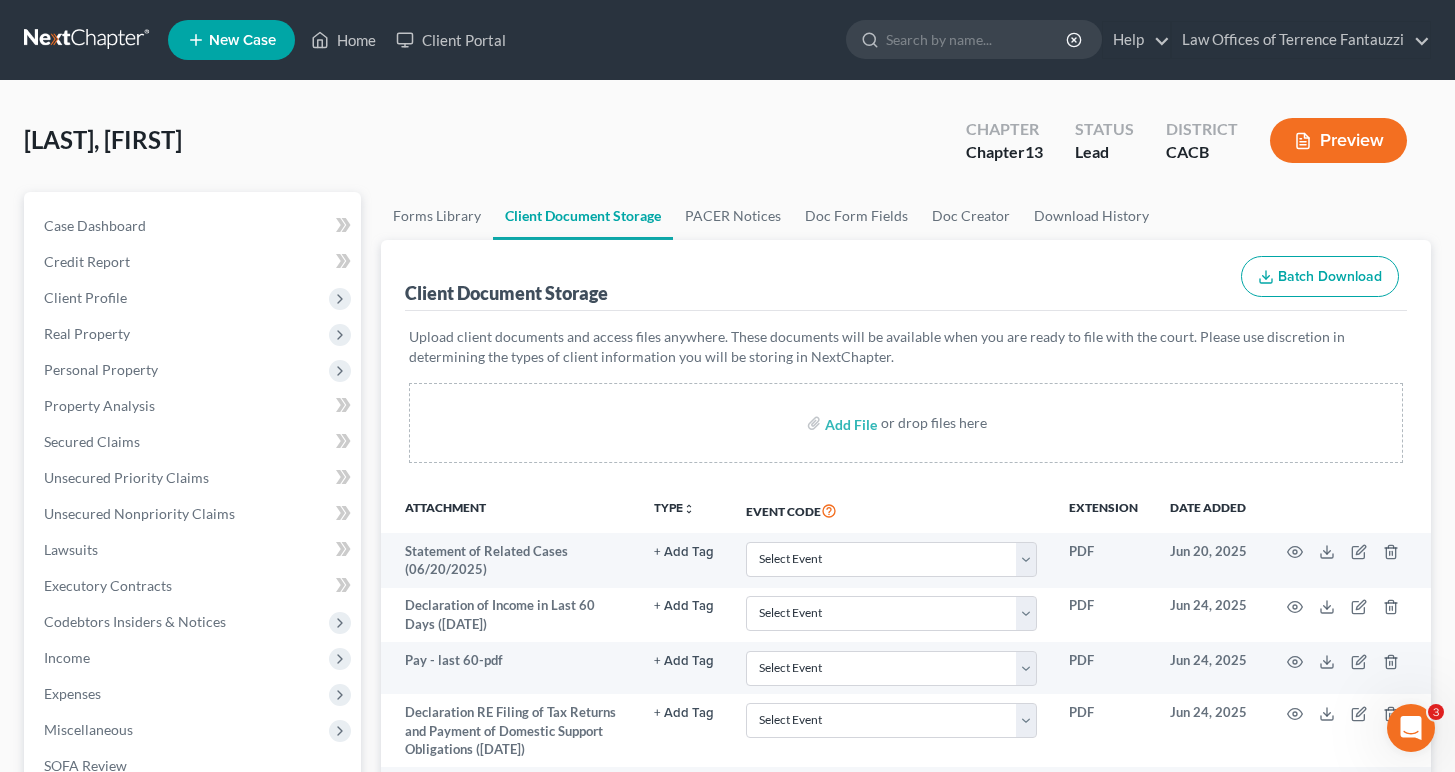 select on "10" 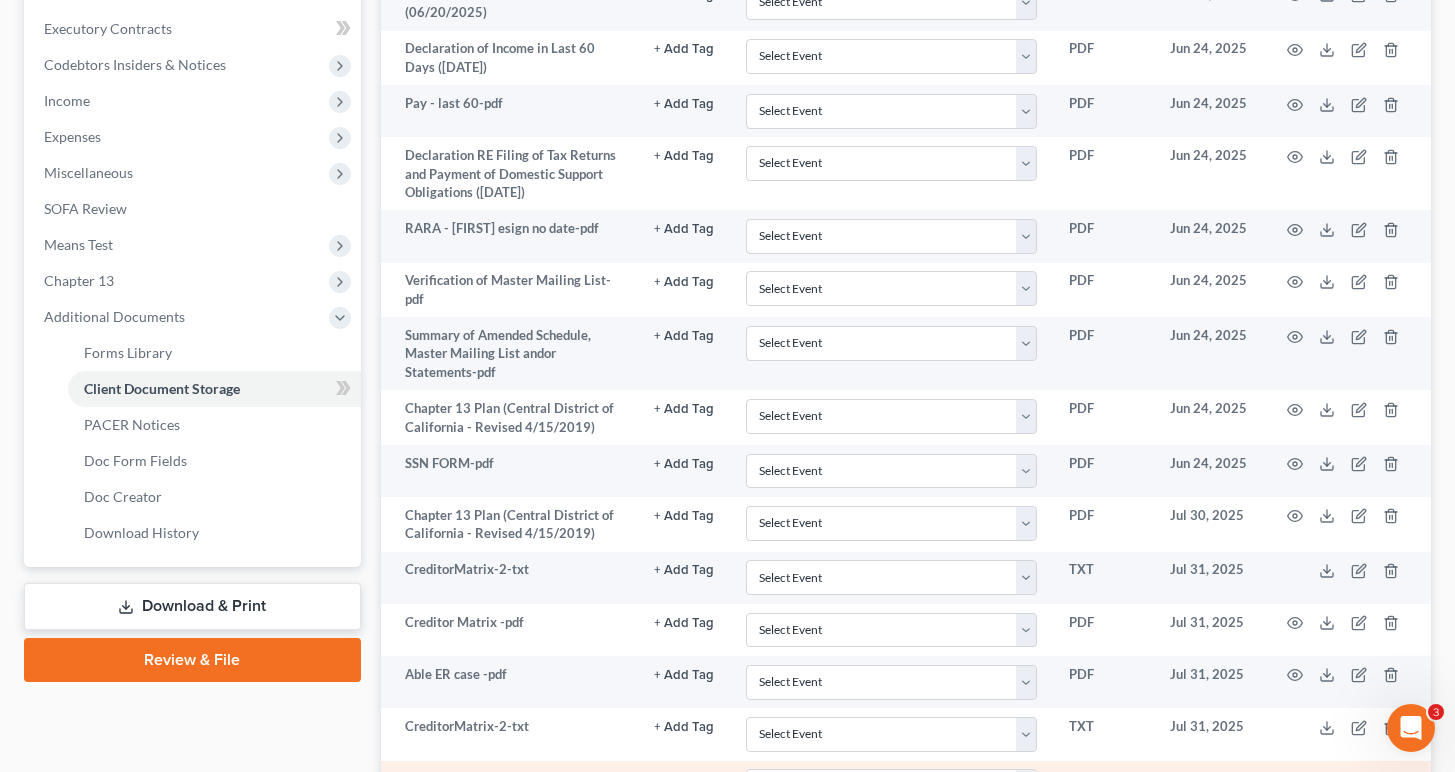scroll, scrollTop: 740, scrollLeft: 0, axis: vertical 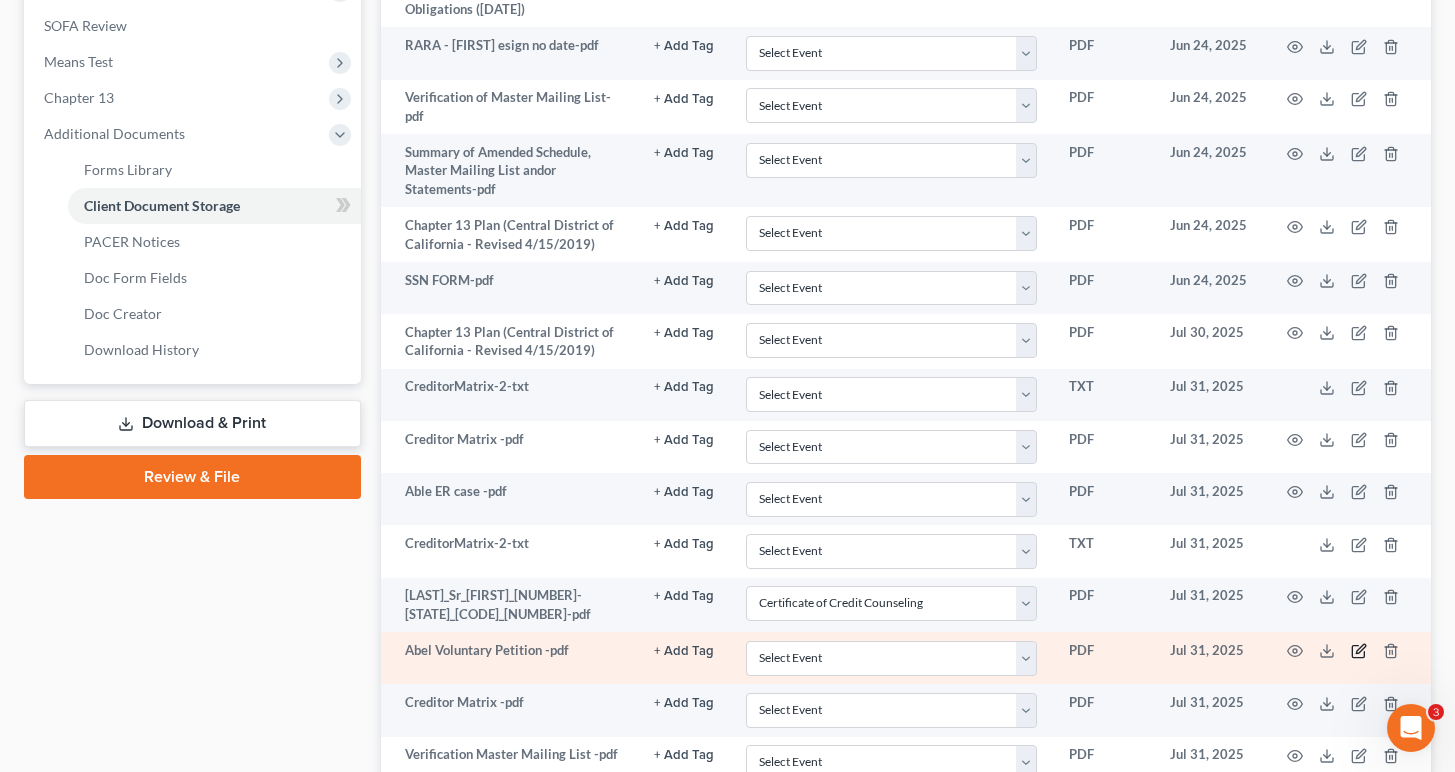 click 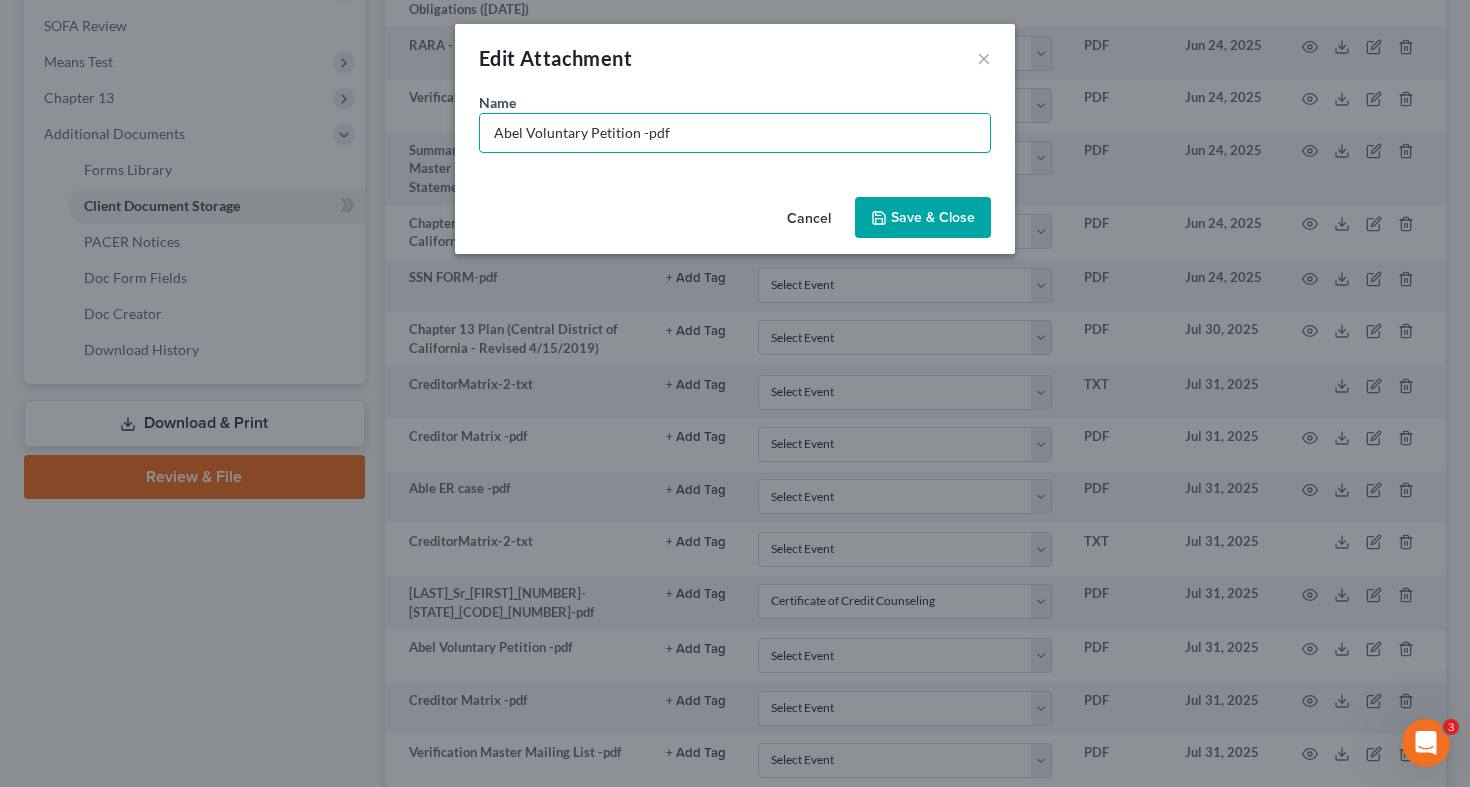 drag, startPoint x: 700, startPoint y: 136, endPoint x: 132, endPoint y: 100, distance: 569.1397 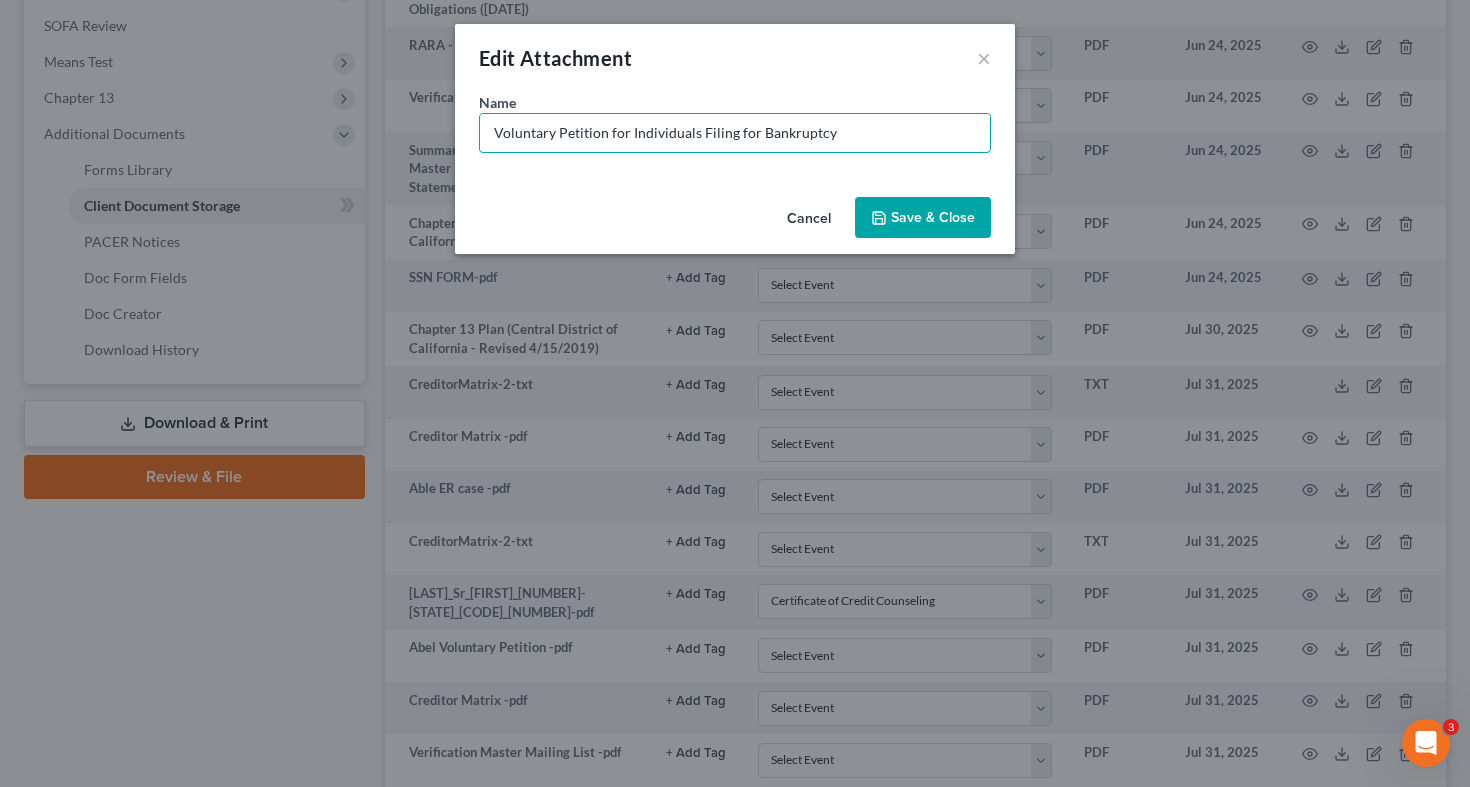 type on "Voluntary Petition for Individuals Filing for Bankruptcy" 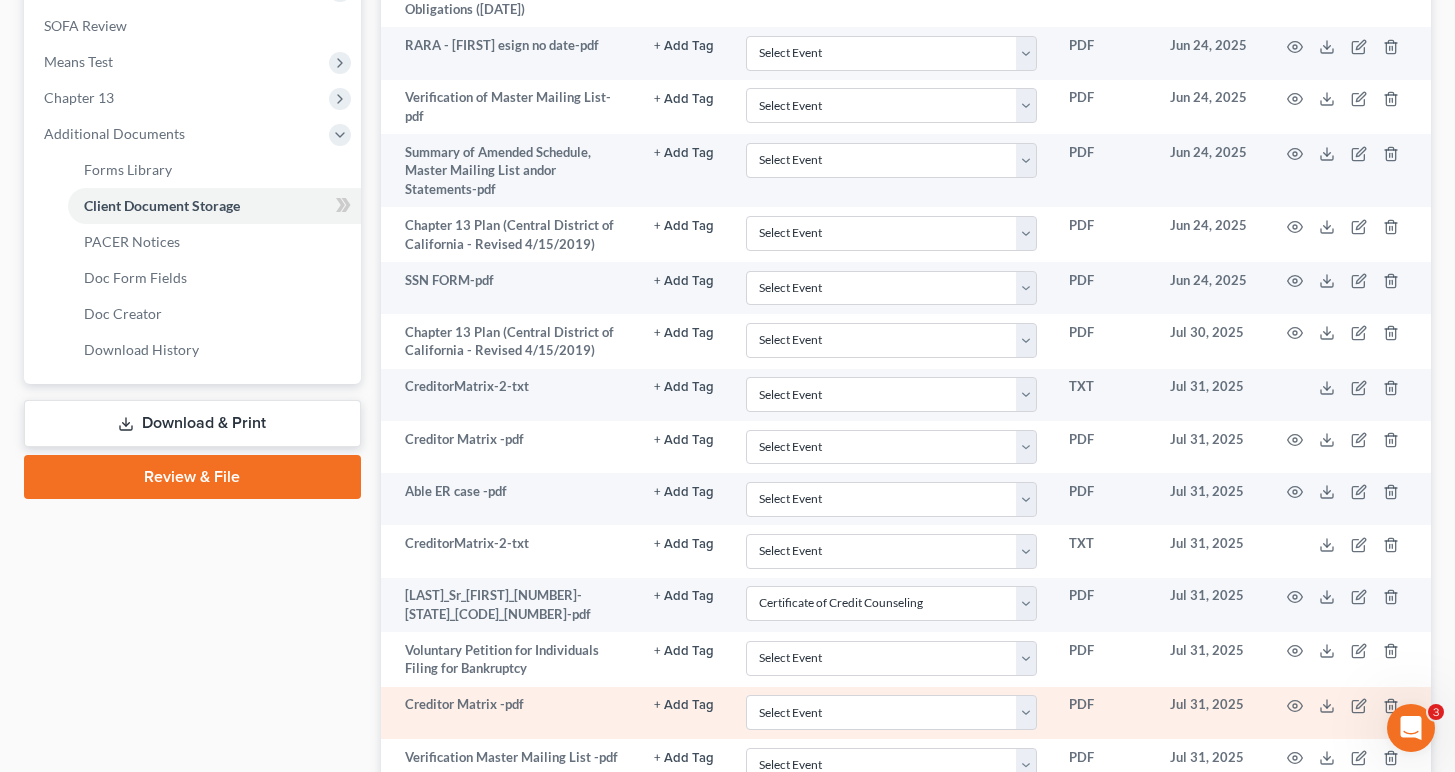 scroll, scrollTop: 781, scrollLeft: 0, axis: vertical 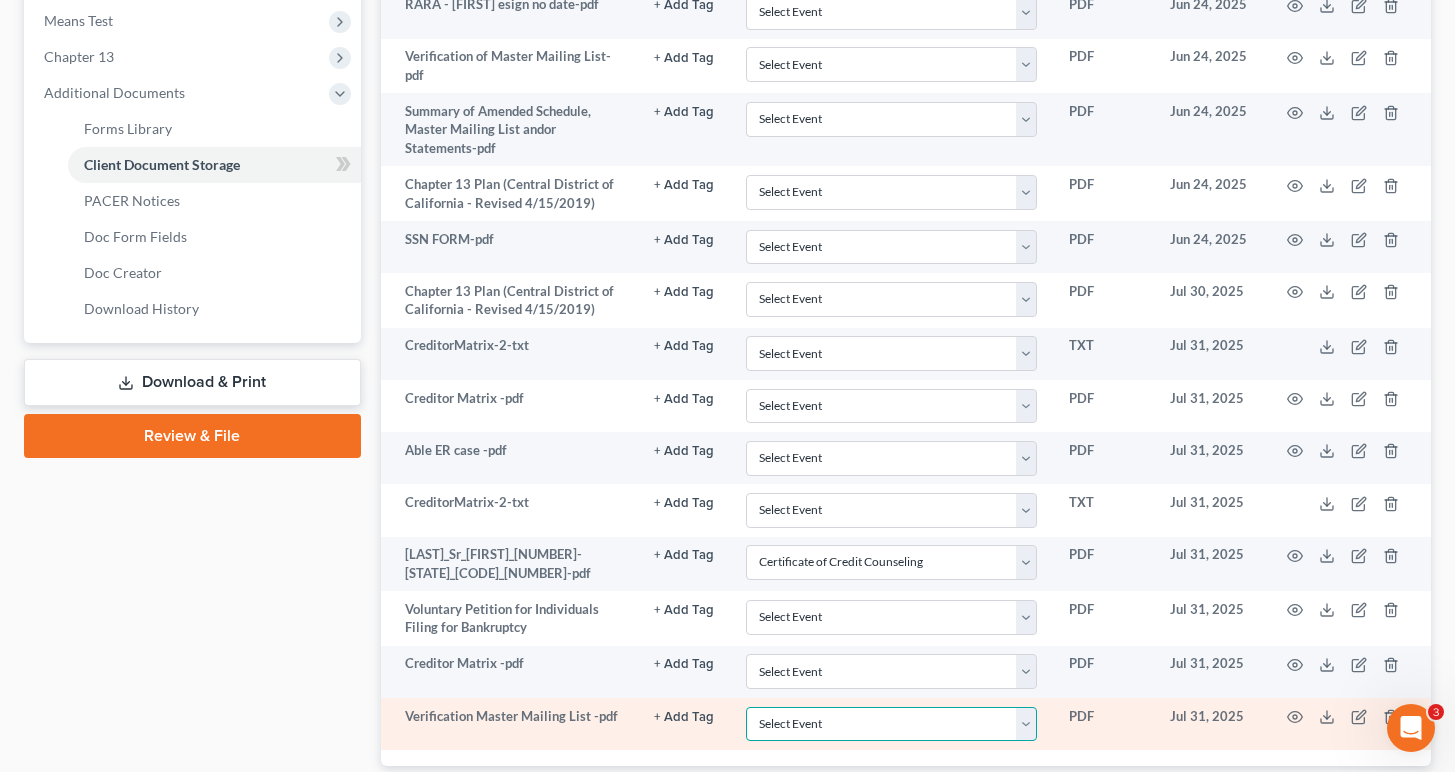 select on "72" 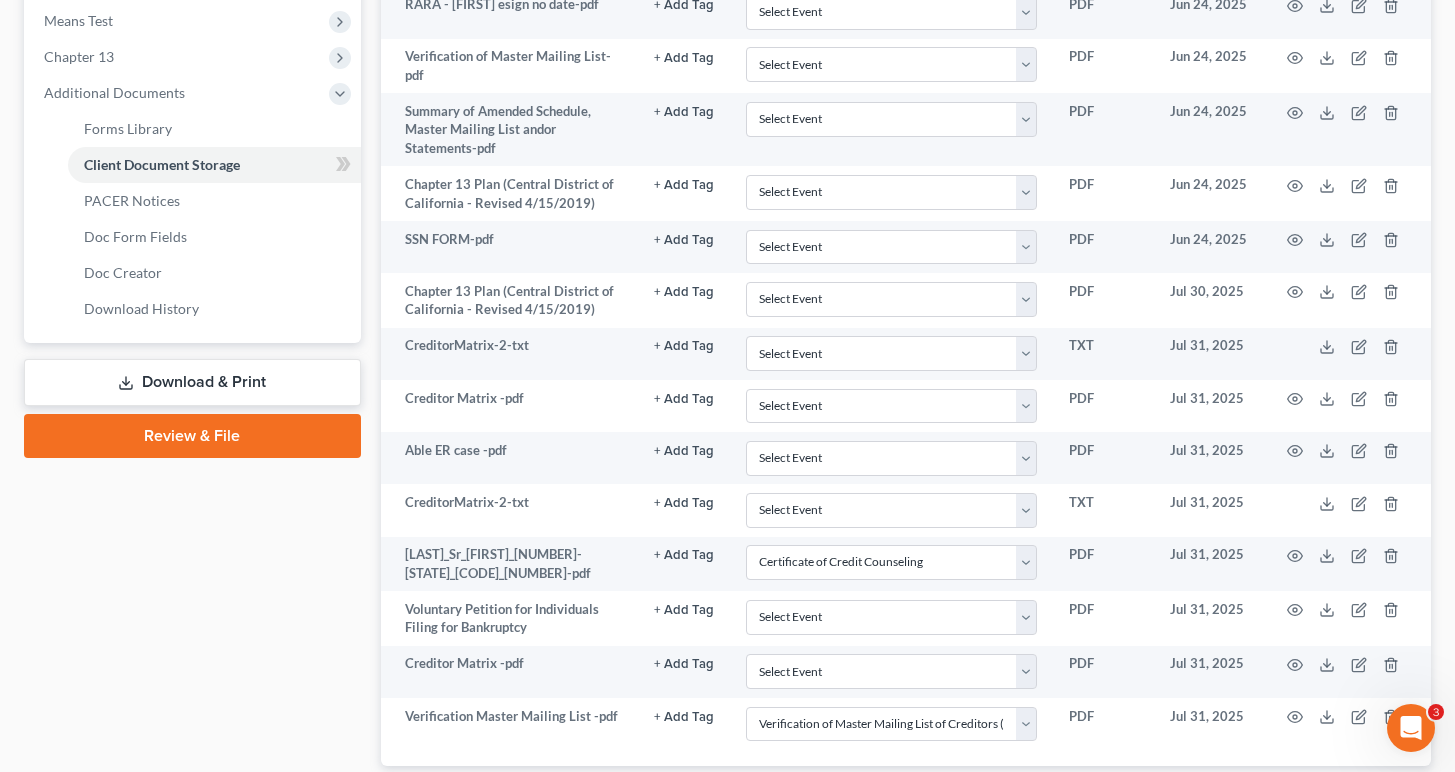 click on "Review & File" at bounding box center [192, 436] 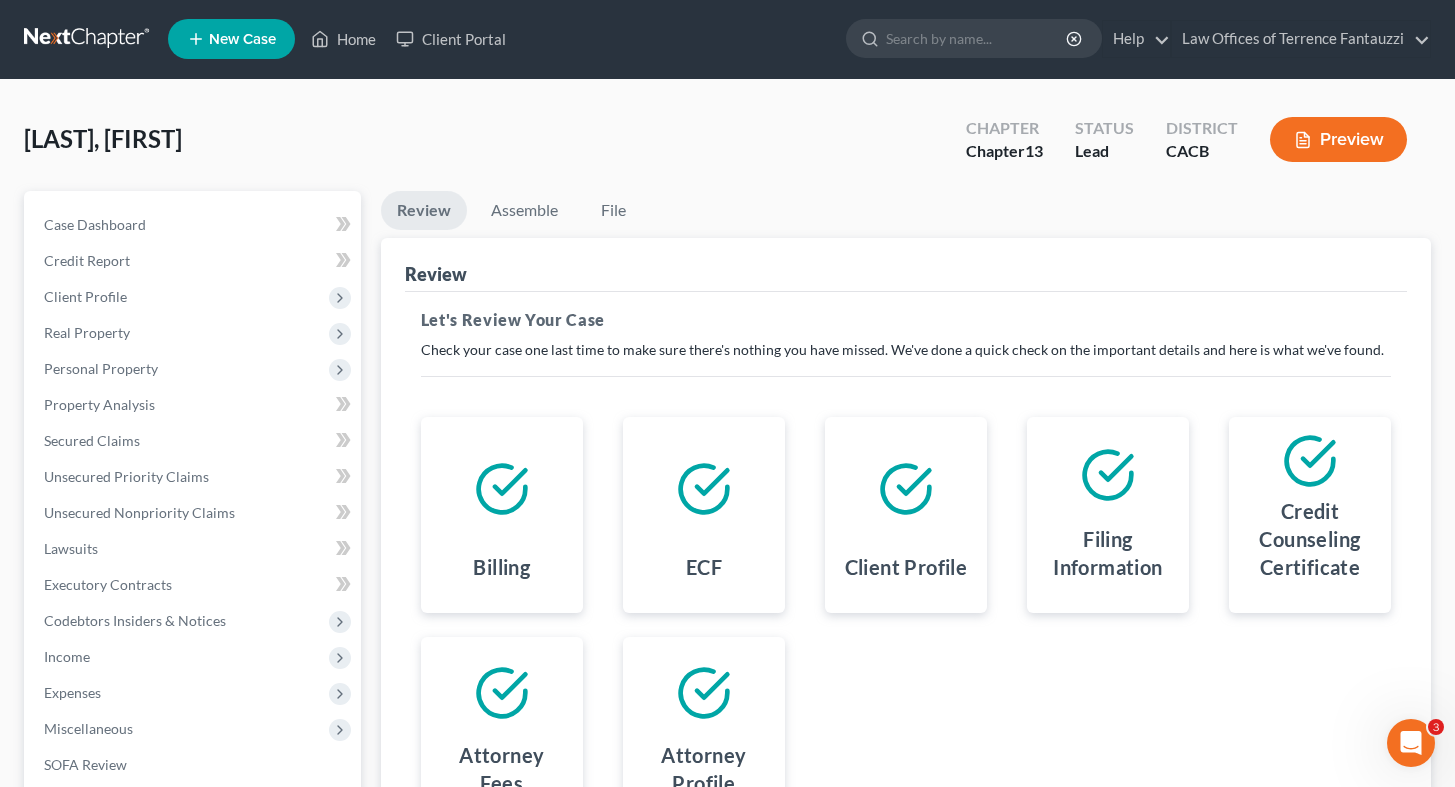 scroll, scrollTop: 0, scrollLeft: 0, axis: both 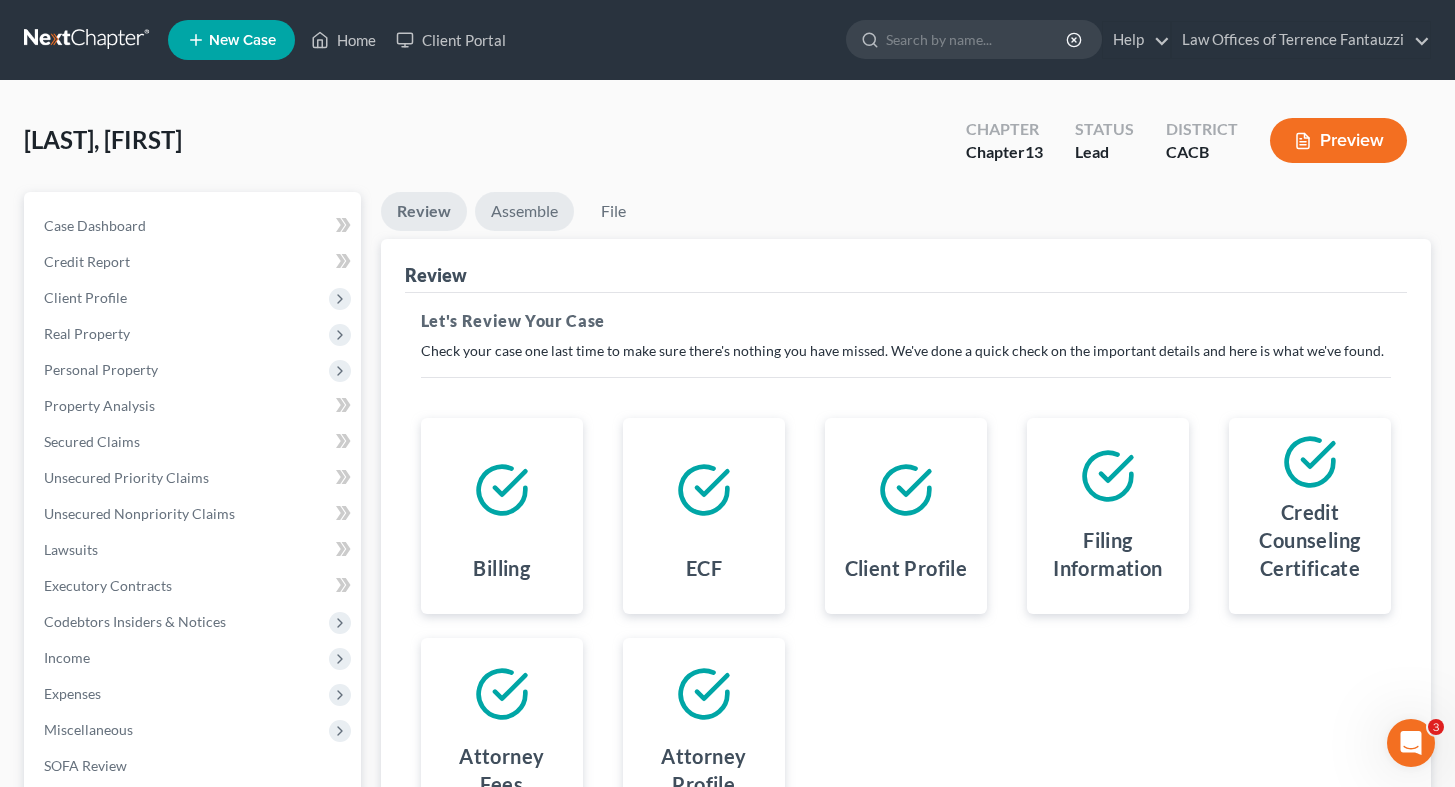 click on "Assemble" at bounding box center [524, 211] 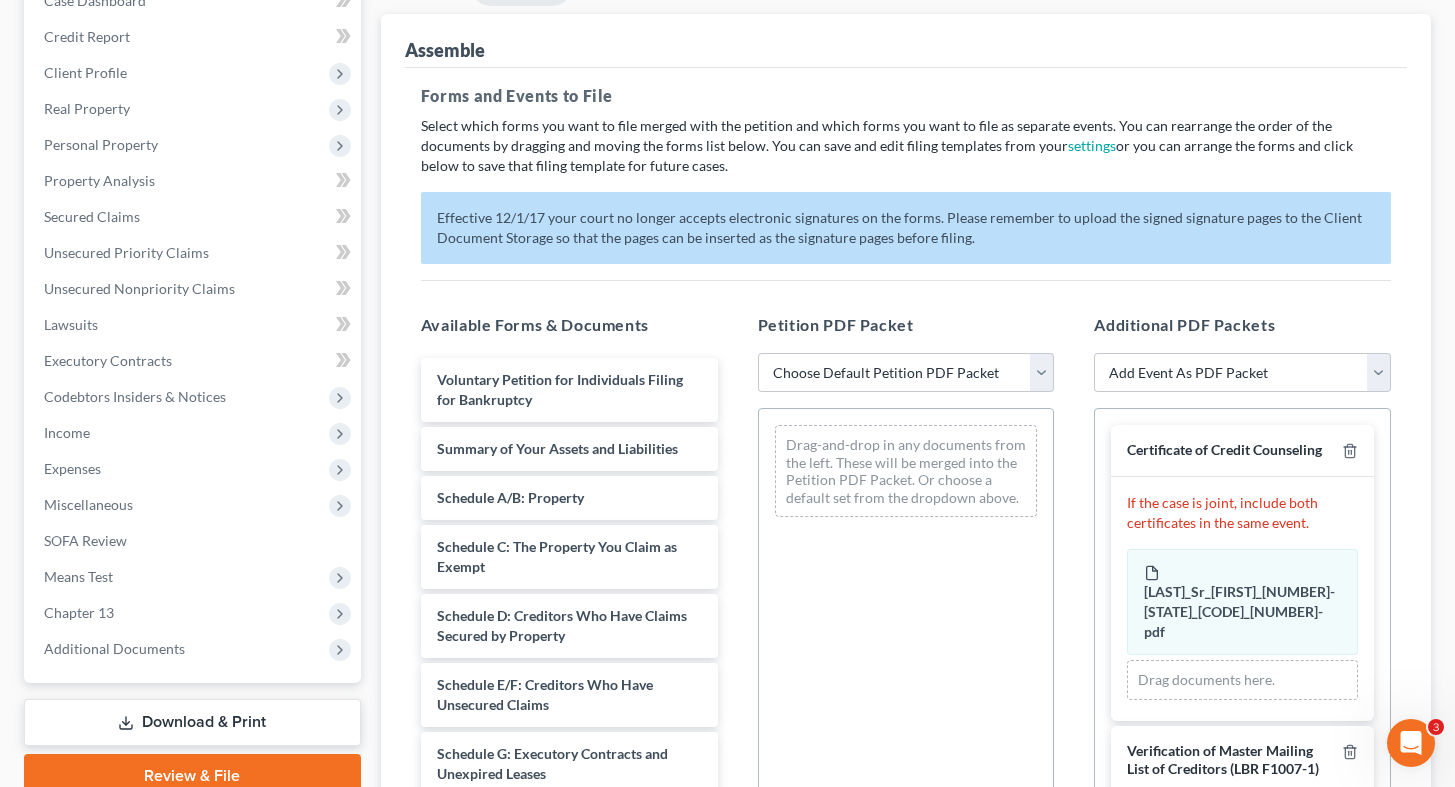 scroll, scrollTop: 451, scrollLeft: 0, axis: vertical 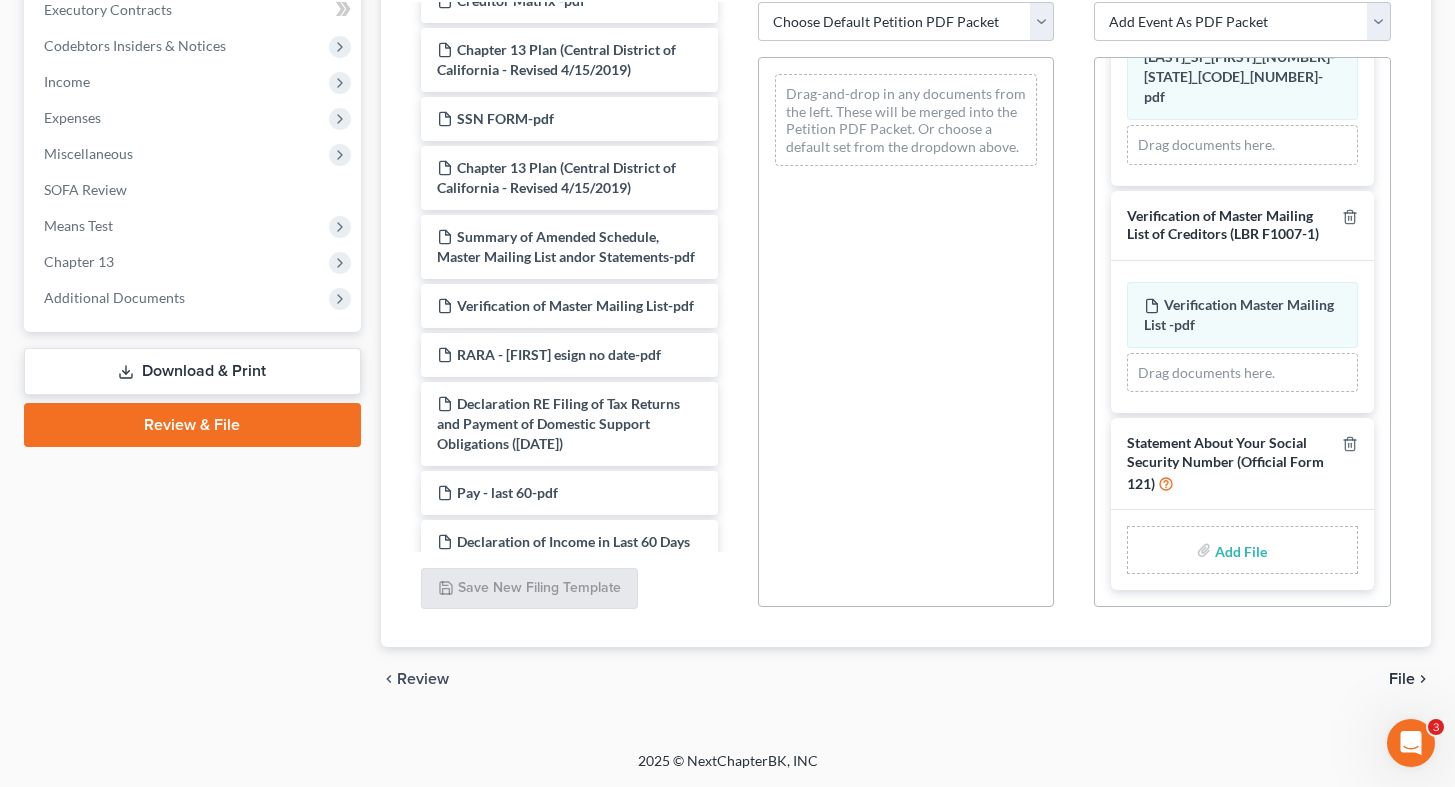 click at bounding box center [1239, 550] 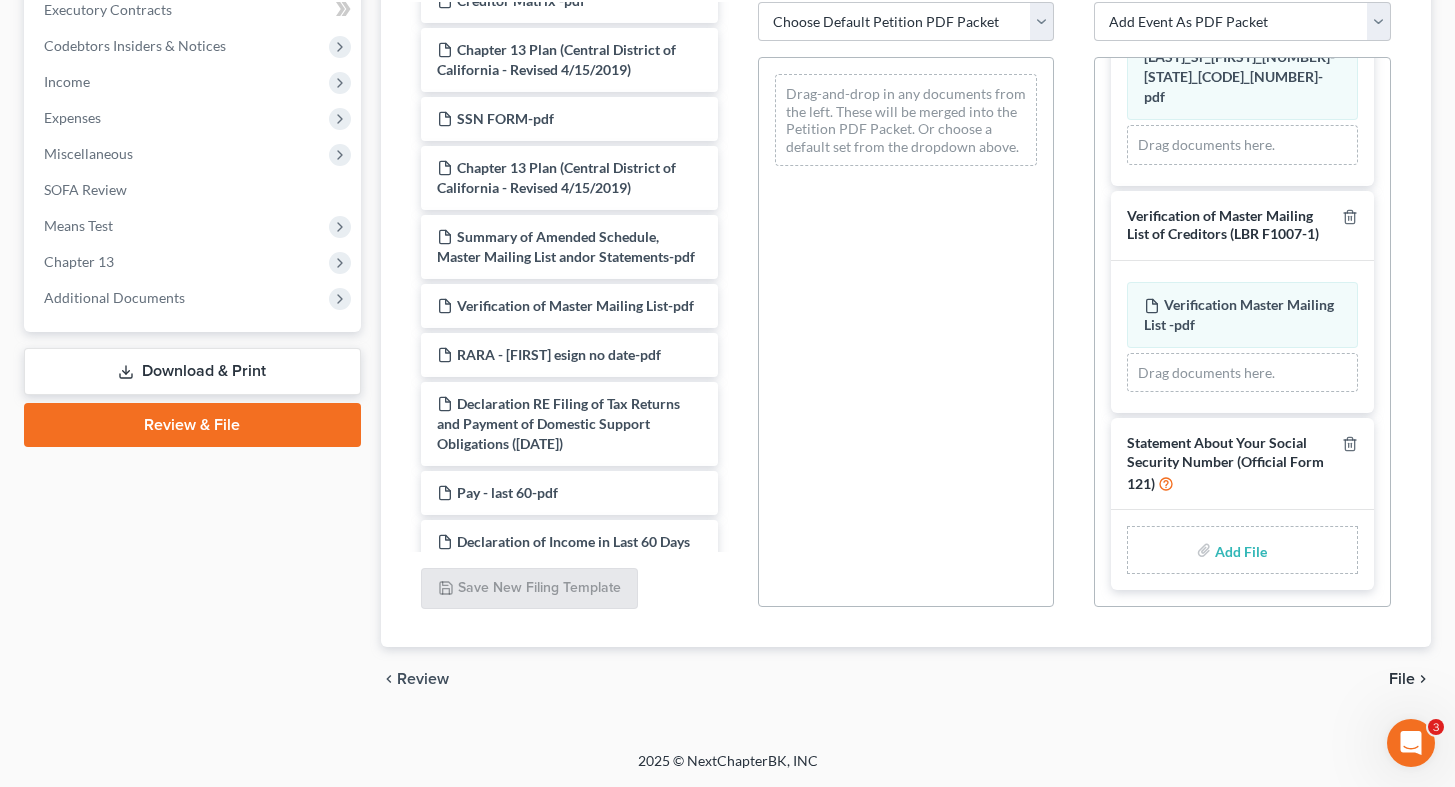 type on "C:\fakepath\Abel Social .pdf" 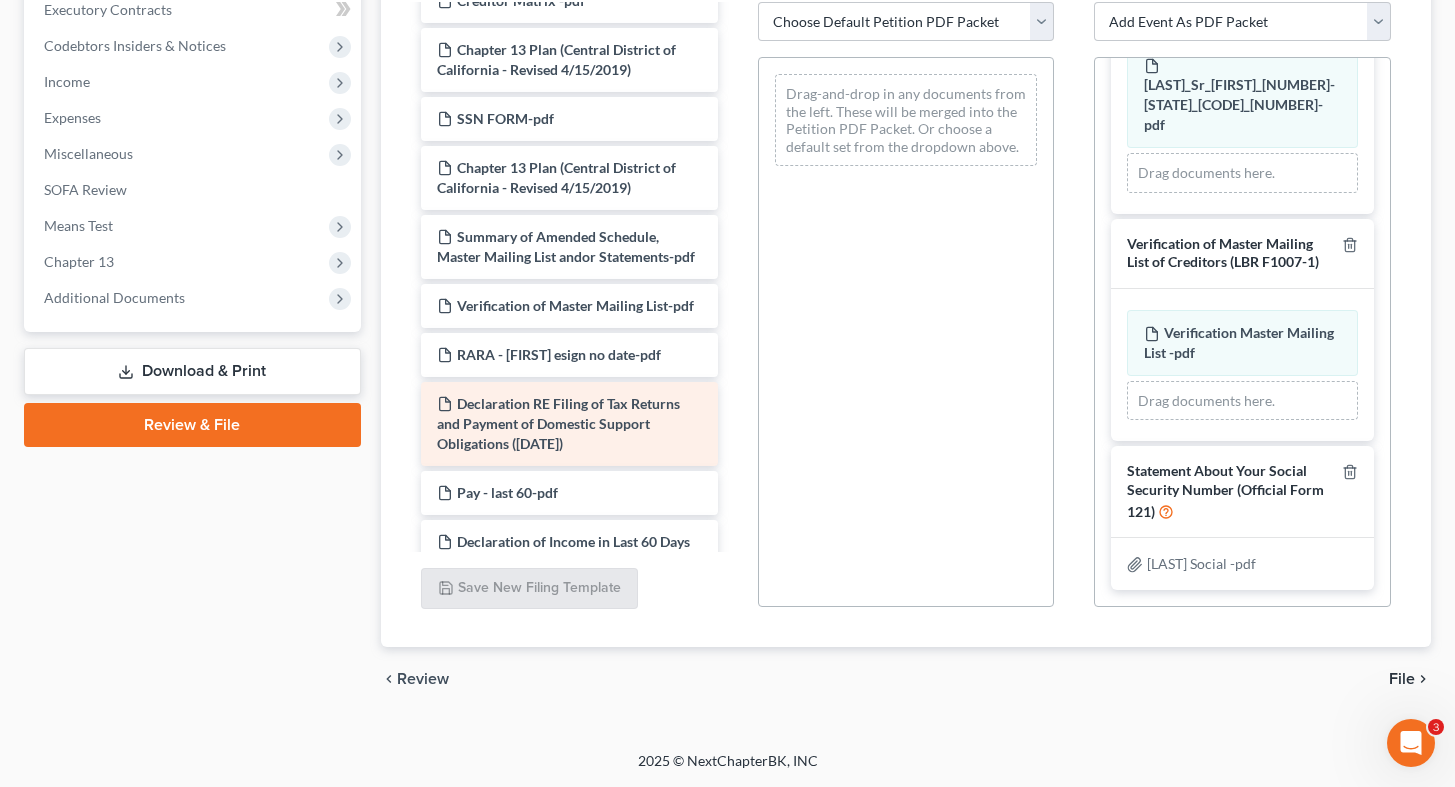 scroll, scrollTop: 167, scrollLeft: 0, axis: vertical 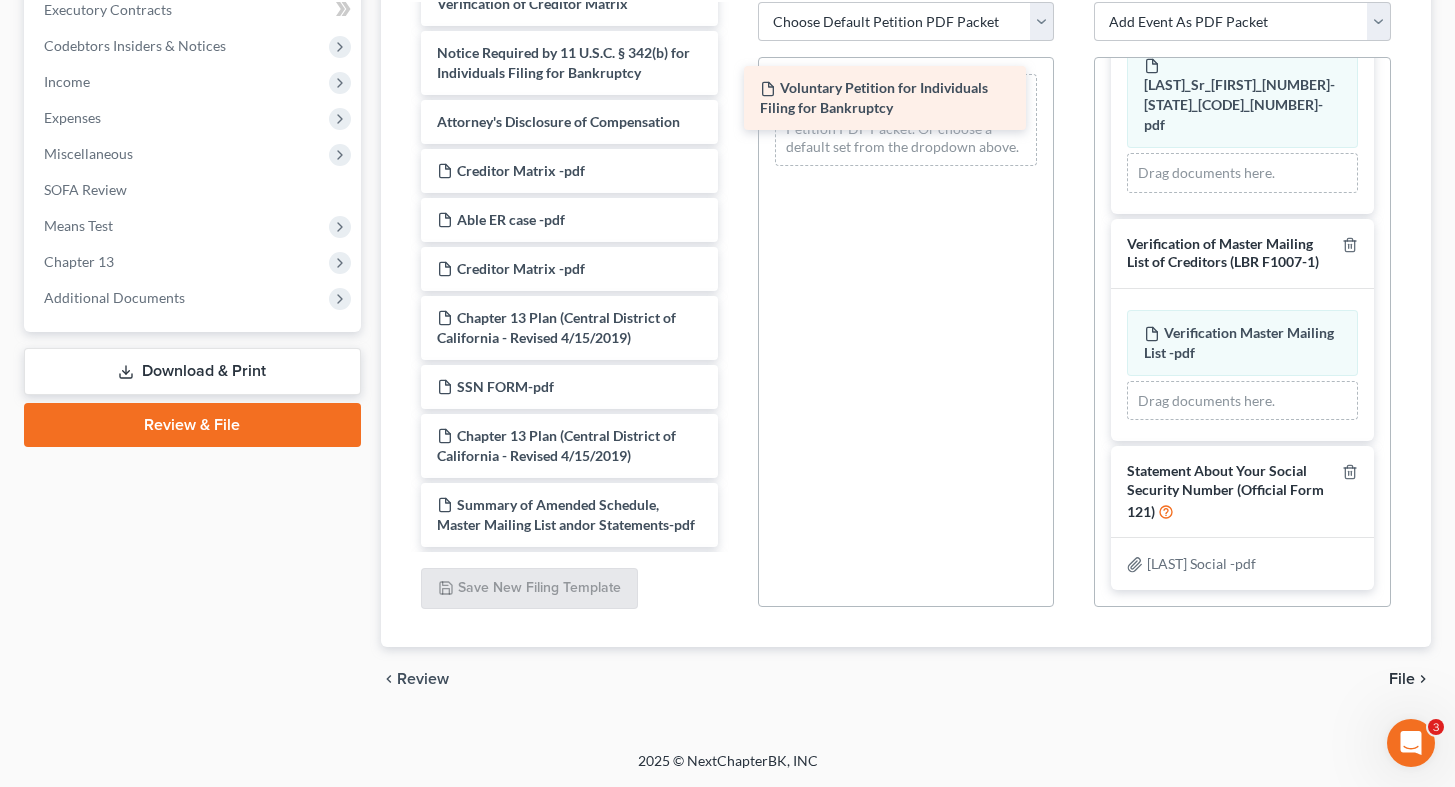 drag, startPoint x: 517, startPoint y: 221, endPoint x: 871, endPoint y: 94, distance: 376.09174 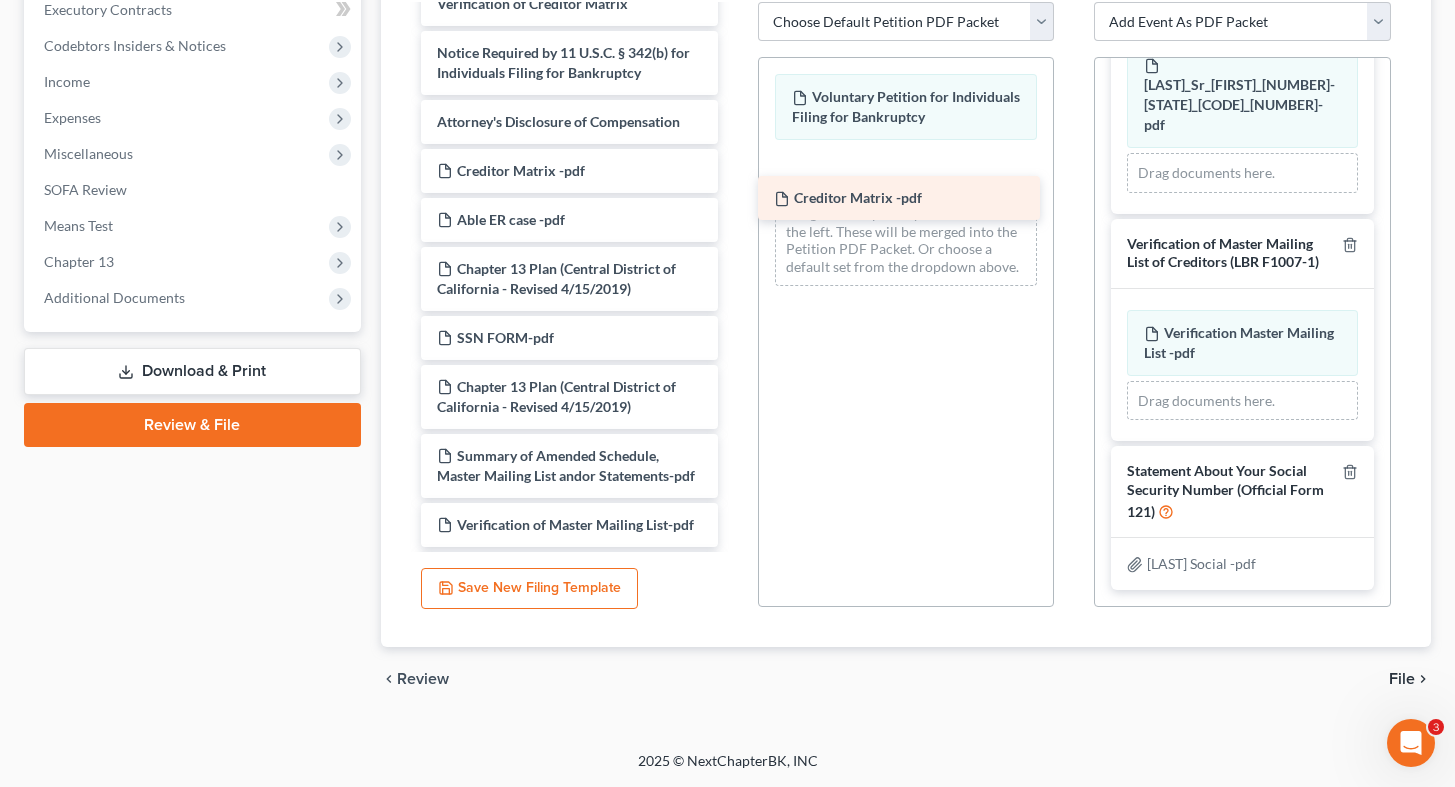 drag, startPoint x: 560, startPoint y: 275, endPoint x: 896, endPoint y: 205, distance: 343.21423 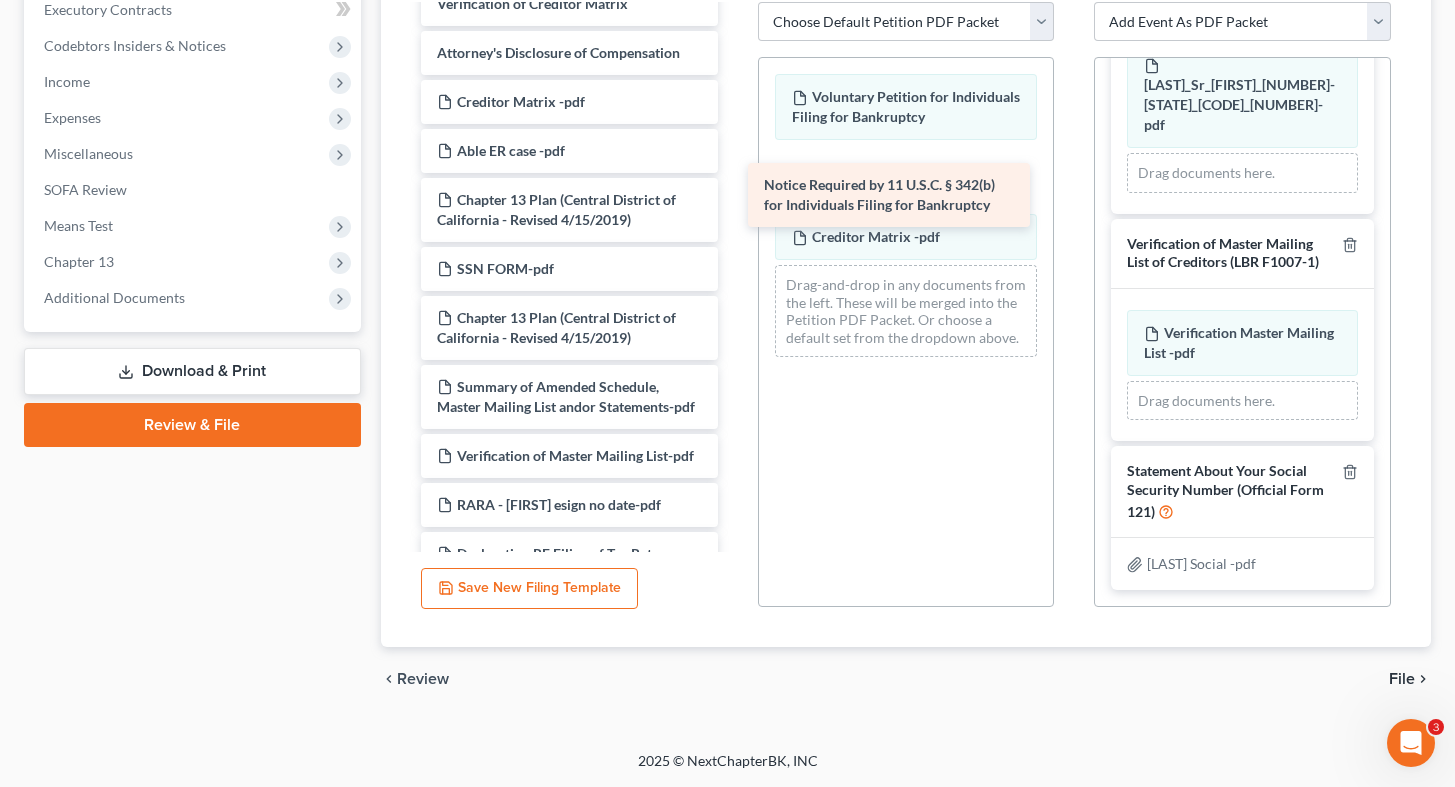 drag, startPoint x: 528, startPoint y: 58, endPoint x: 857, endPoint y: 181, distance: 351.24066 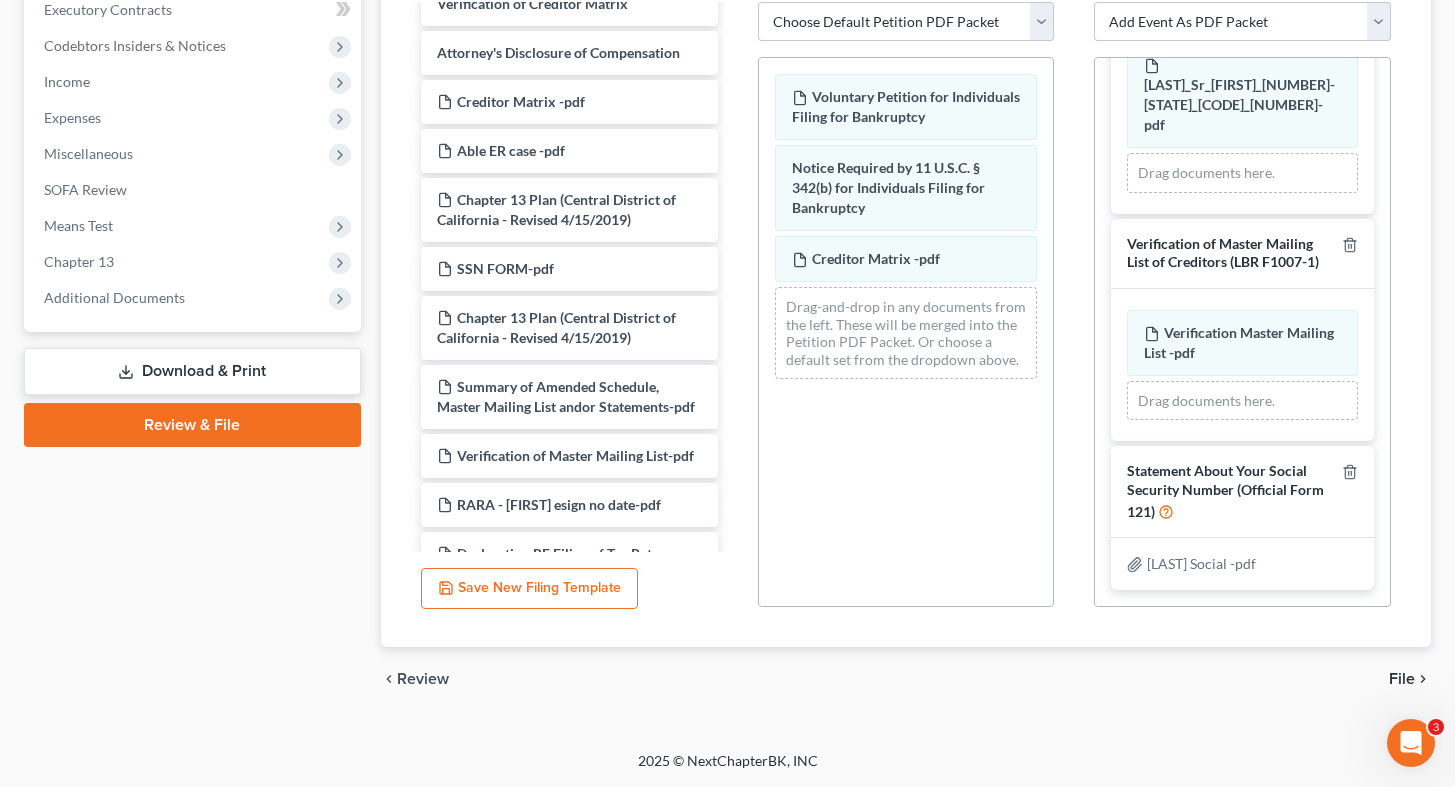 click on "File" at bounding box center (1402, 679) 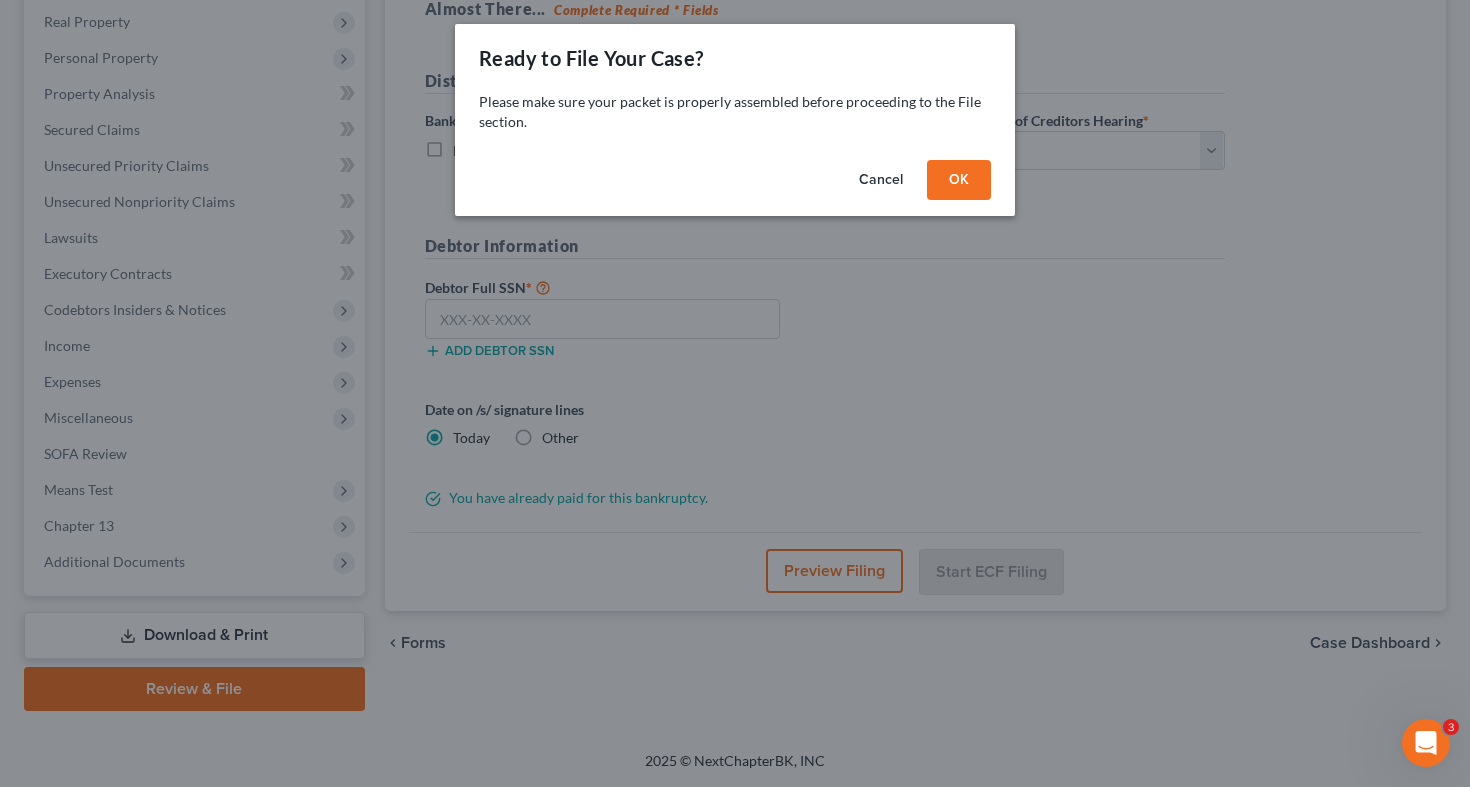 click on "OK" at bounding box center (959, 180) 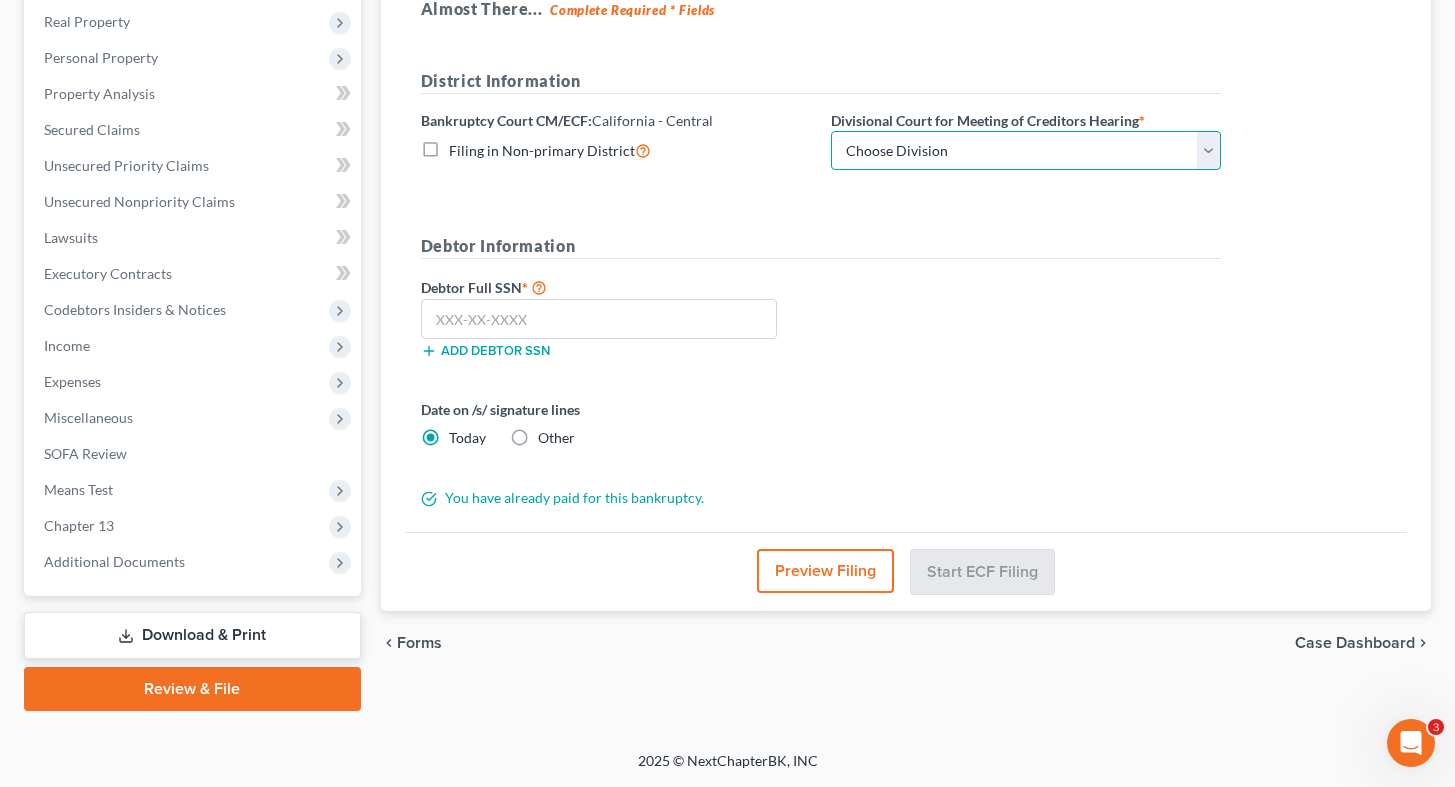 select on "1" 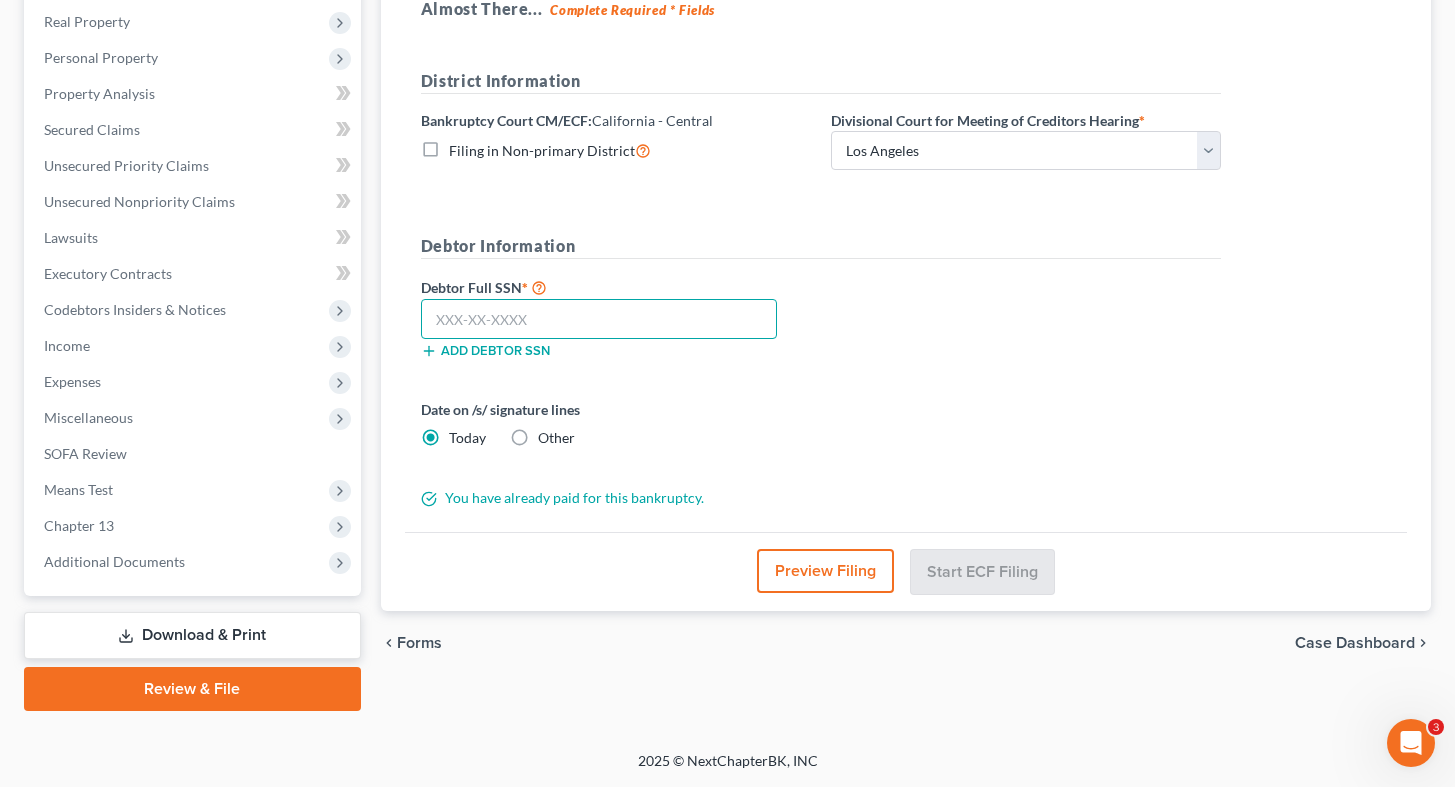 click at bounding box center [599, 319] 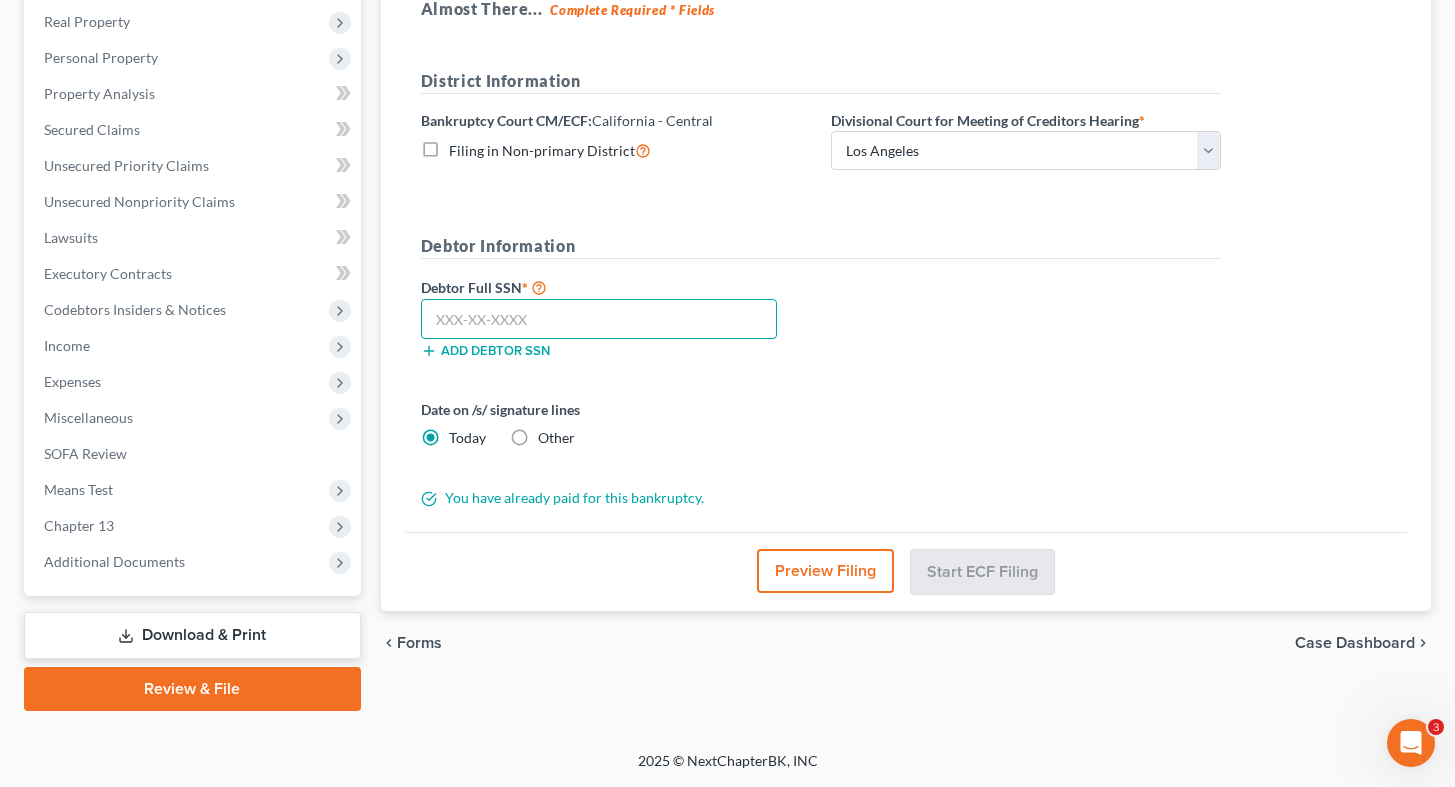 scroll, scrollTop: 0, scrollLeft: 0, axis: both 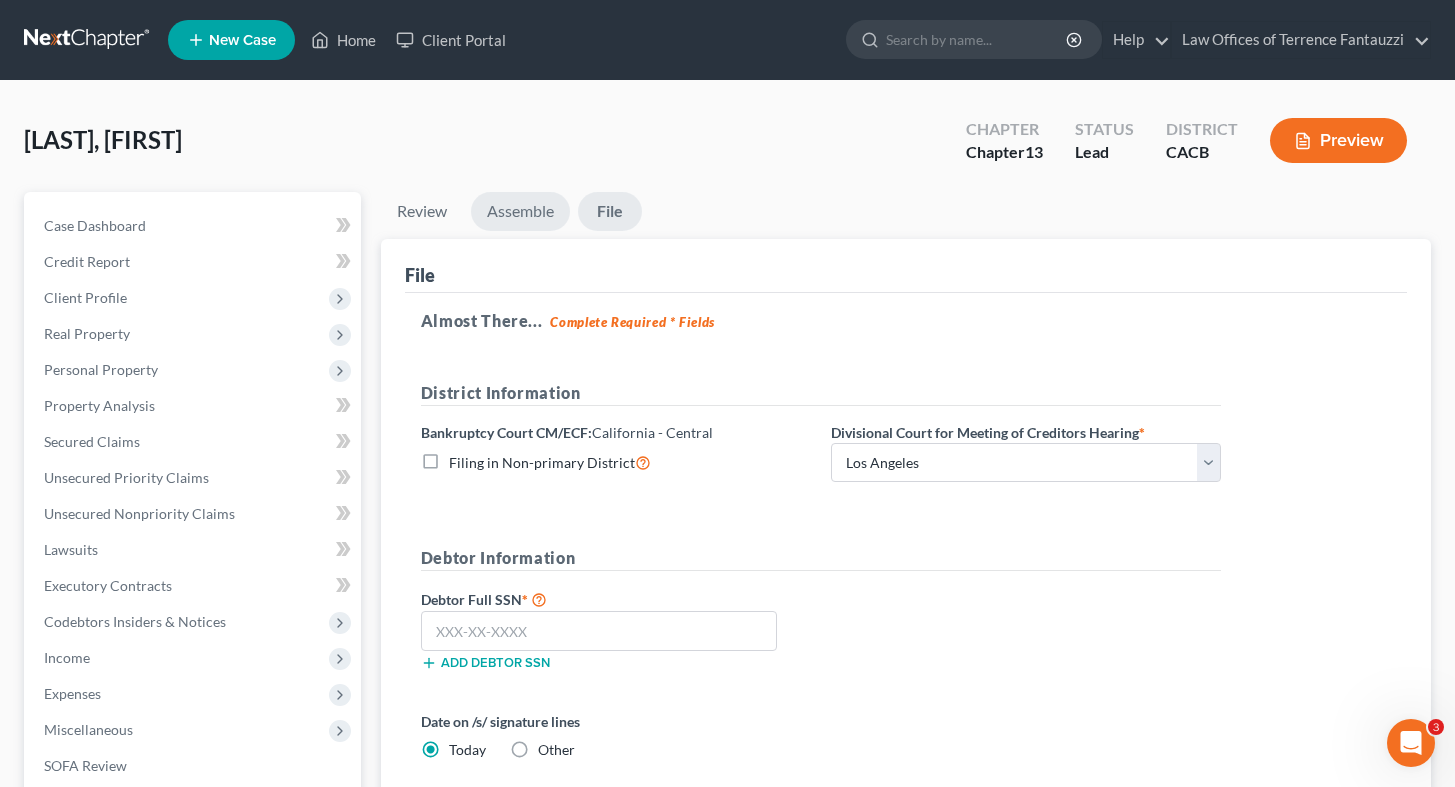 click on "Assemble" at bounding box center [520, 211] 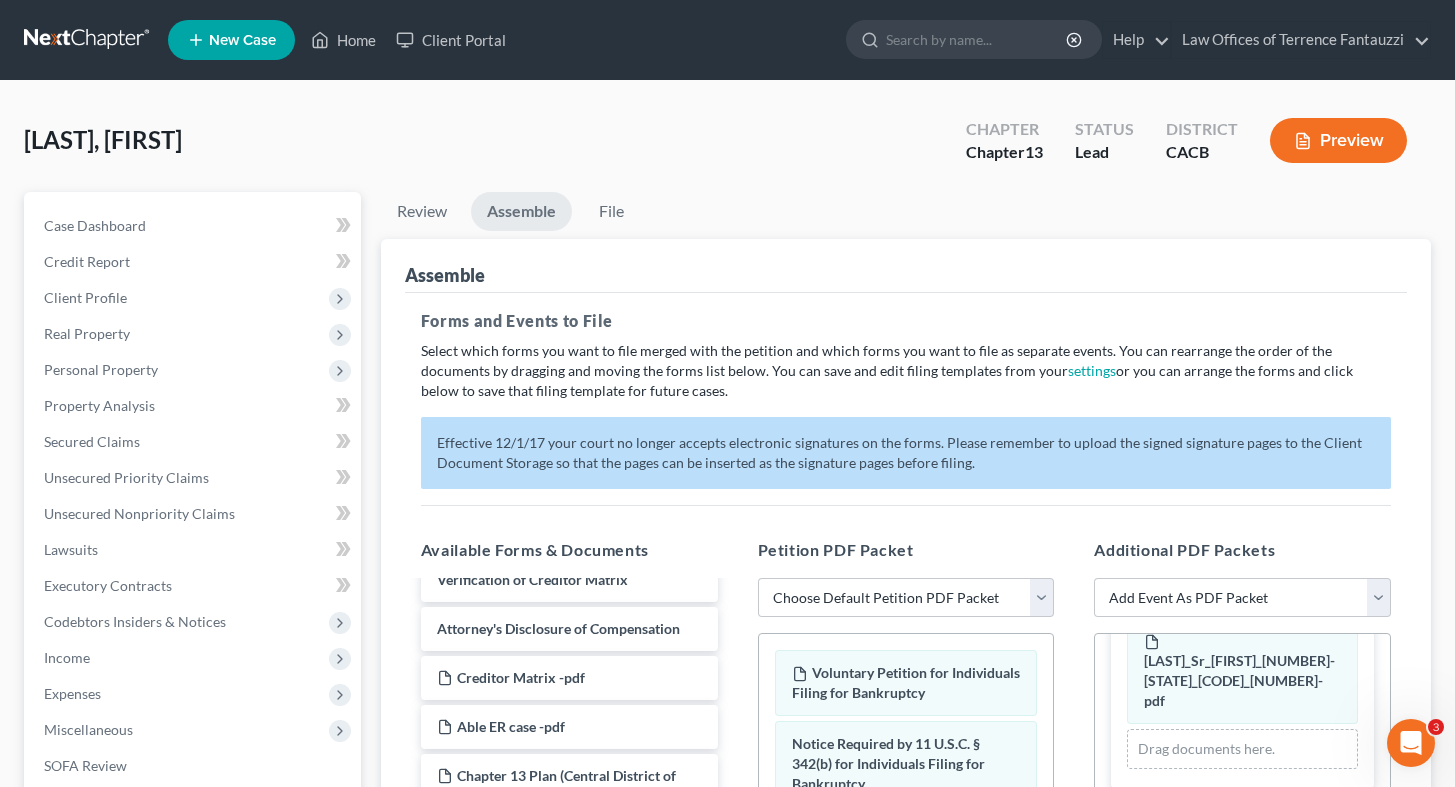 scroll, scrollTop: 131, scrollLeft: 0, axis: vertical 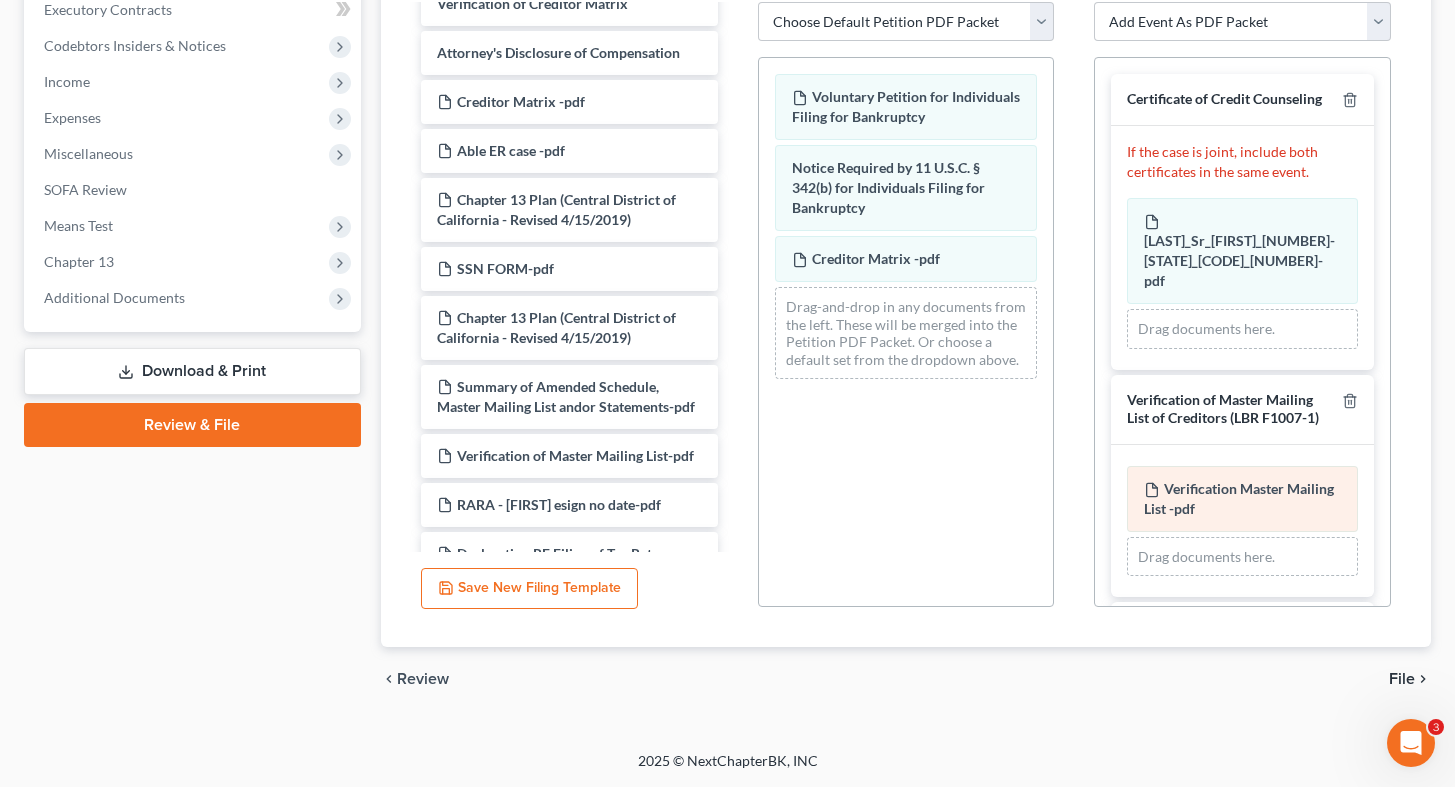 click on "Verification Master Mailing List -pdf" at bounding box center [1239, 498] 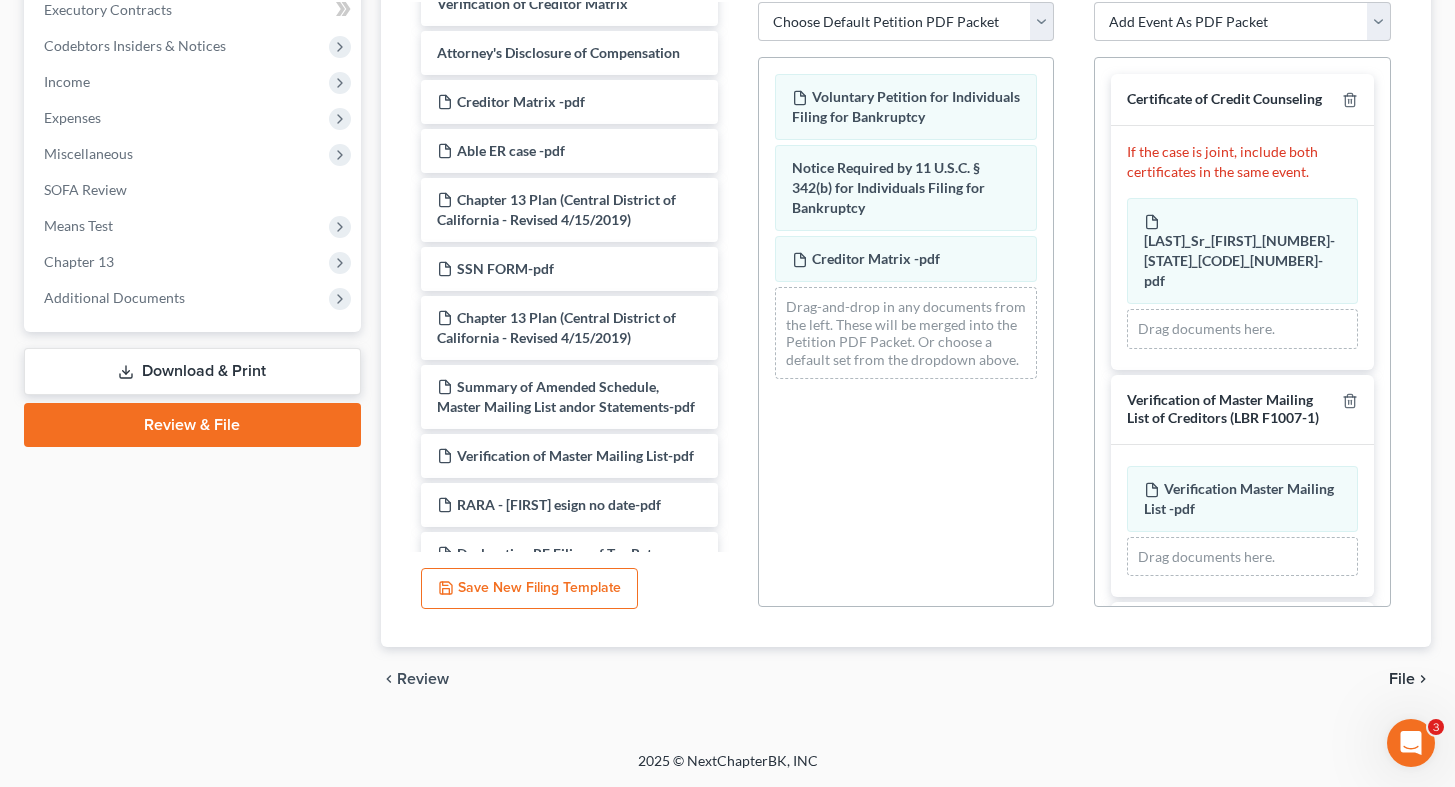 click on "chevron_right" at bounding box center [1423, 679] 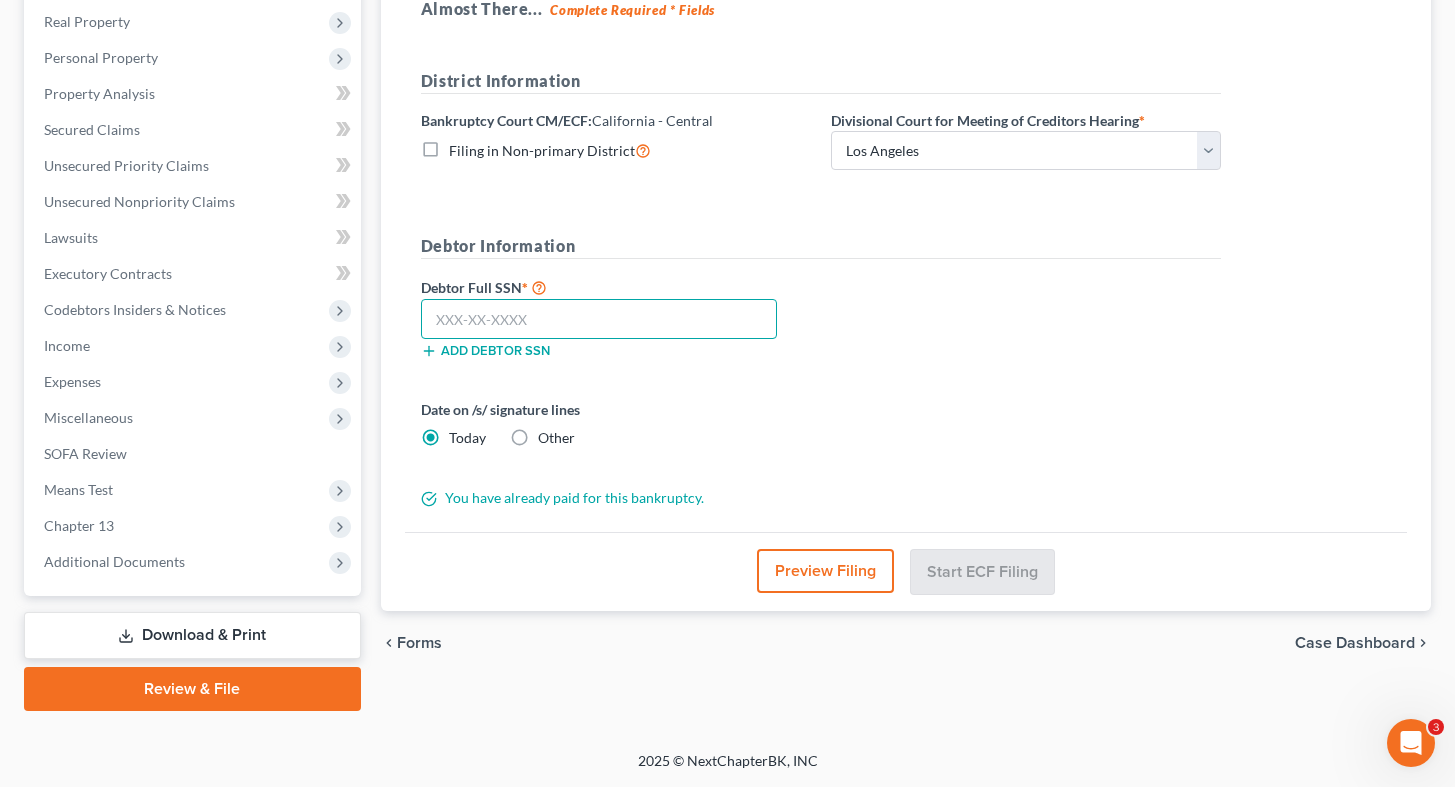 click at bounding box center (599, 319) 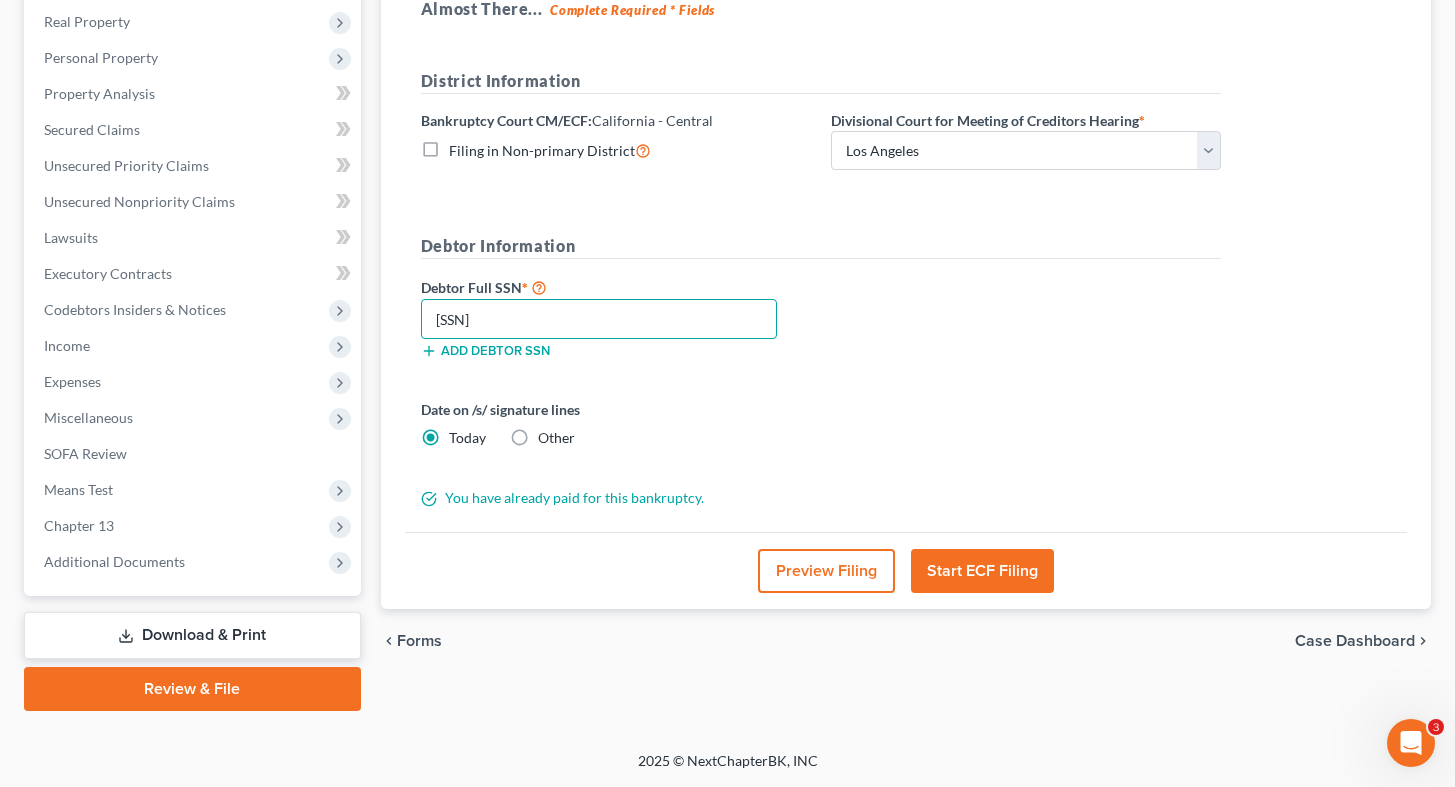 type on "[SSN]" 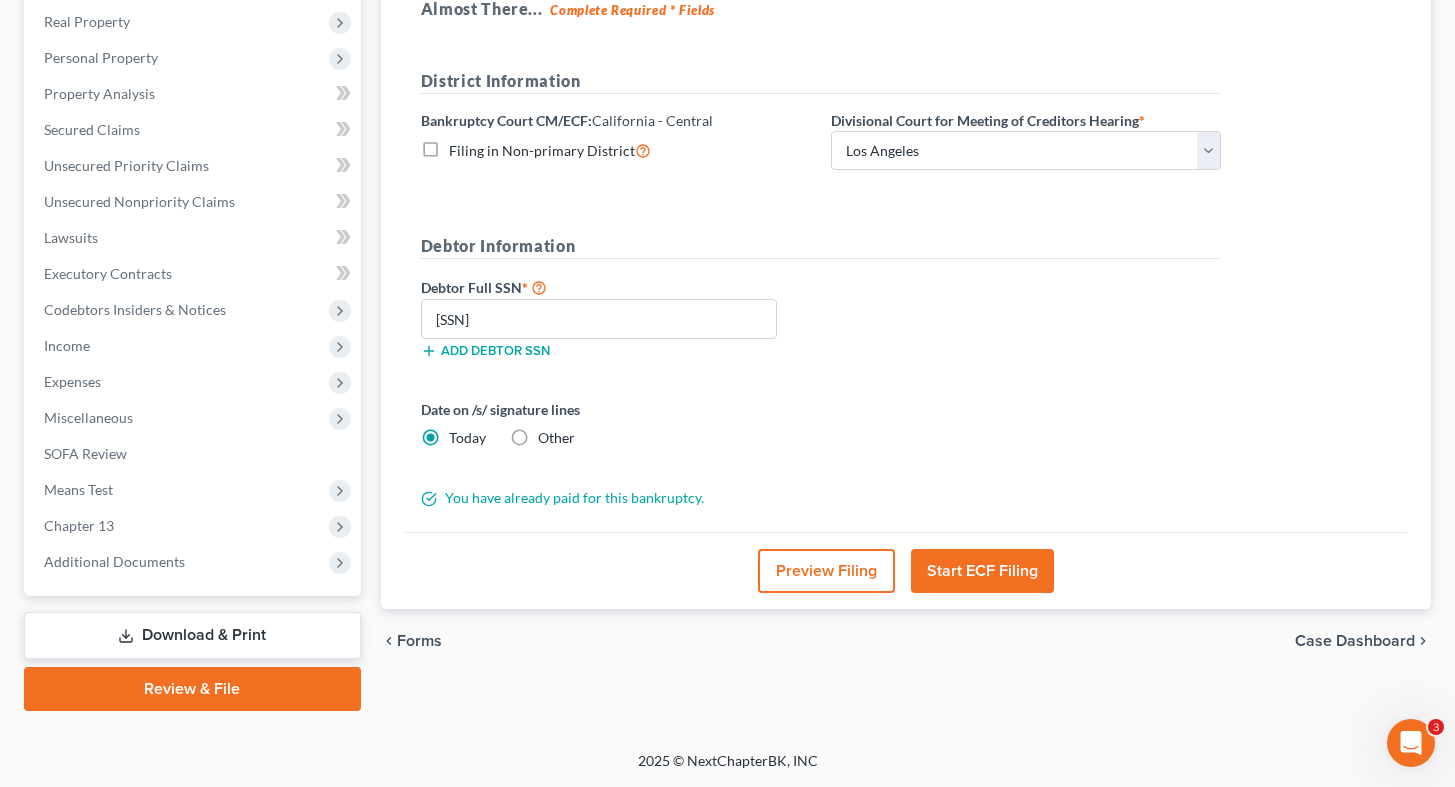click on "Start ECF Filing" at bounding box center [982, 571] 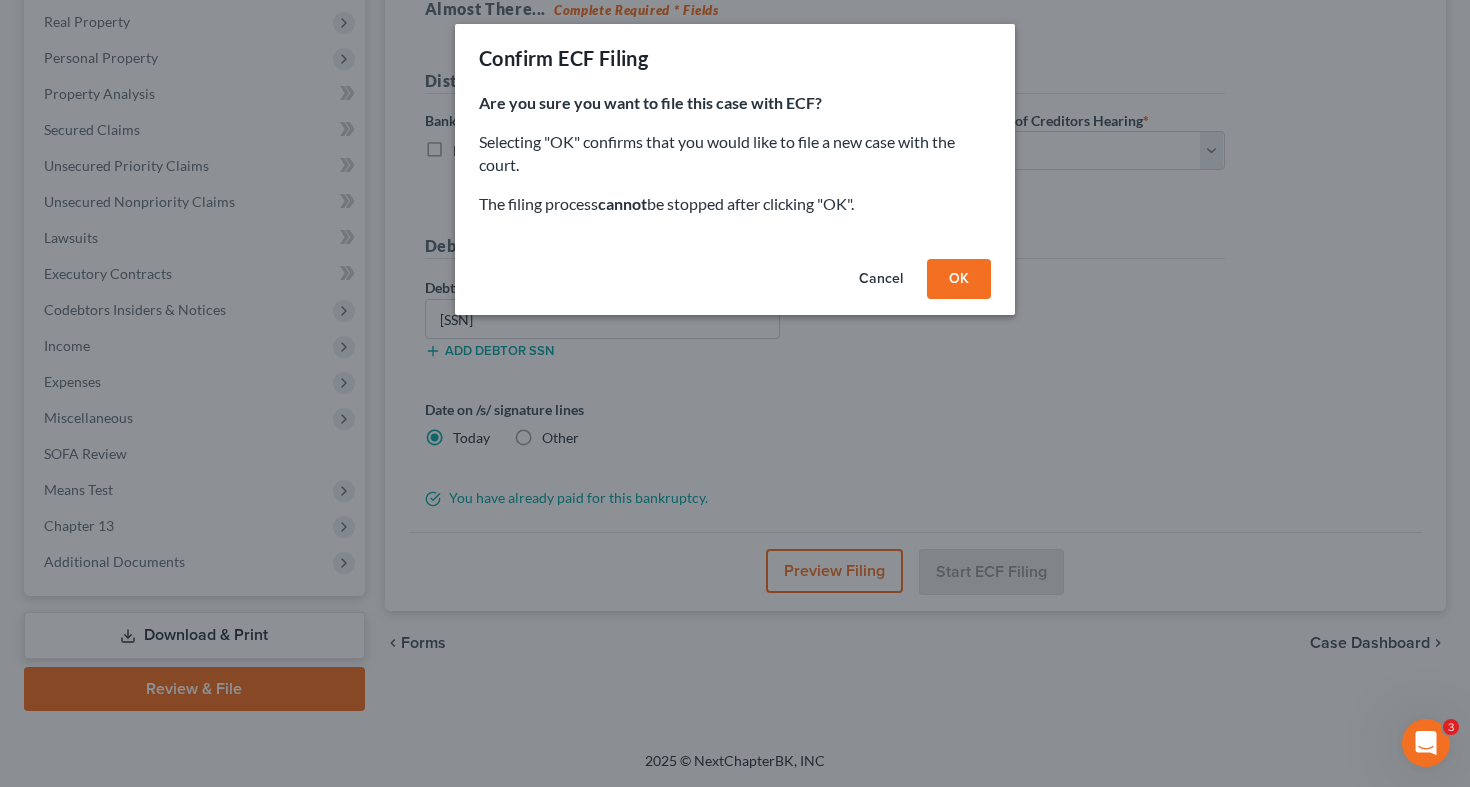 click on "OK" at bounding box center (959, 279) 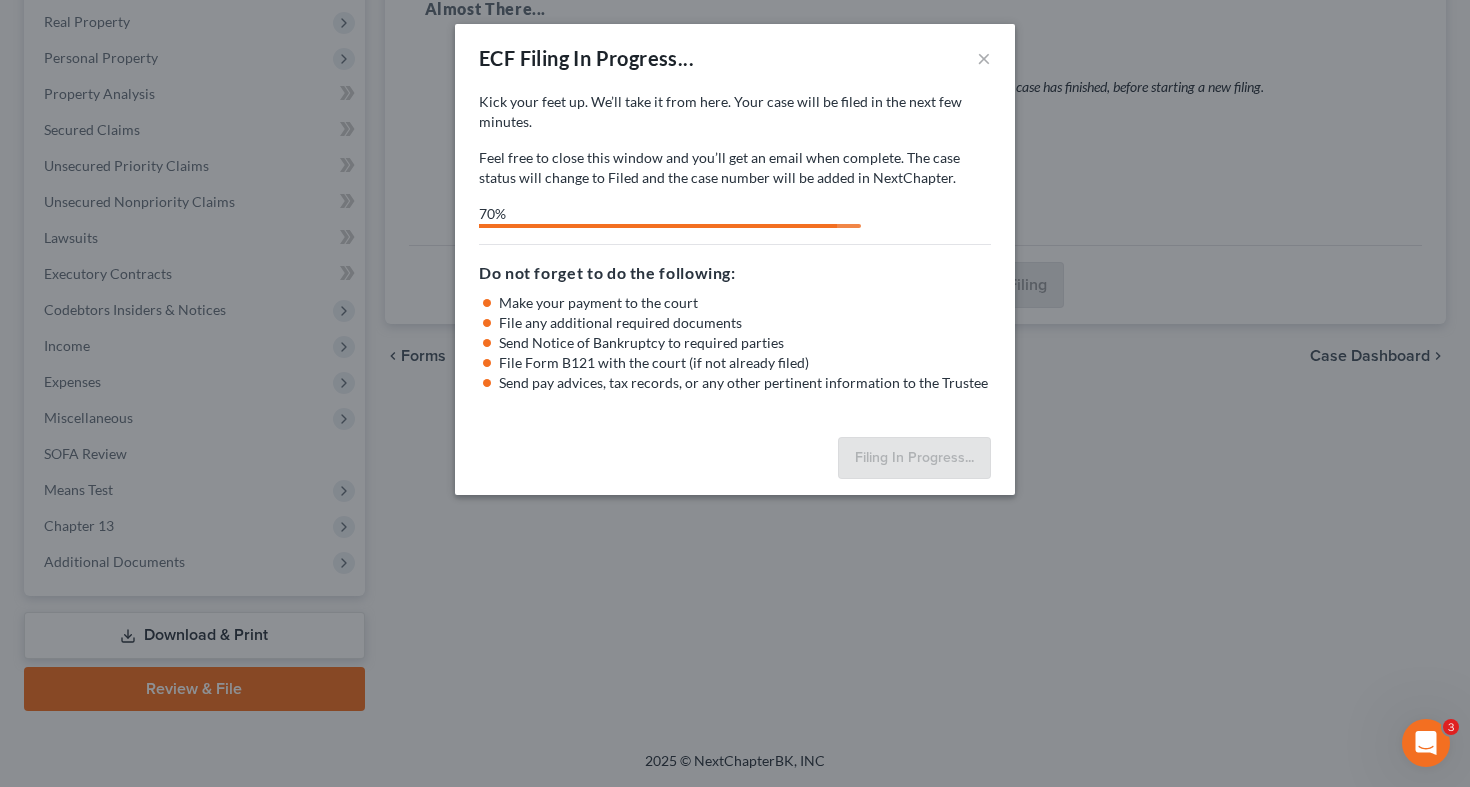 select on "1" 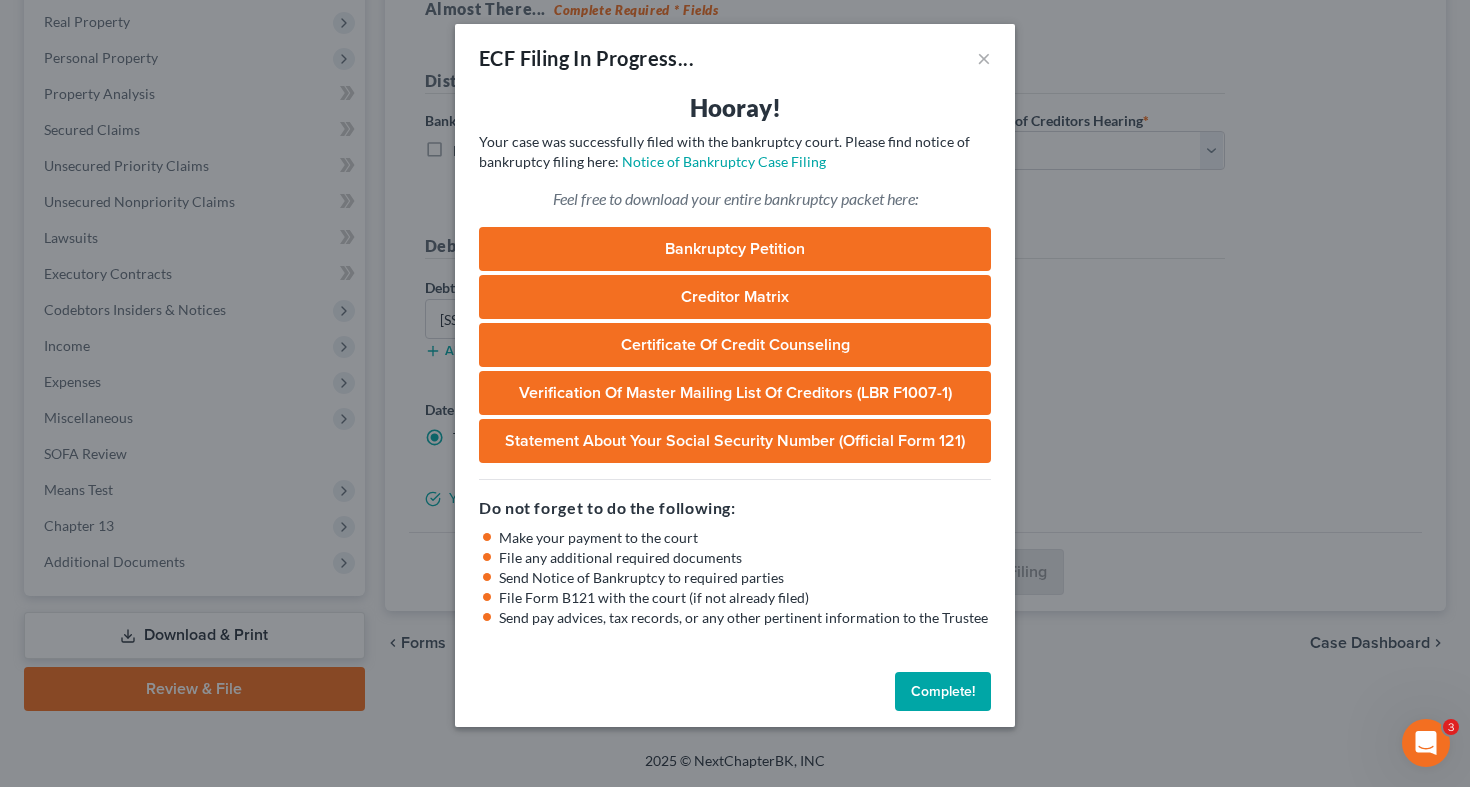 click on "Complete!" at bounding box center [943, 692] 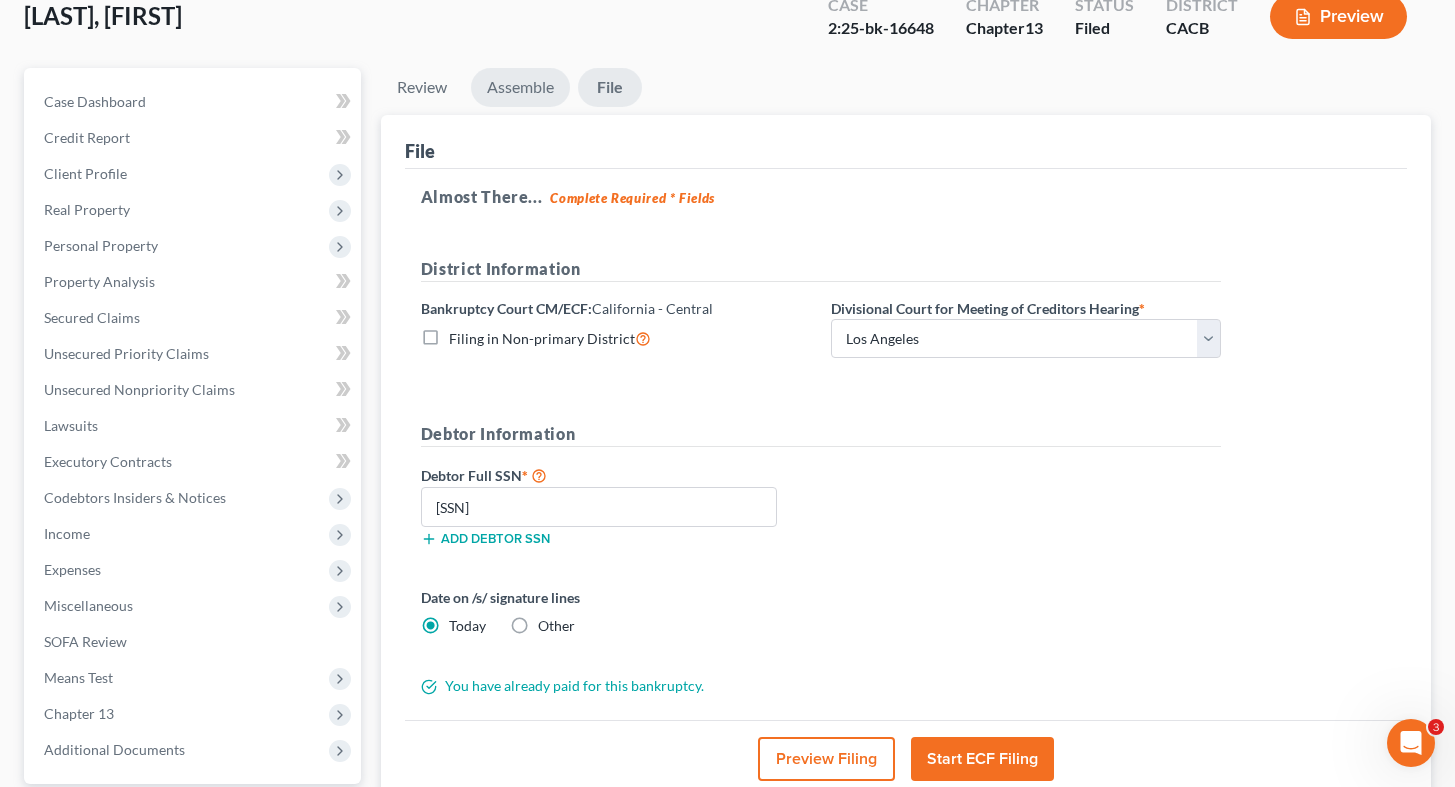 scroll, scrollTop: 0, scrollLeft: 0, axis: both 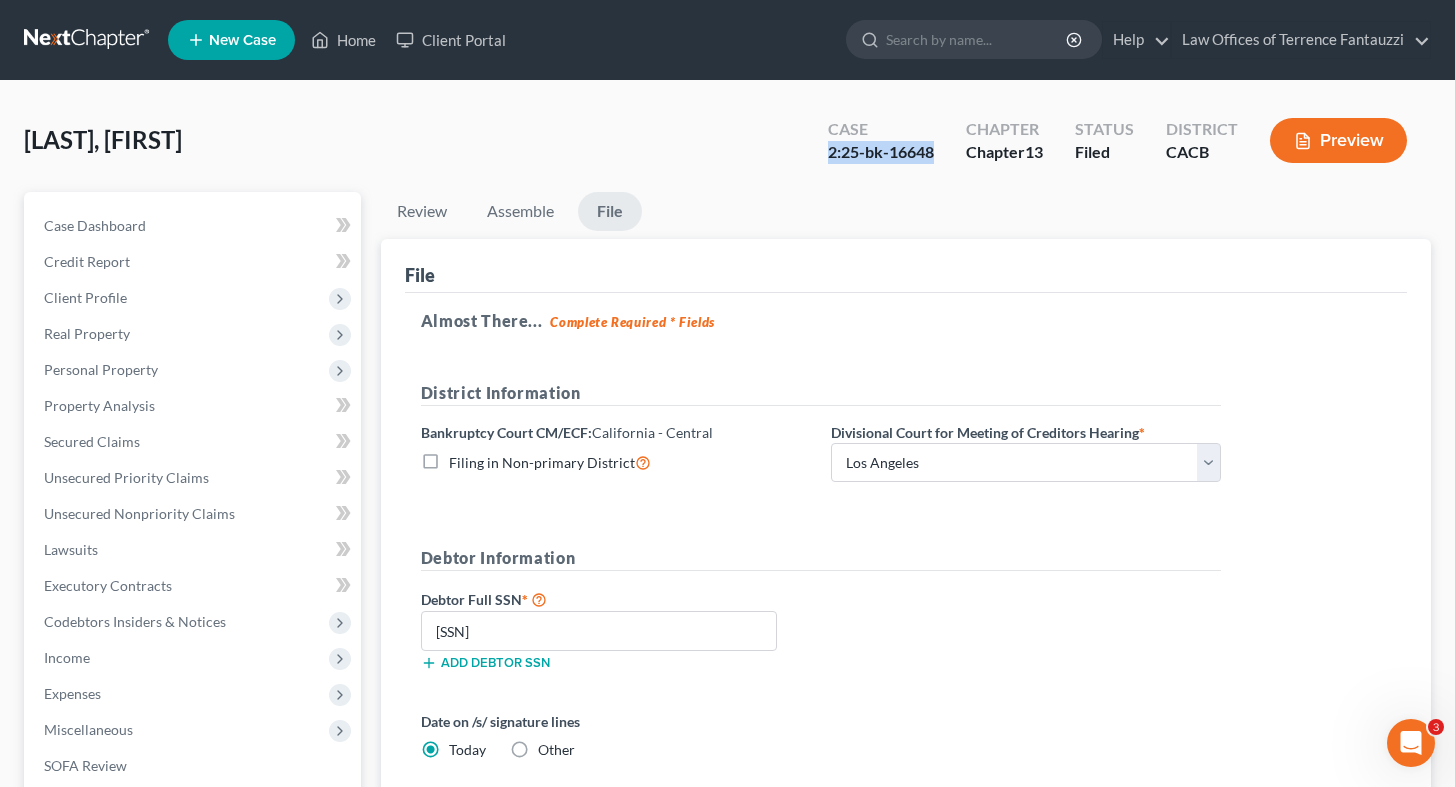drag, startPoint x: 823, startPoint y: 150, endPoint x: 937, endPoint y: 153, distance: 114.03947 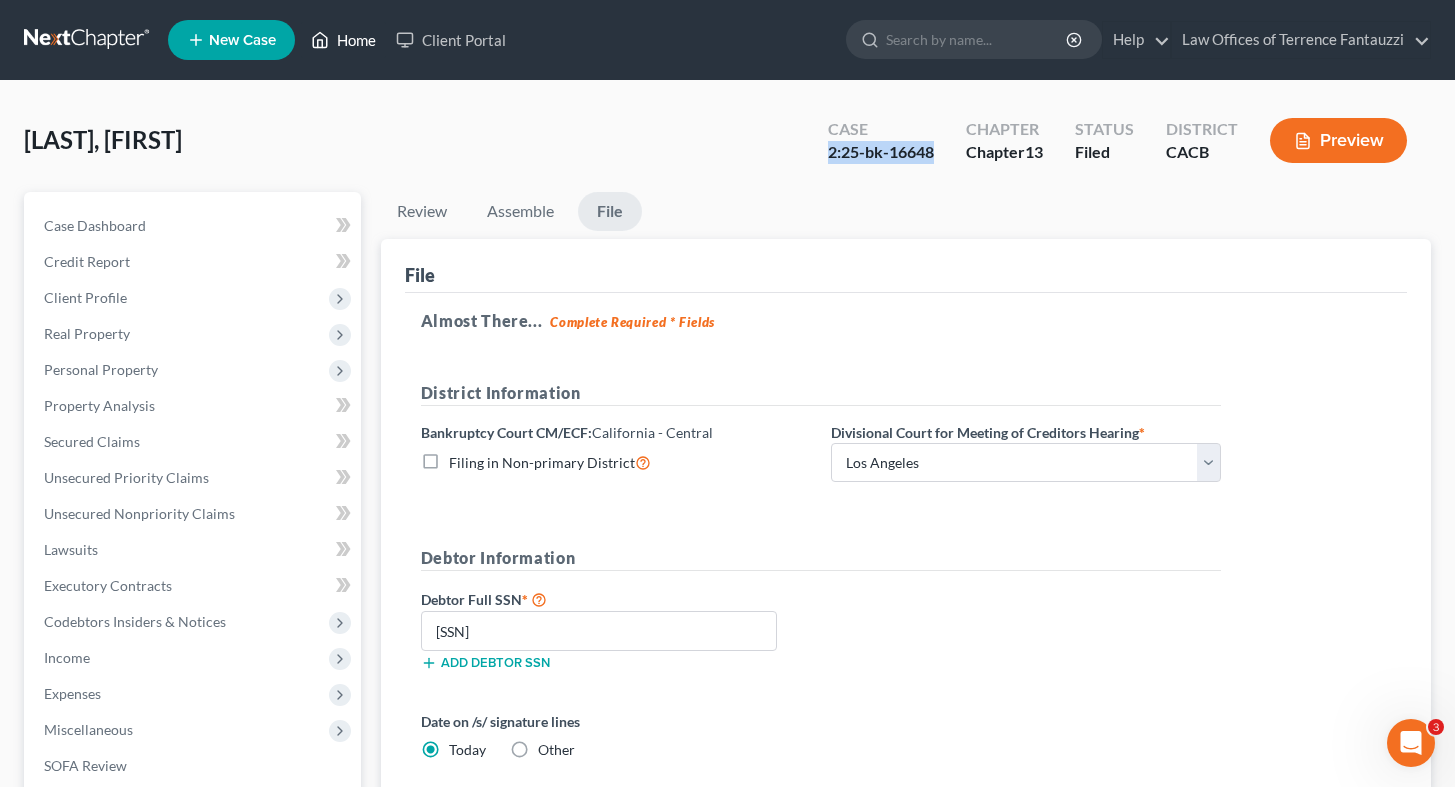 click 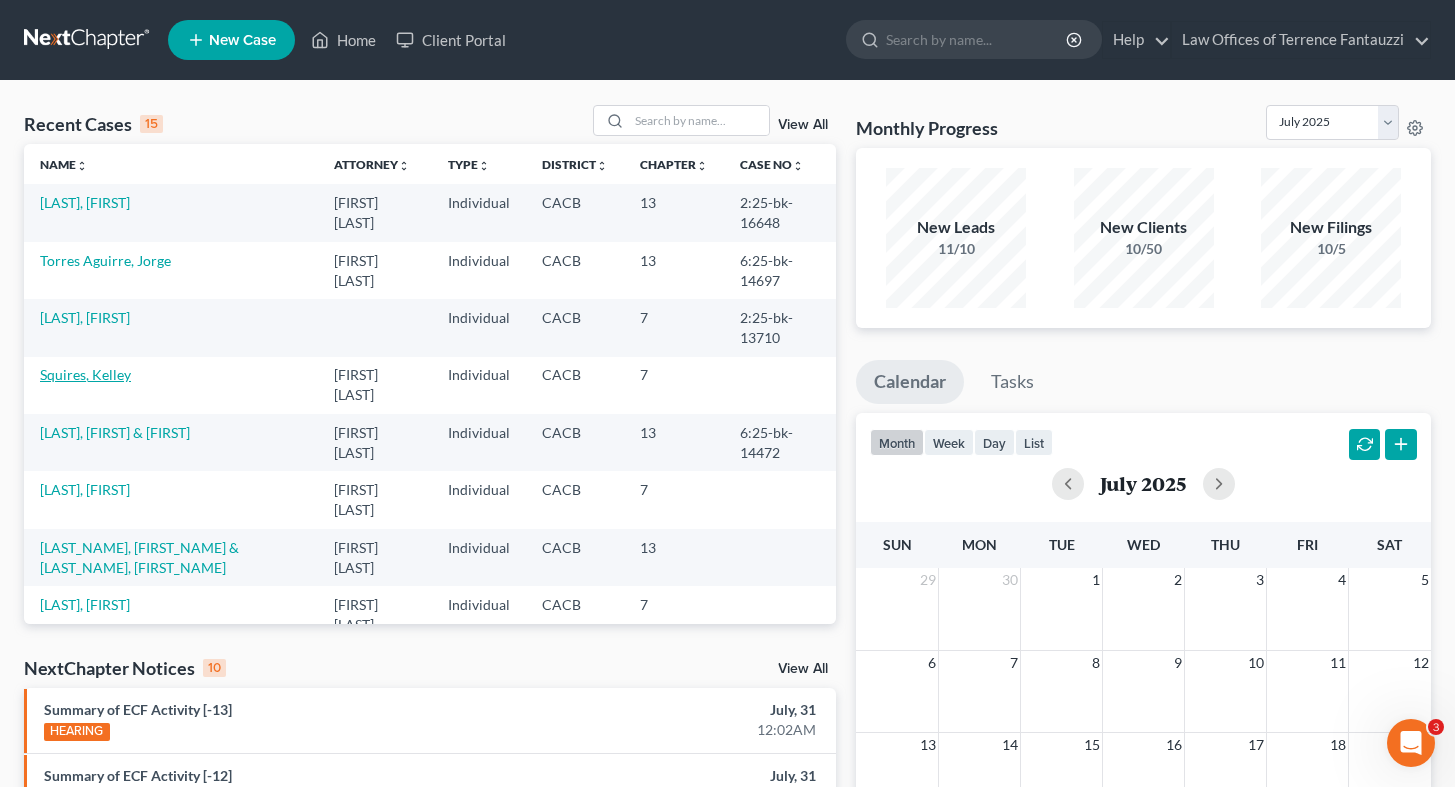 click on "Squires, Kelley" at bounding box center [85, 374] 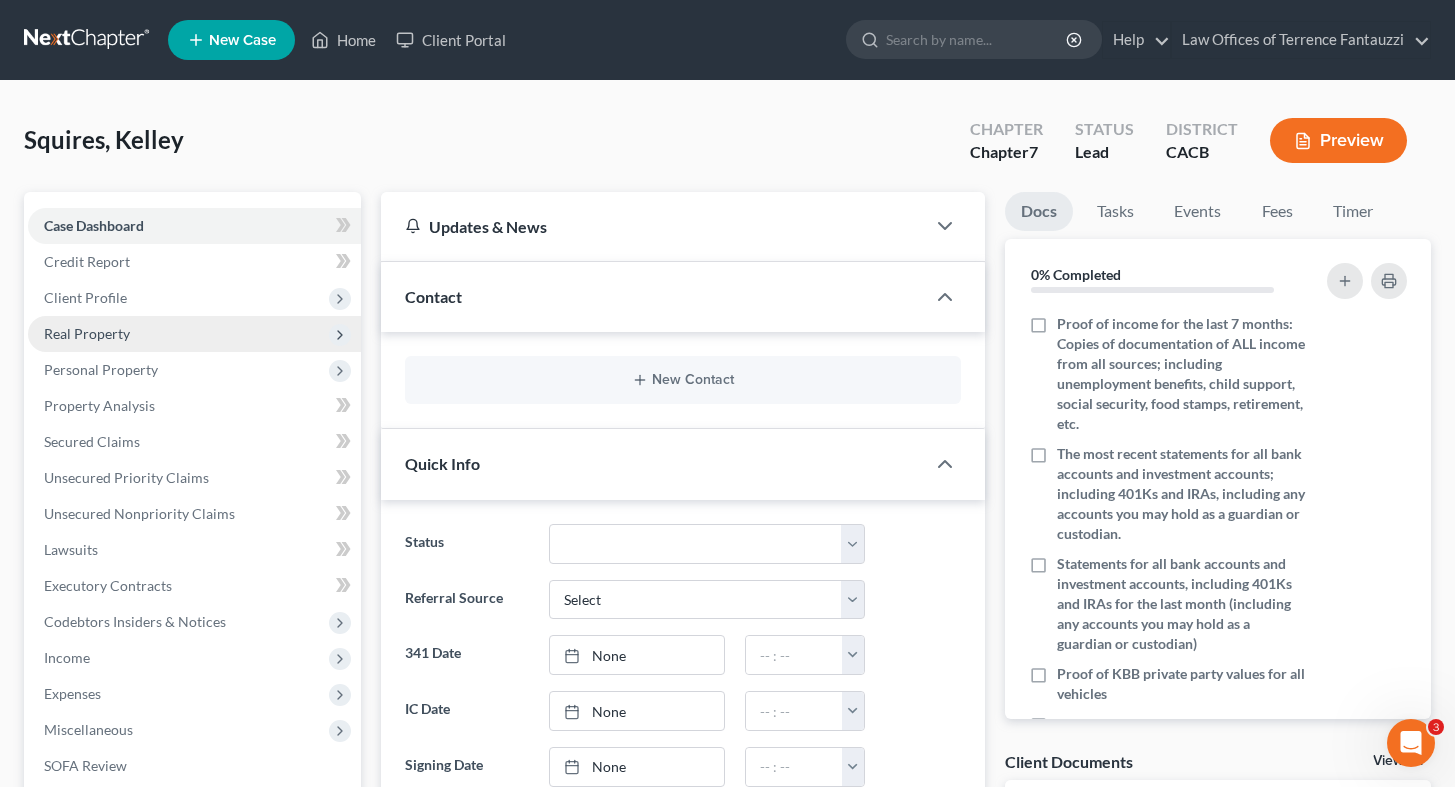 scroll, scrollTop: 186, scrollLeft: 0, axis: vertical 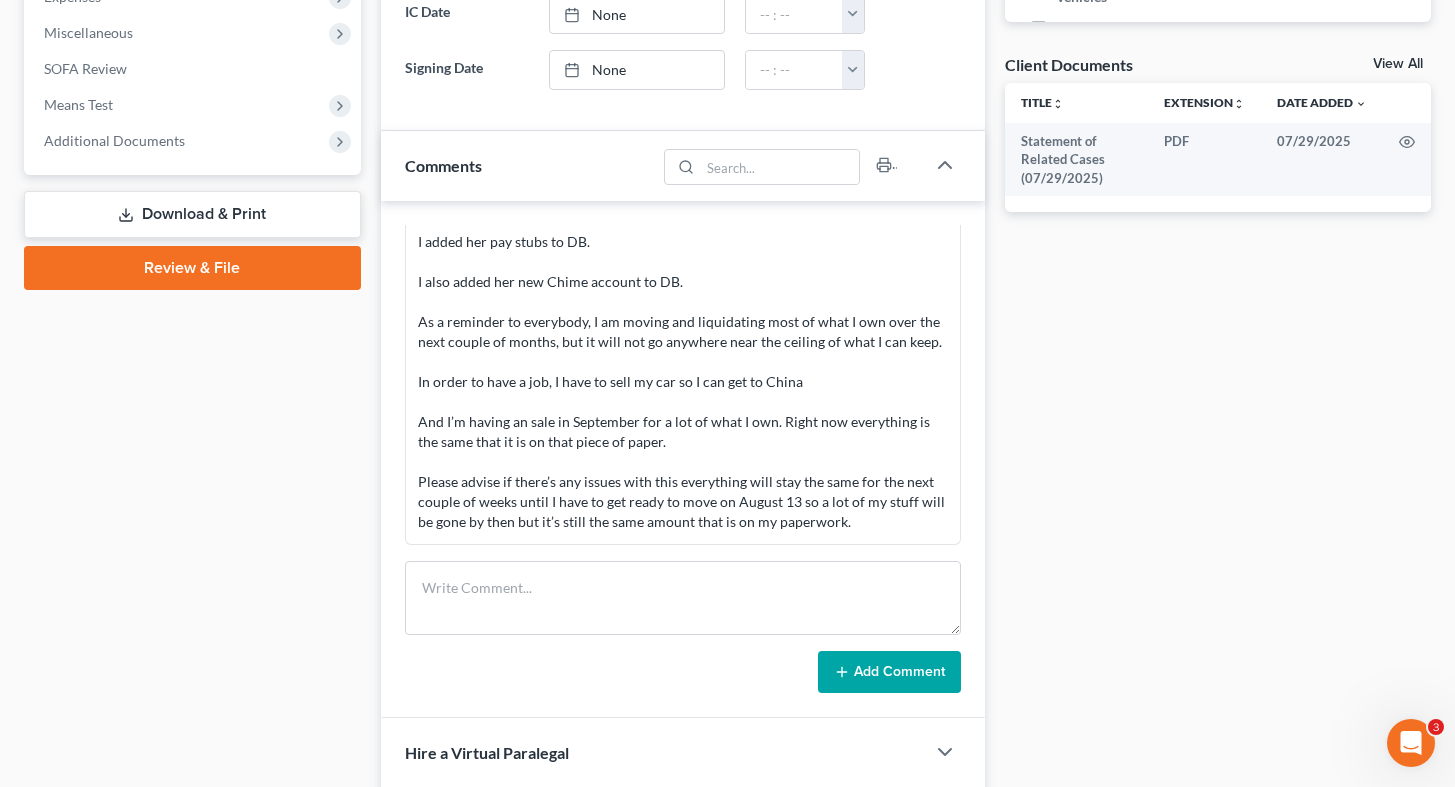 click on "Review & File" at bounding box center [192, 268] 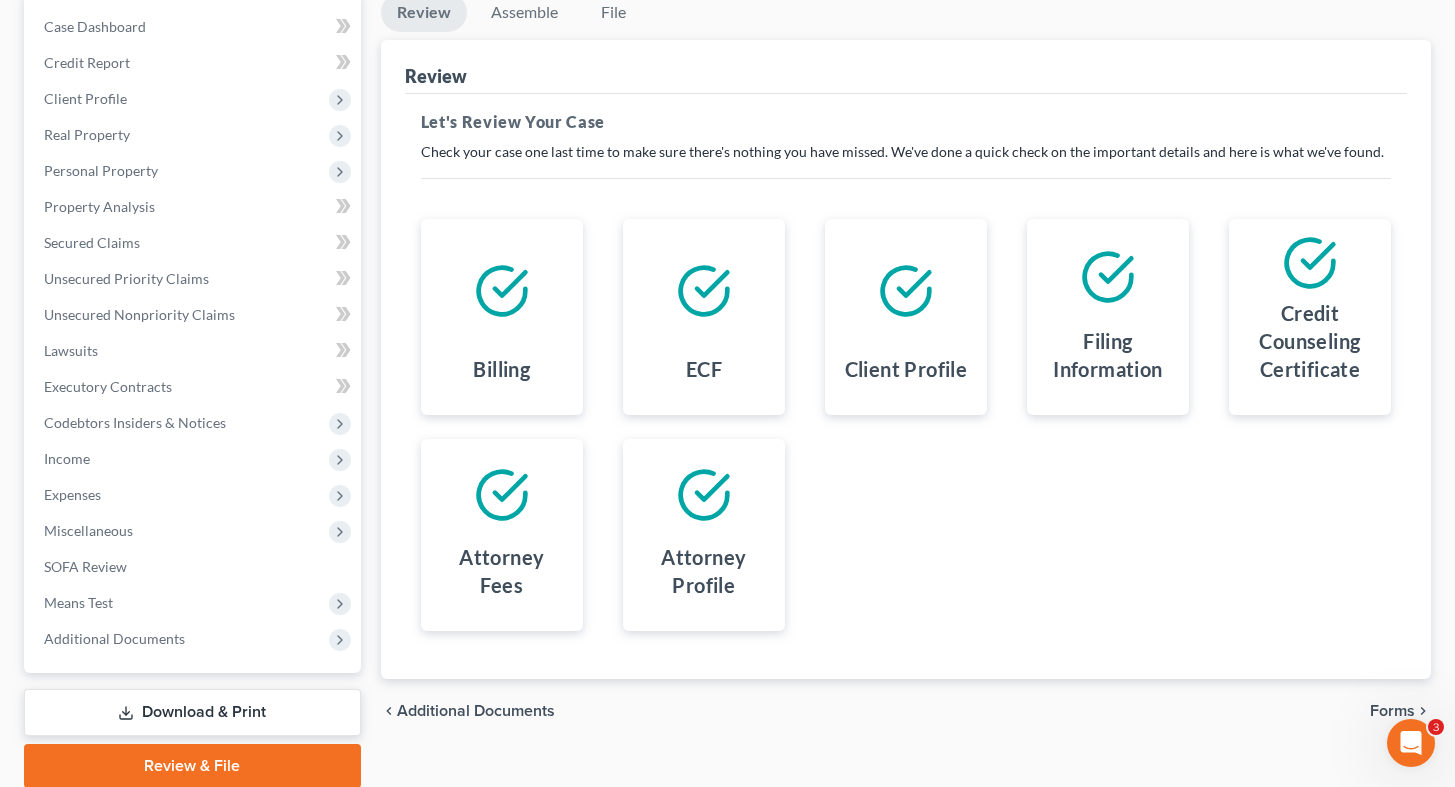 scroll, scrollTop: 19, scrollLeft: 0, axis: vertical 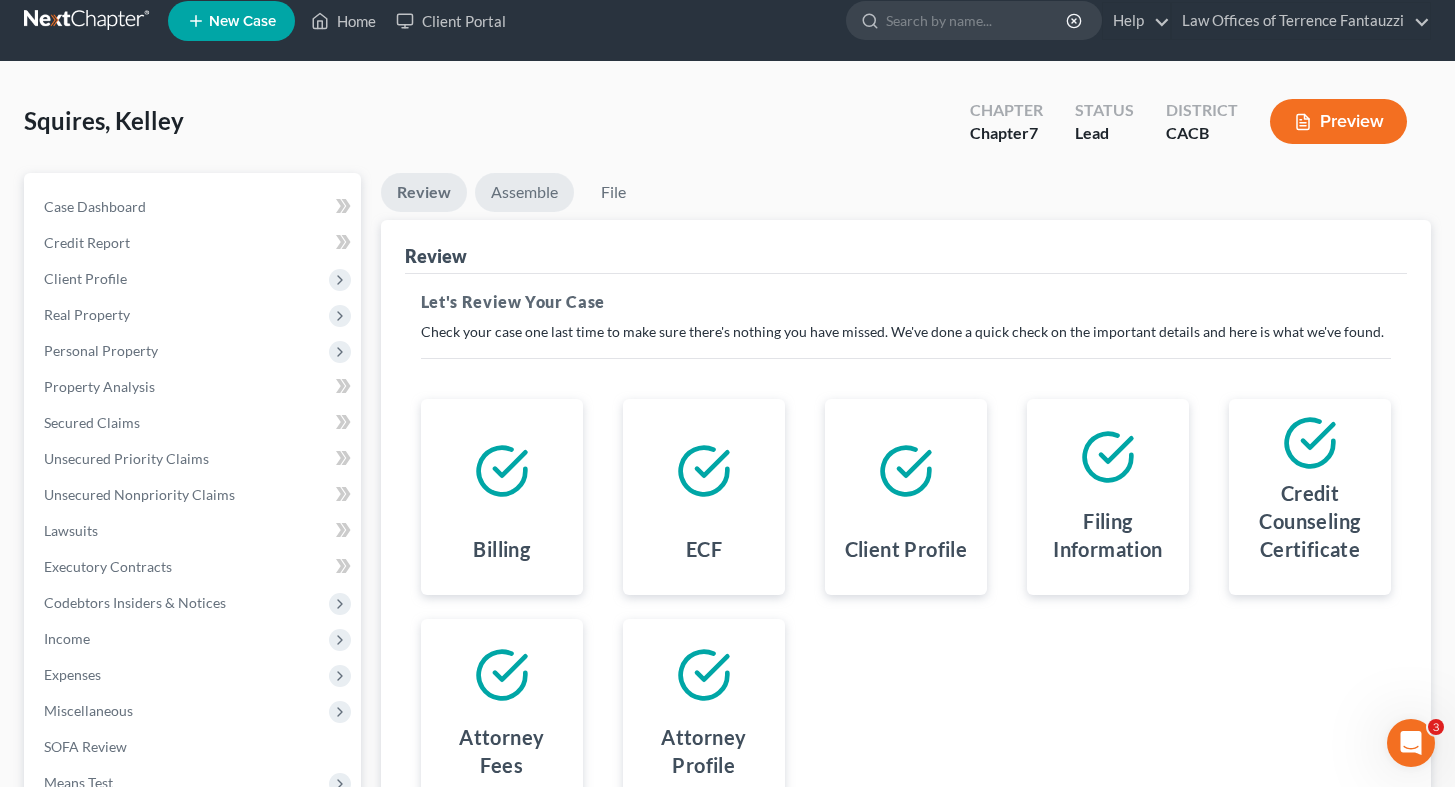 click on "Assemble" at bounding box center (524, 192) 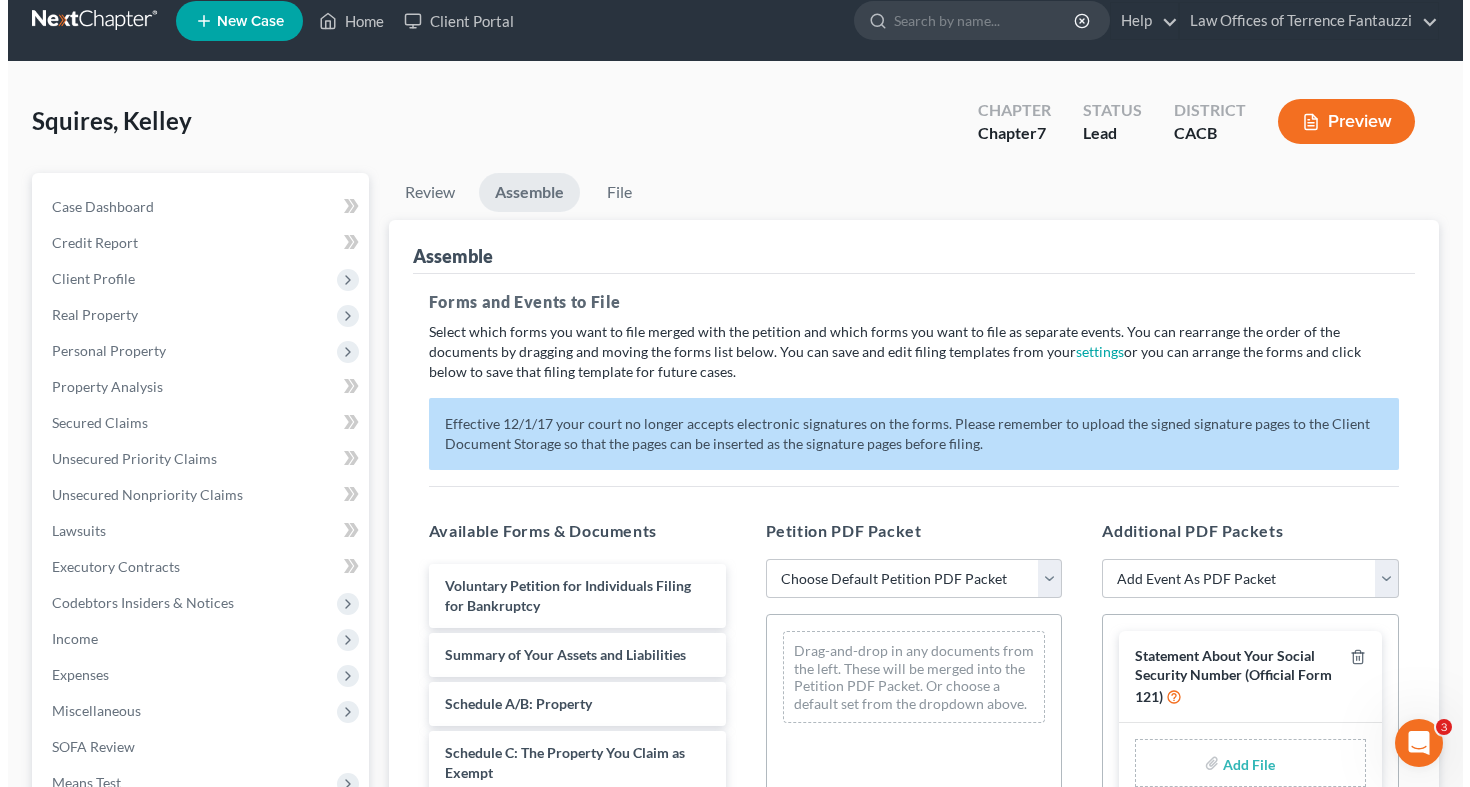 scroll, scrollTop: 89, scrollLeft: 0, axis: vertical 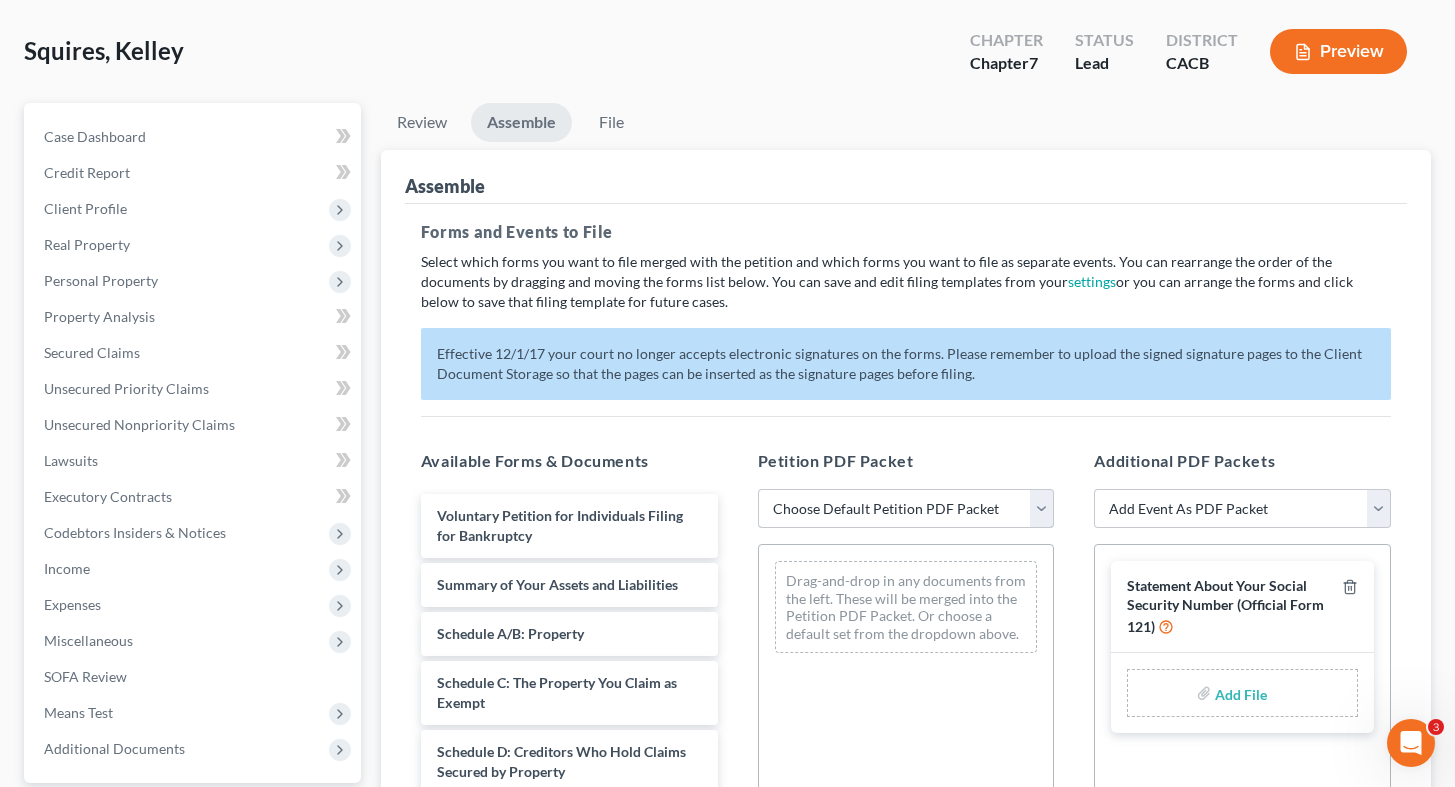 select on "1" 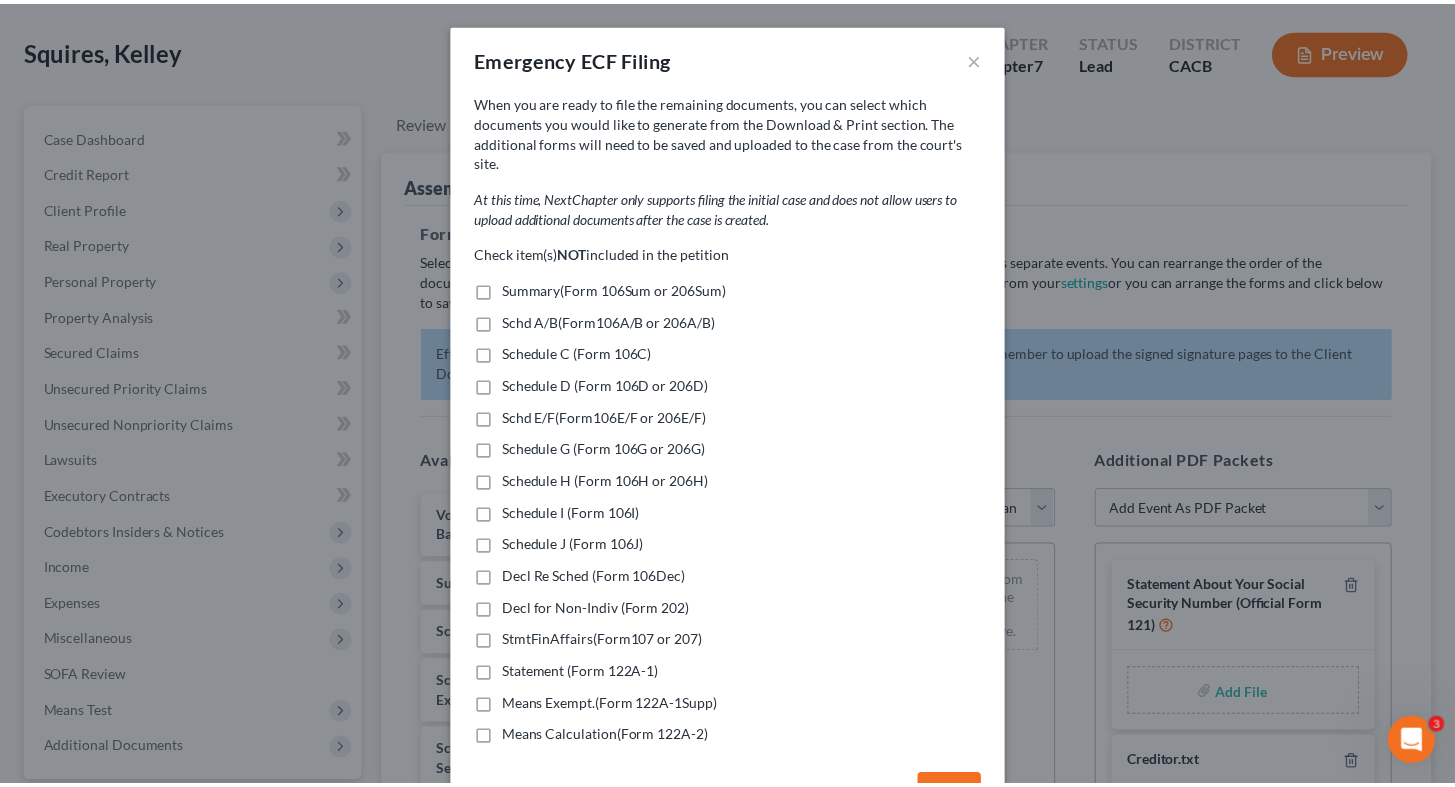 scroll, scrollTop: 49, scrollLeft: 0, axis: vertical 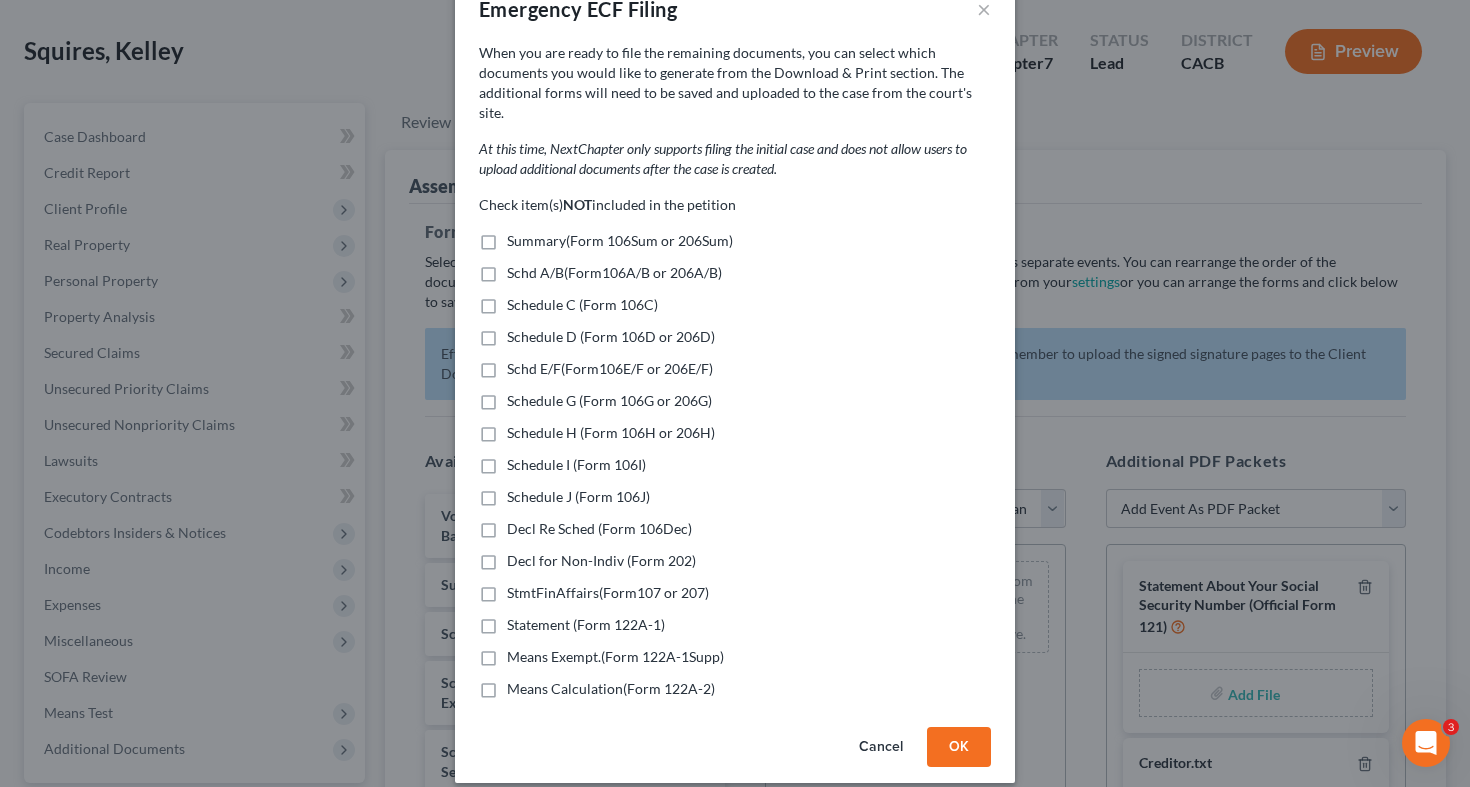 click on "Summary(Form 106Sum or 206Sum)" at bounding box center (620, 241) 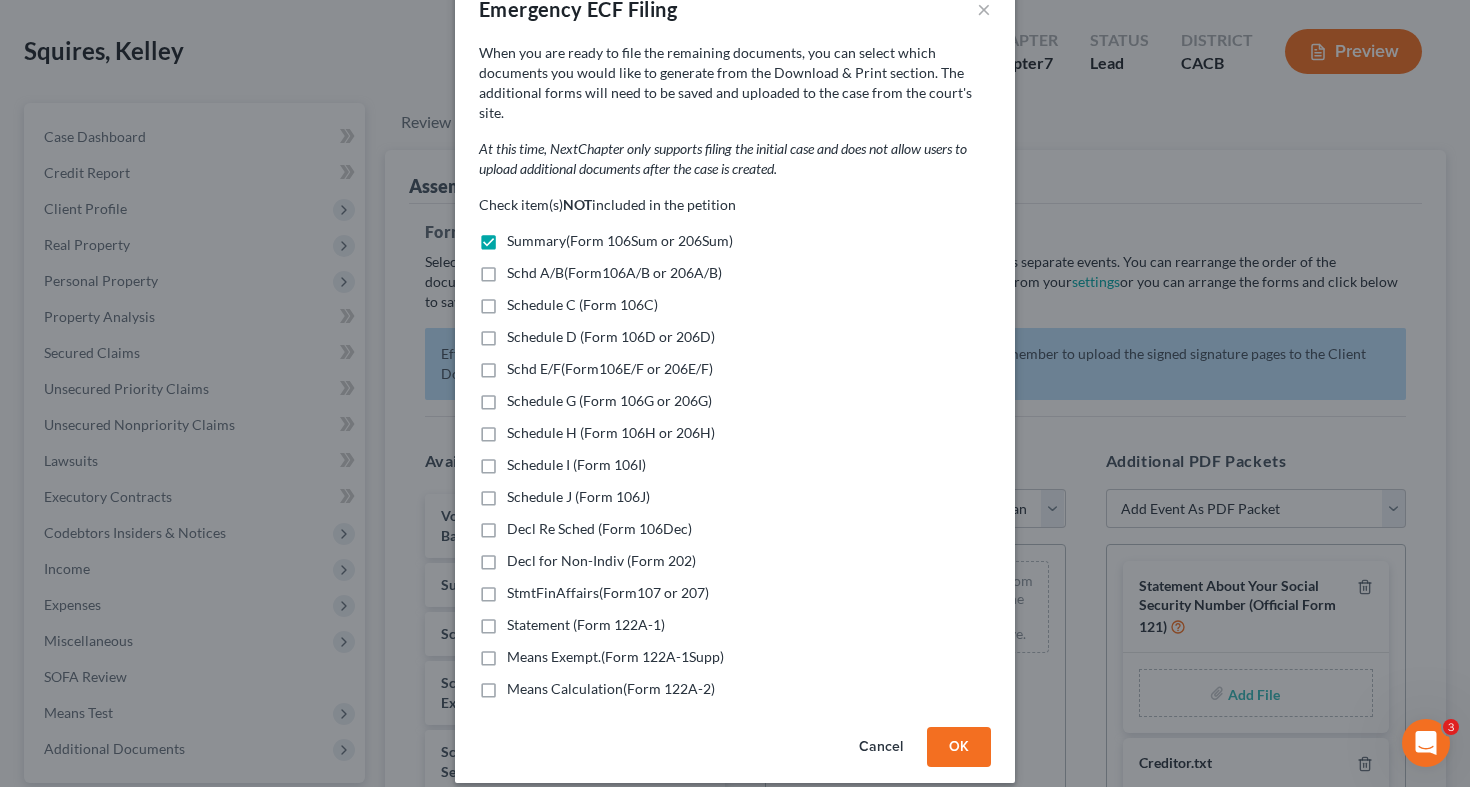 click on "Schd A/B(Form106A/B or 206A/B)" at bounding box center (614, 273) 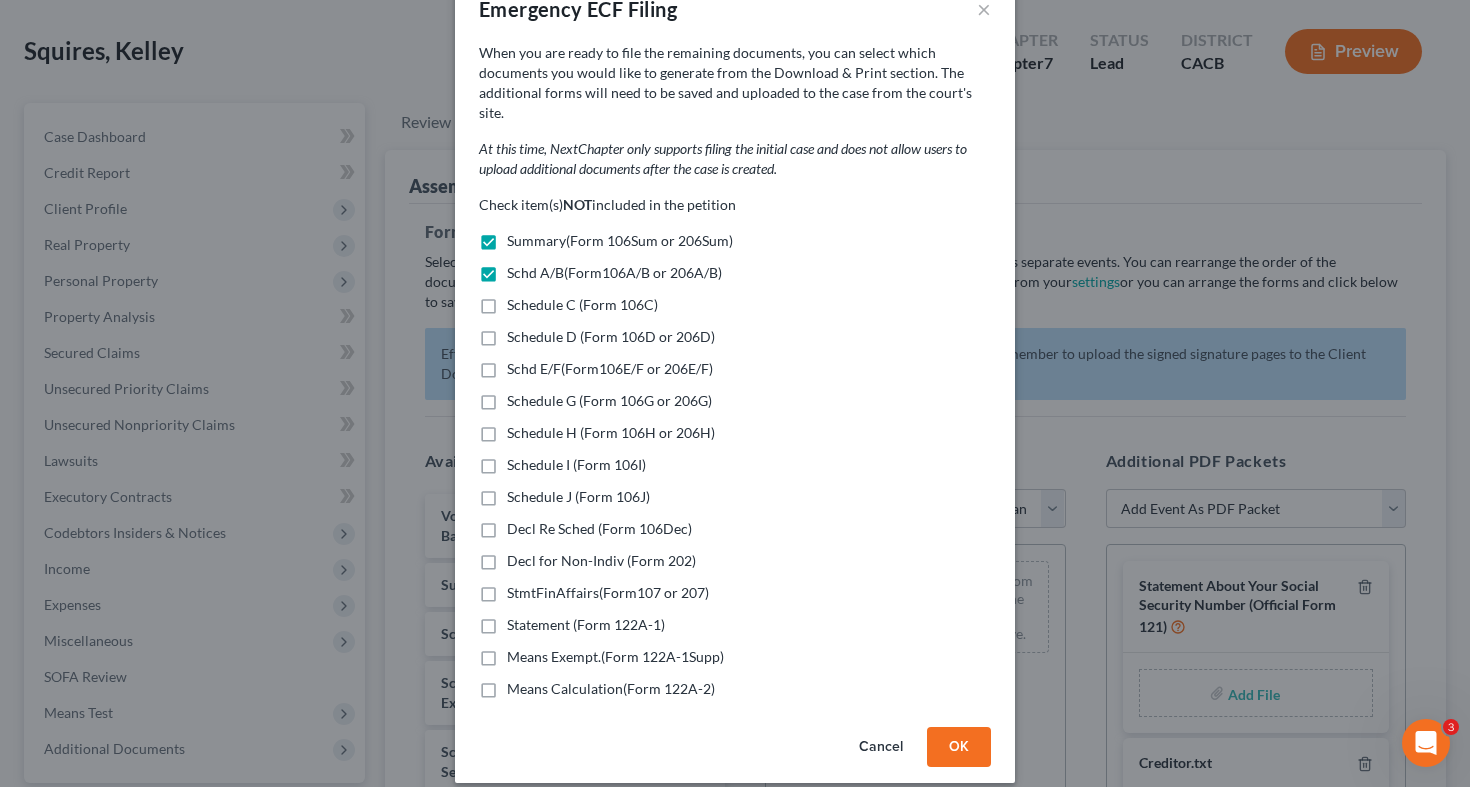 click on "Schedule C (Form 106C)" at bounding box center [582, 305] 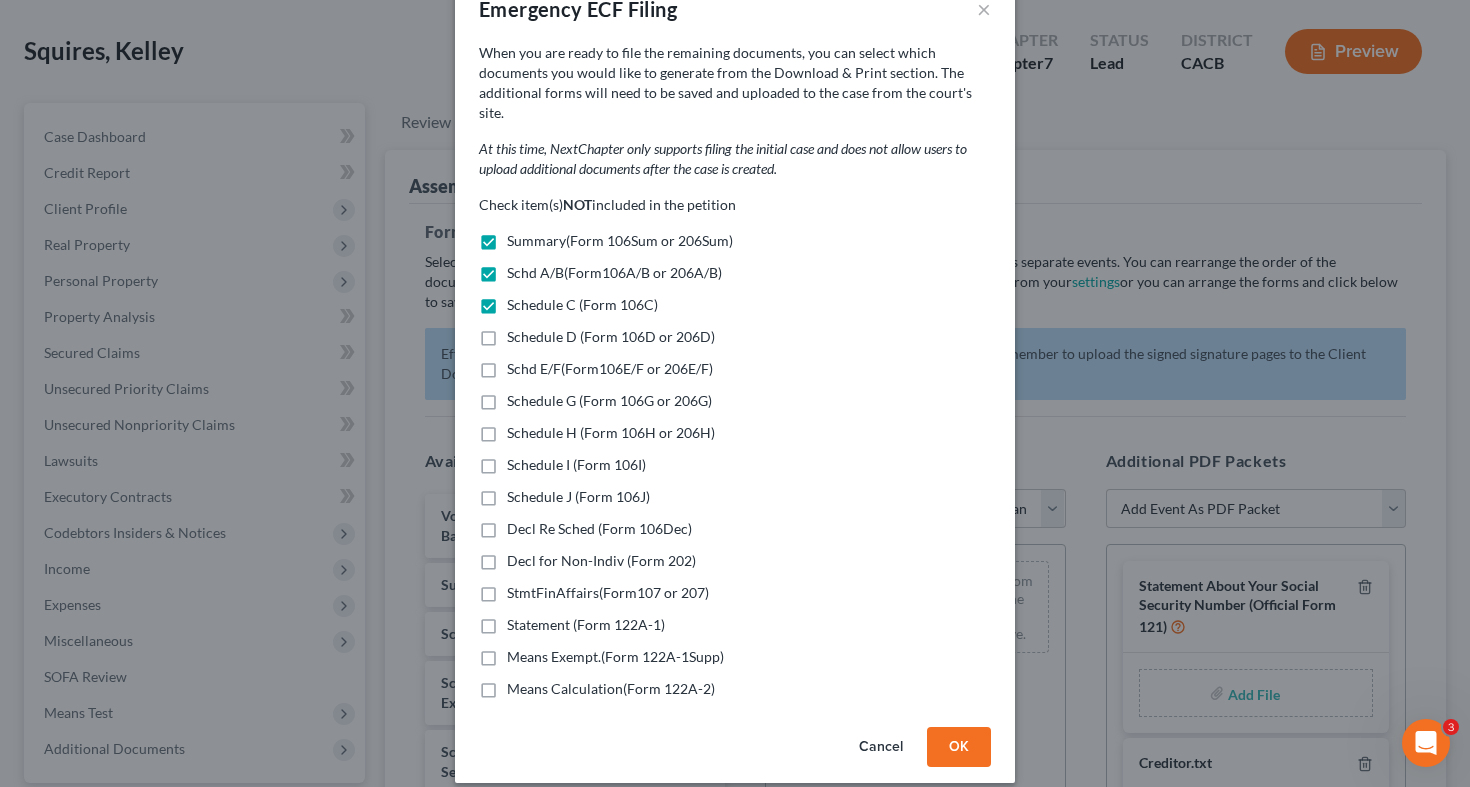 click on "Schedule D (Form 106D or 206D)" at bounding box center [611, 337] 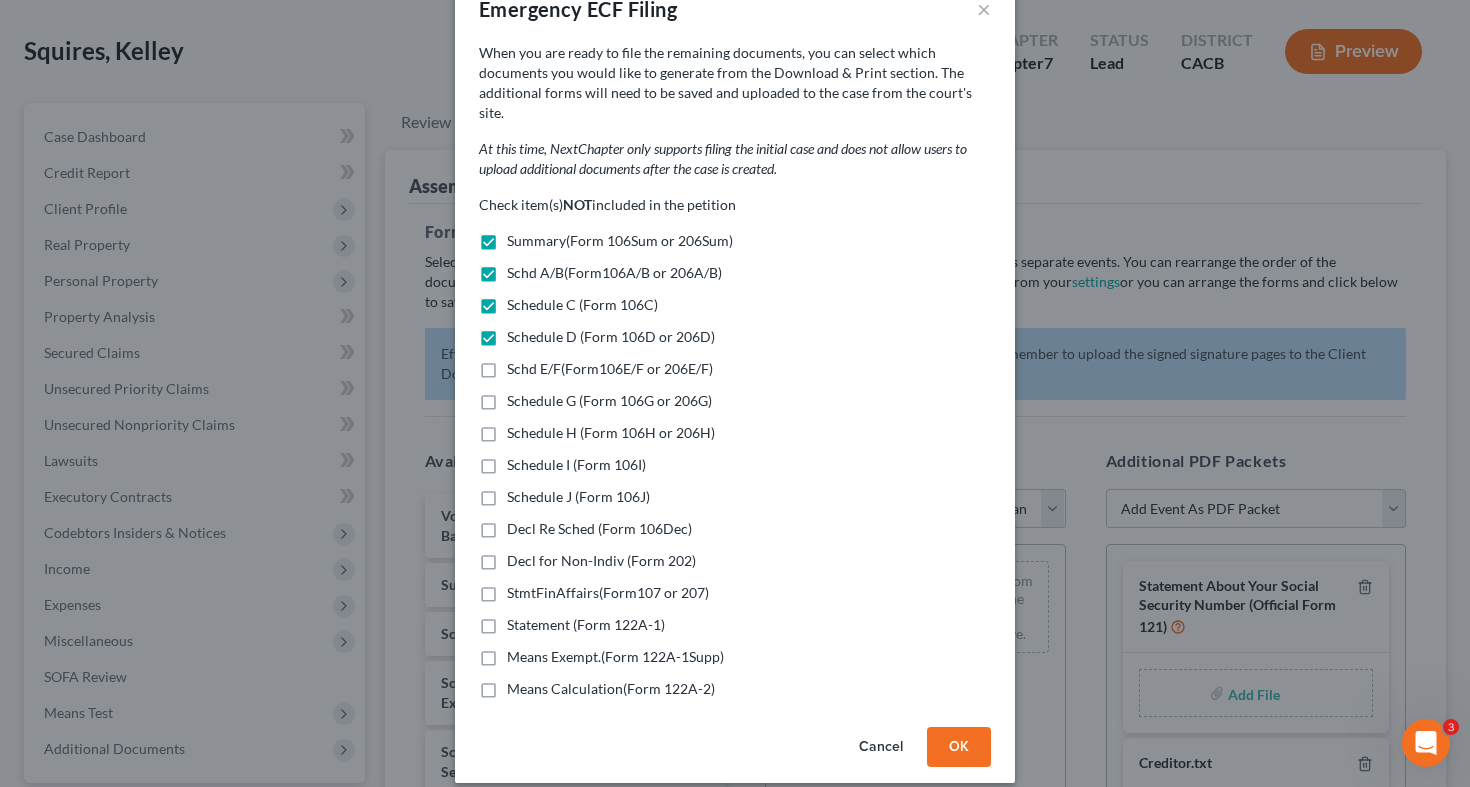 click on "Schd E/F(Form106E/F or 206E/F)" at bounding box center [610, 369] 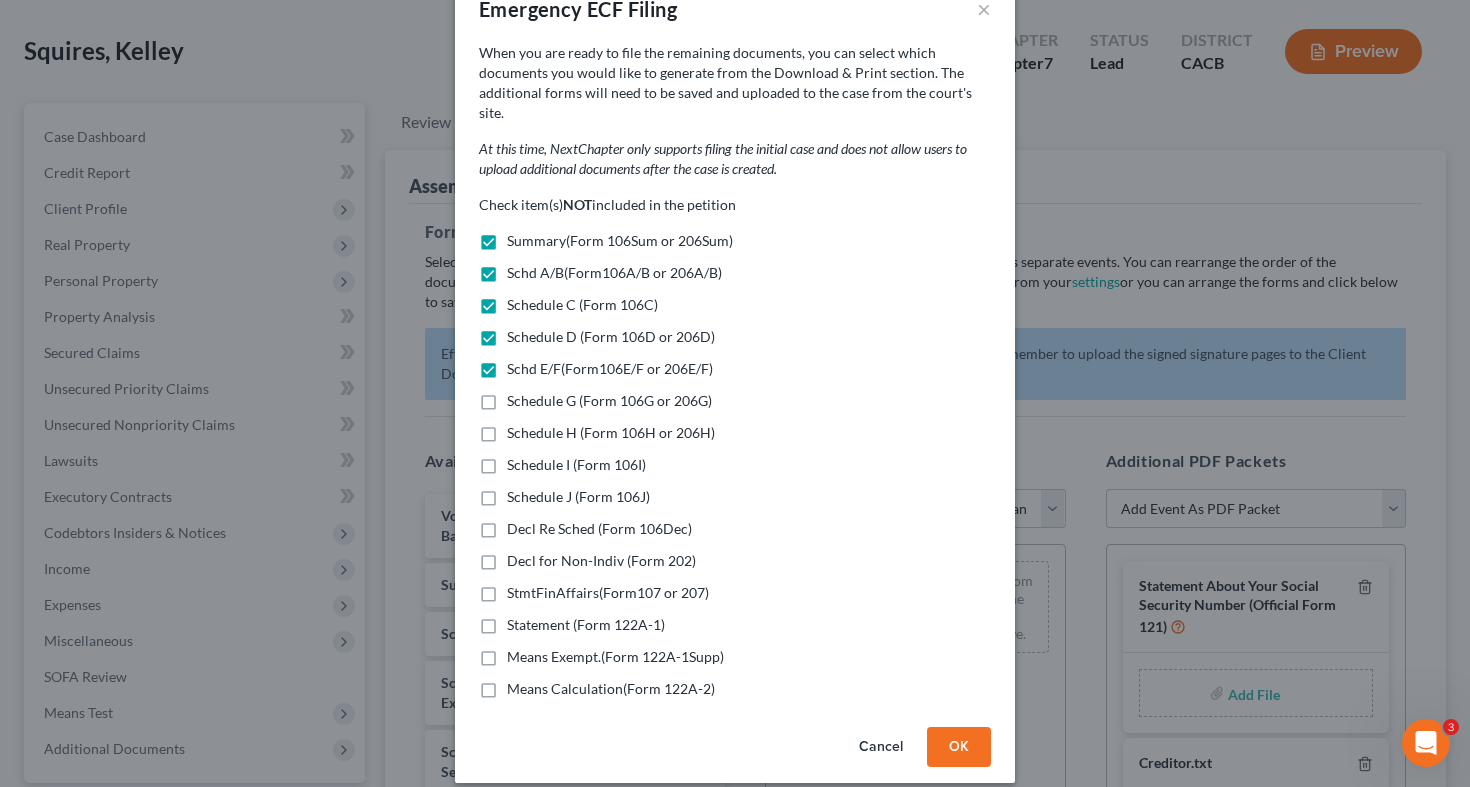 click on "Schedule G (Form 106G or 206G)" at bounding box center [609, 401] 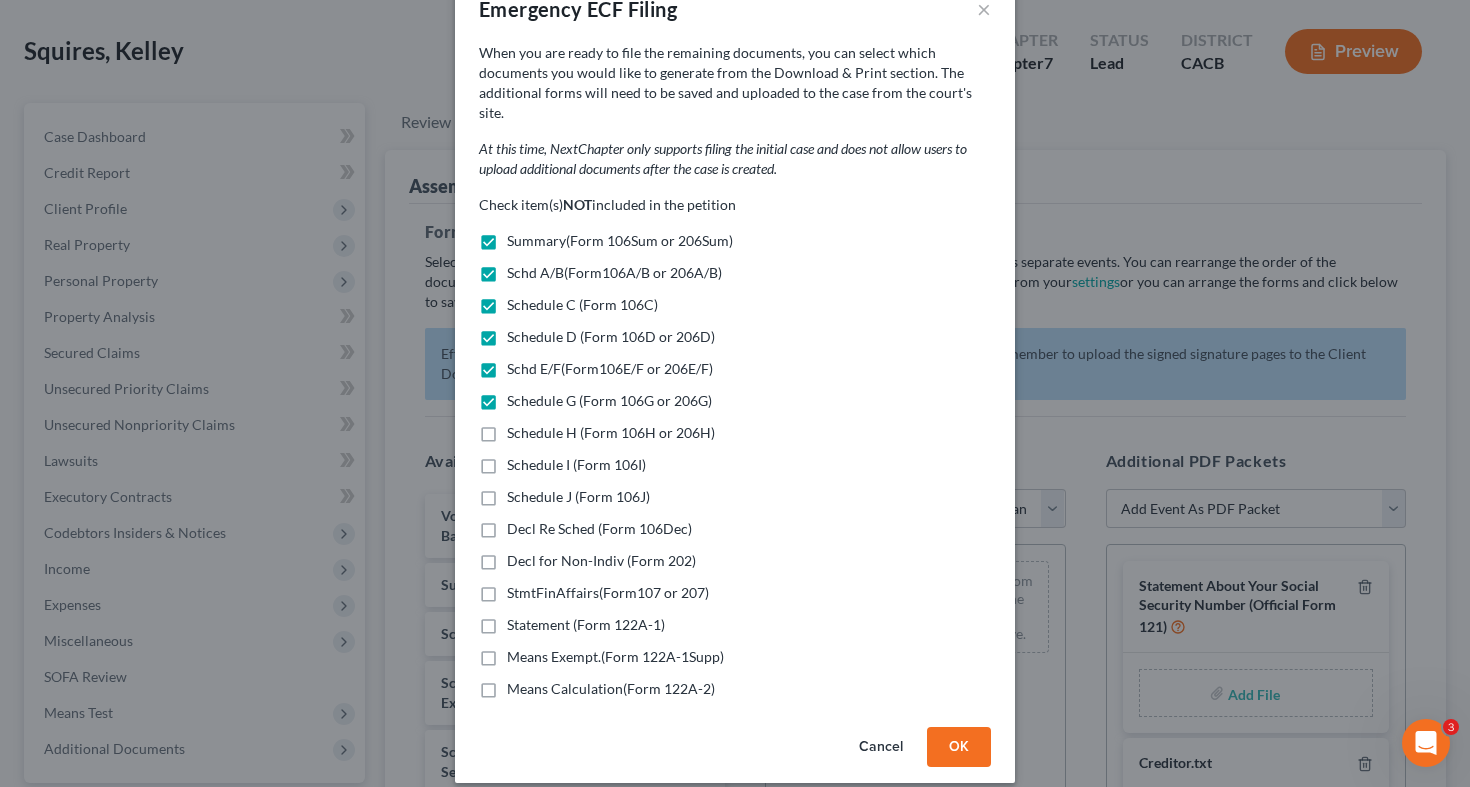 click on "Schedule H (Form 106H or 206H)" at bounding box center [611, 433] 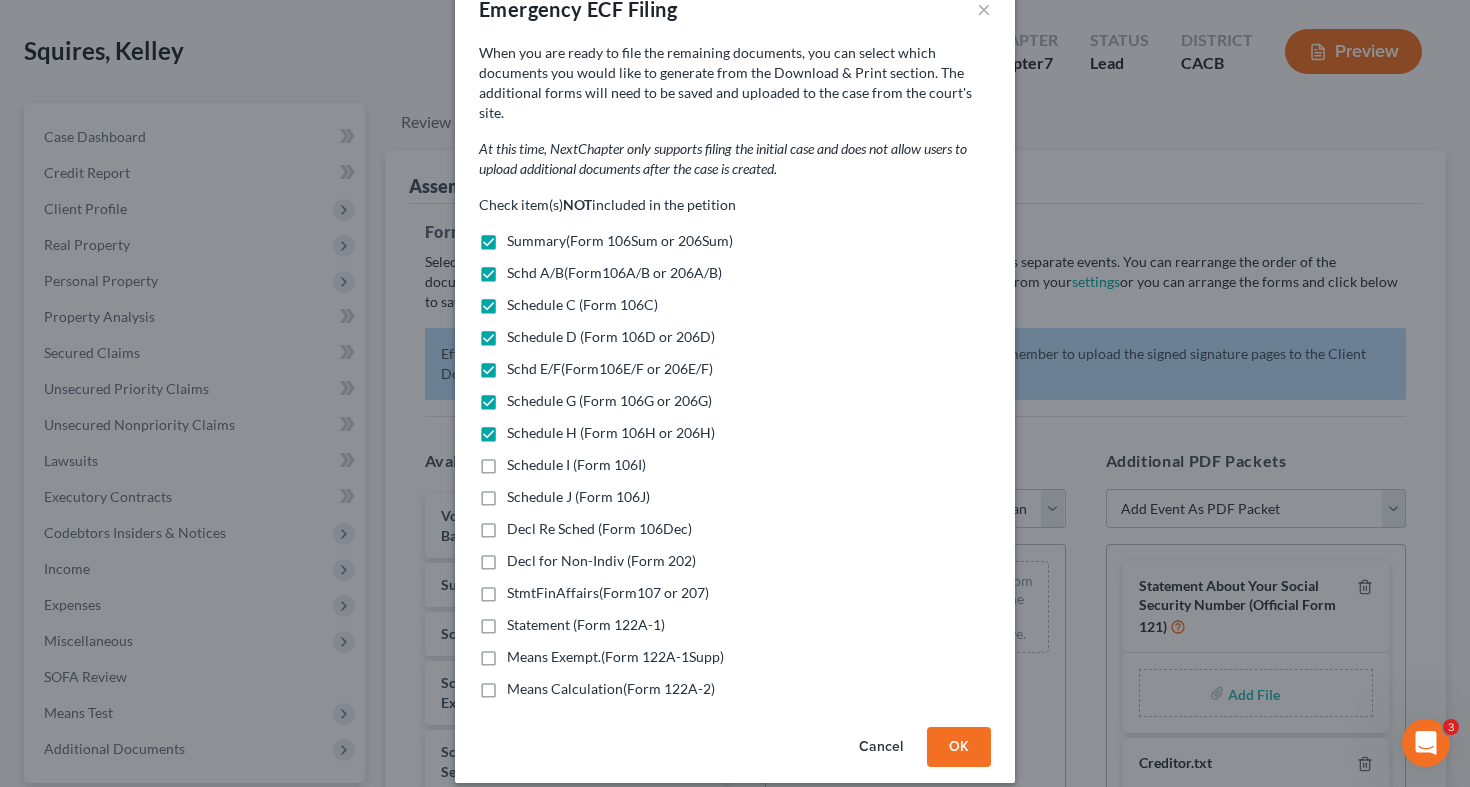 click on "Schedule I (Form 106I)" at bounding box center (576, 465) 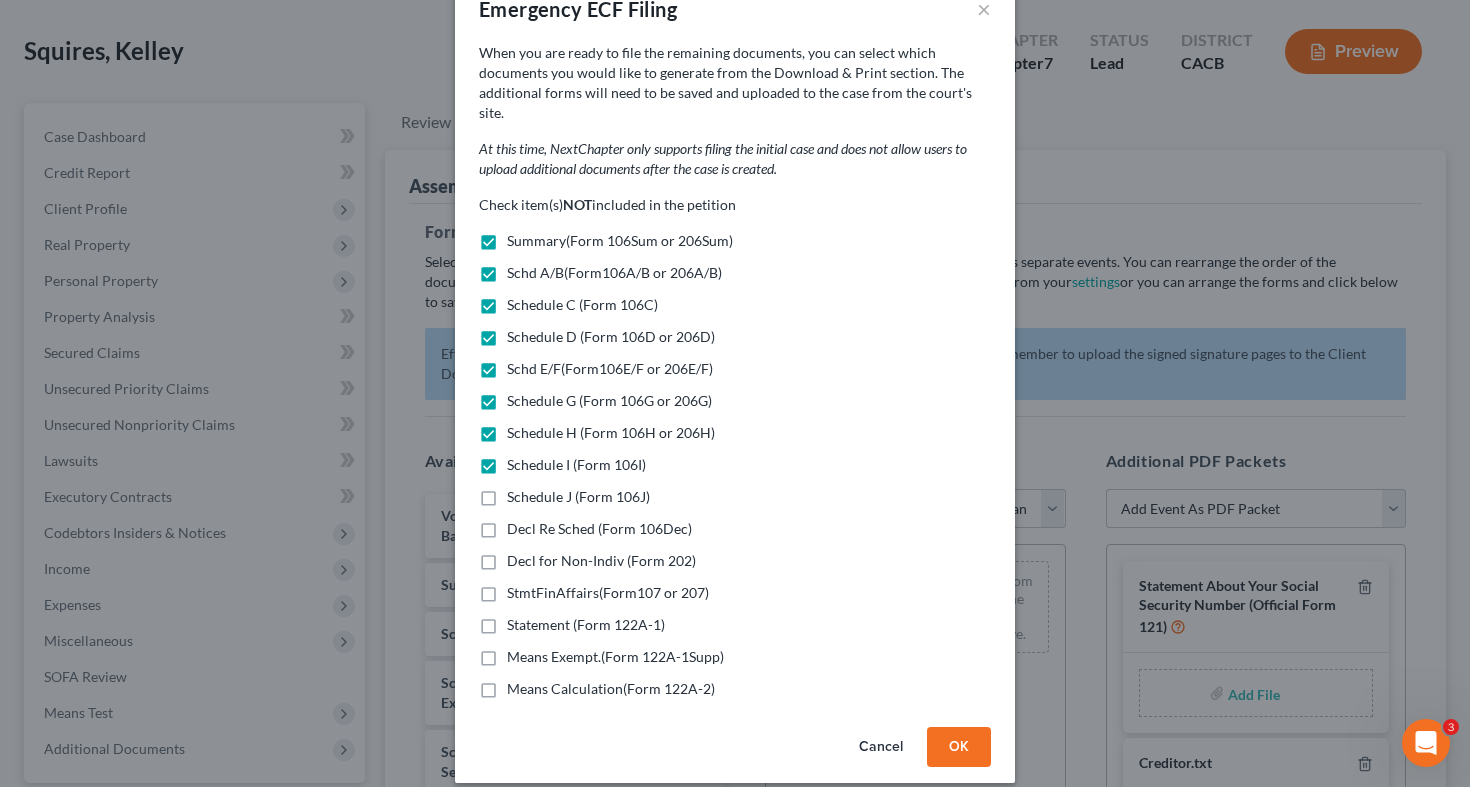 click on "Schedule J (Form 106J)" at bounding box center [578, 497] 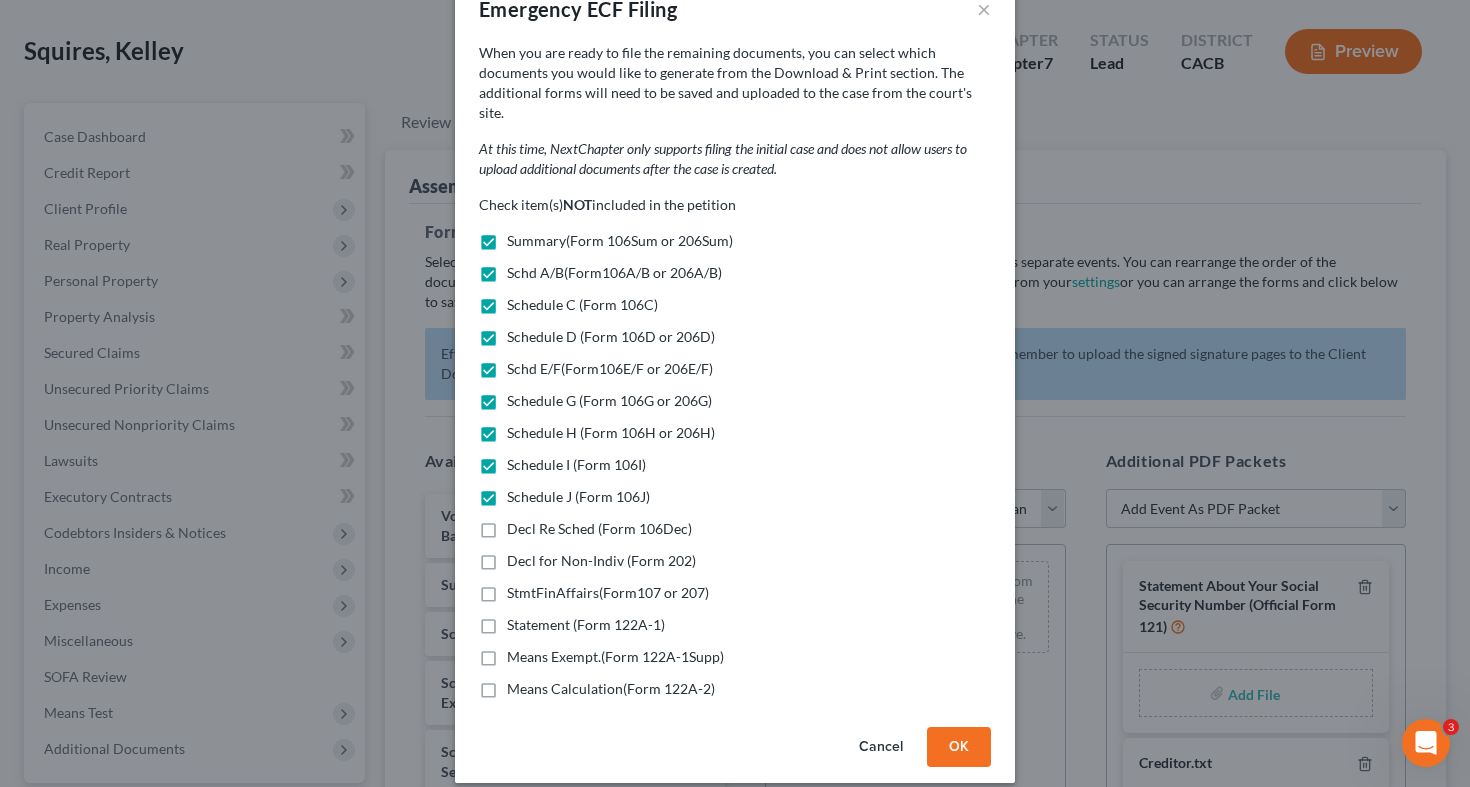 click on "Decl Re Sched (Form 106Dec)" at bounding box center (599, 529) 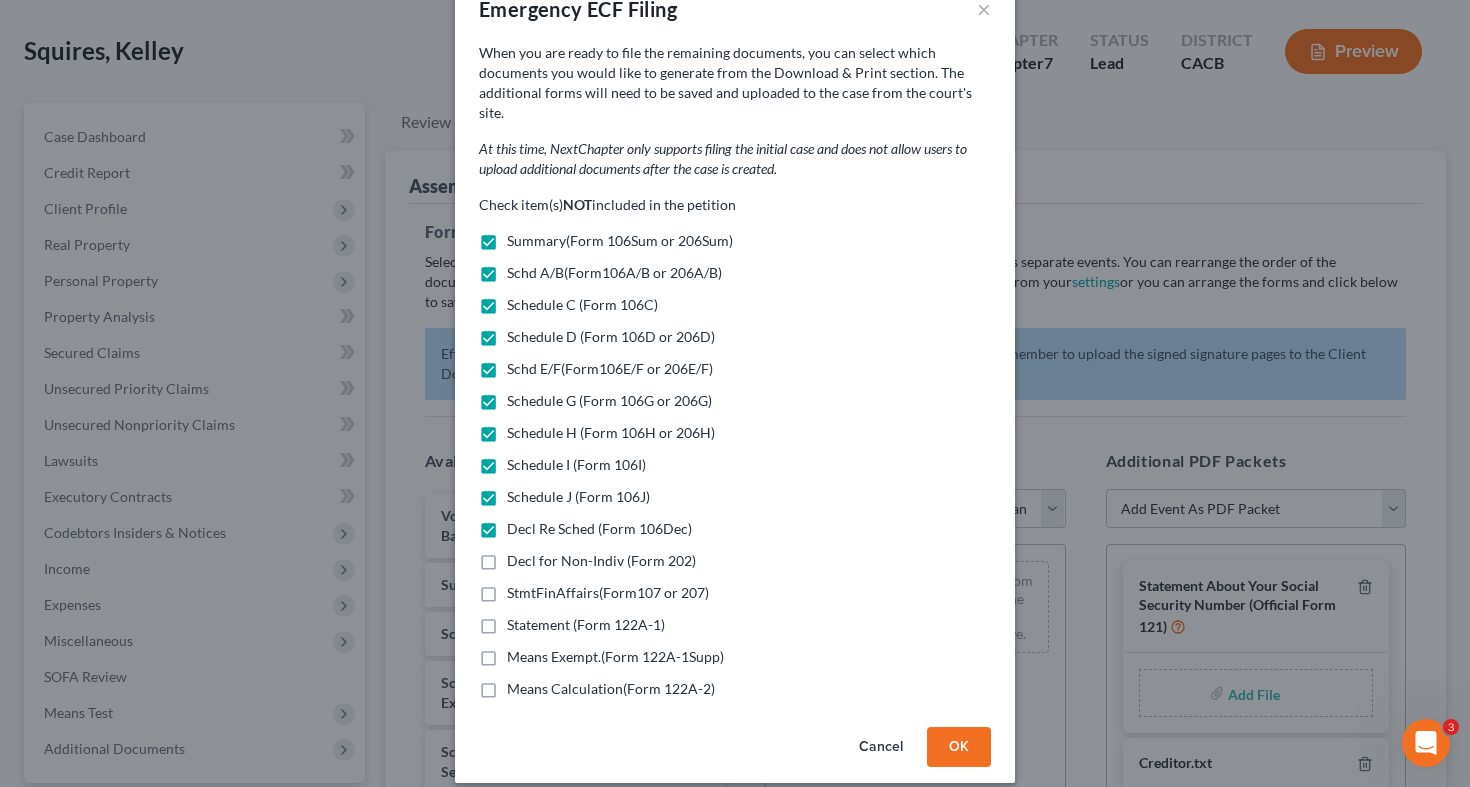 click on "Decl for Non-Indiv (Form 202)" at bounding box center [601, 561] 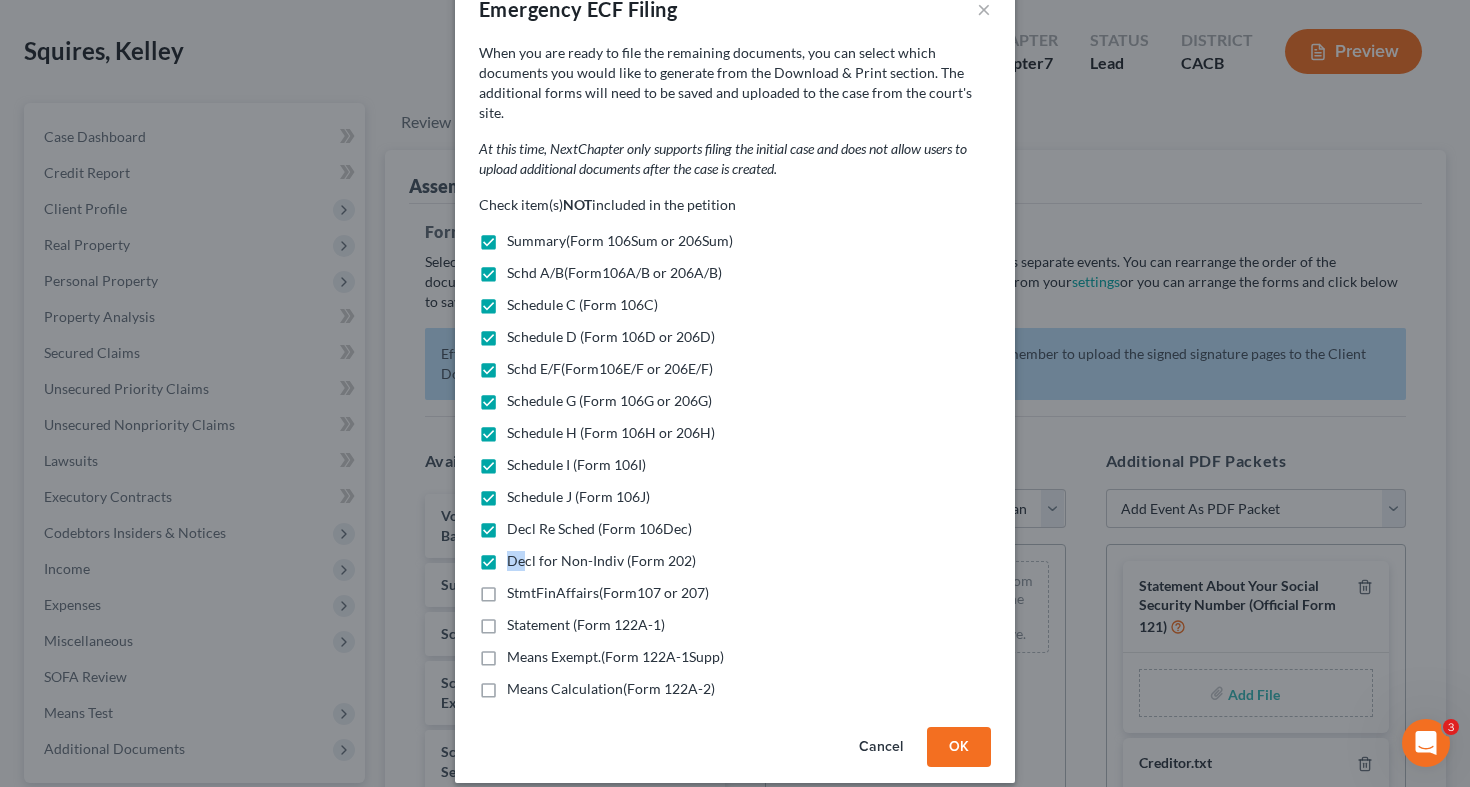 click on "StmtFinAffairs(Form107 or 207)" at bounding box center (608, 593) 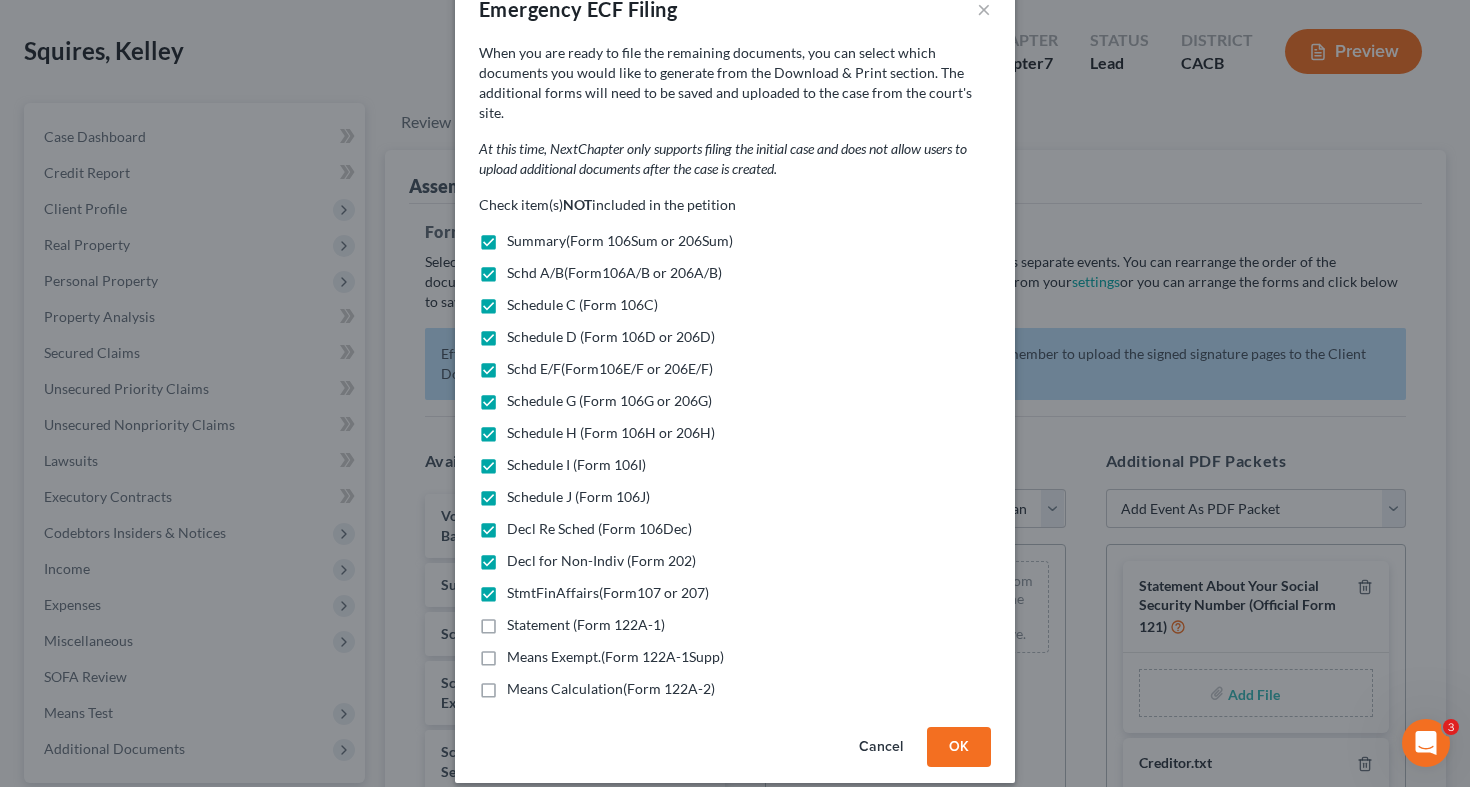 click on "Statement (Form 122A-1)" at bounding box center (586, 625) 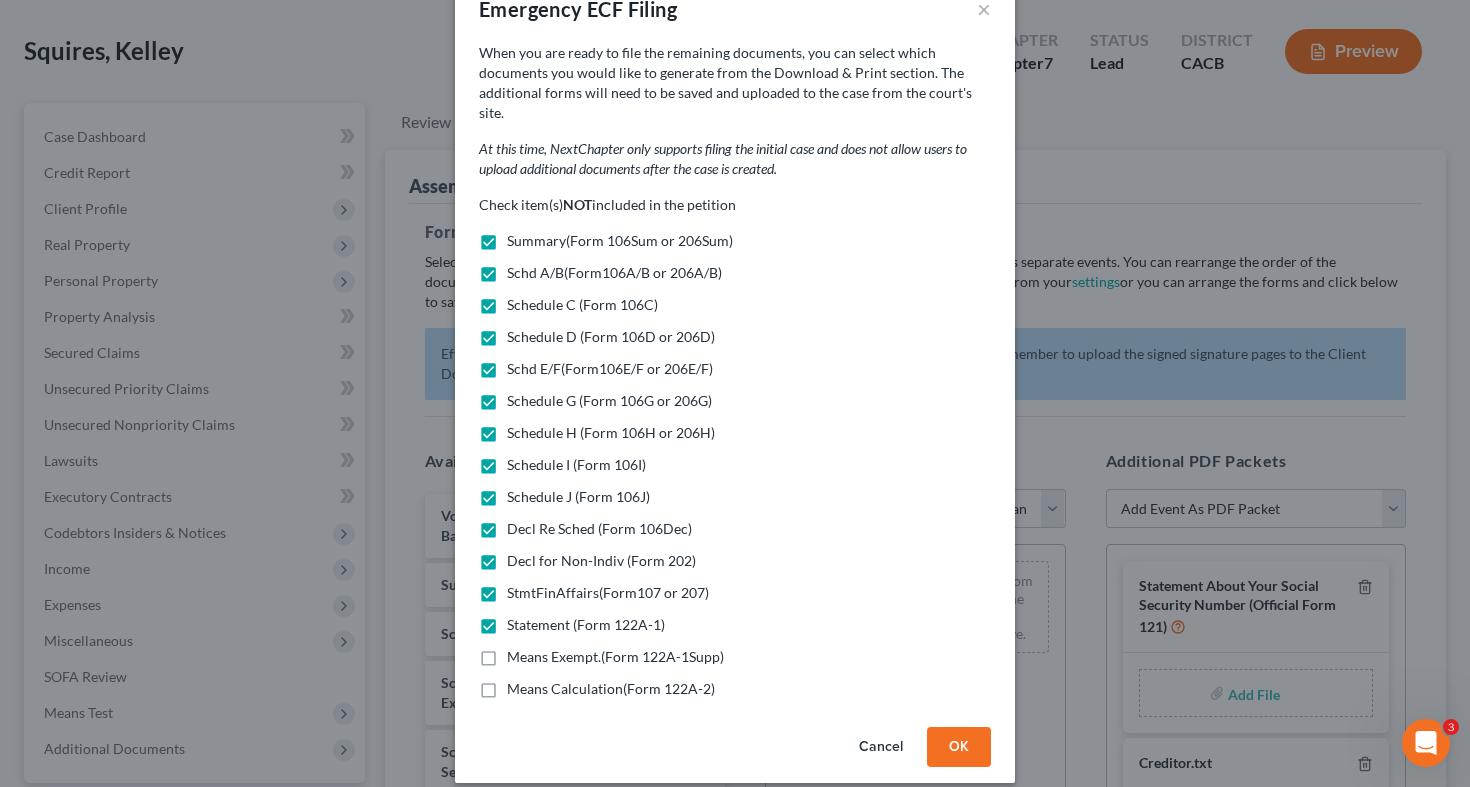 click on "Means Exempt.(Form 122A-1Supp)" at bounding box center (615, 657) 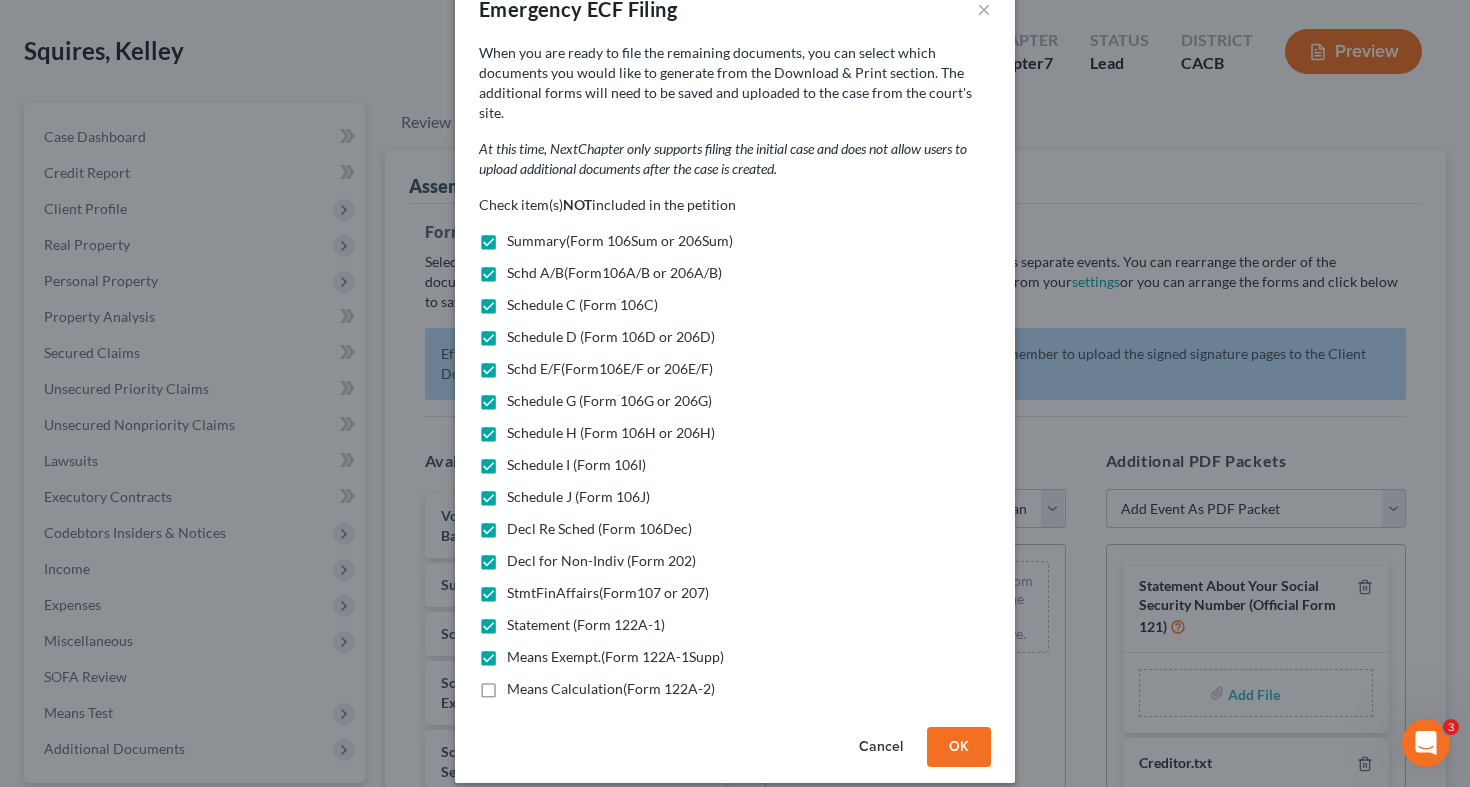 click on "Means Calculation(Form 122A-2)" at bounding box center [611, 689] 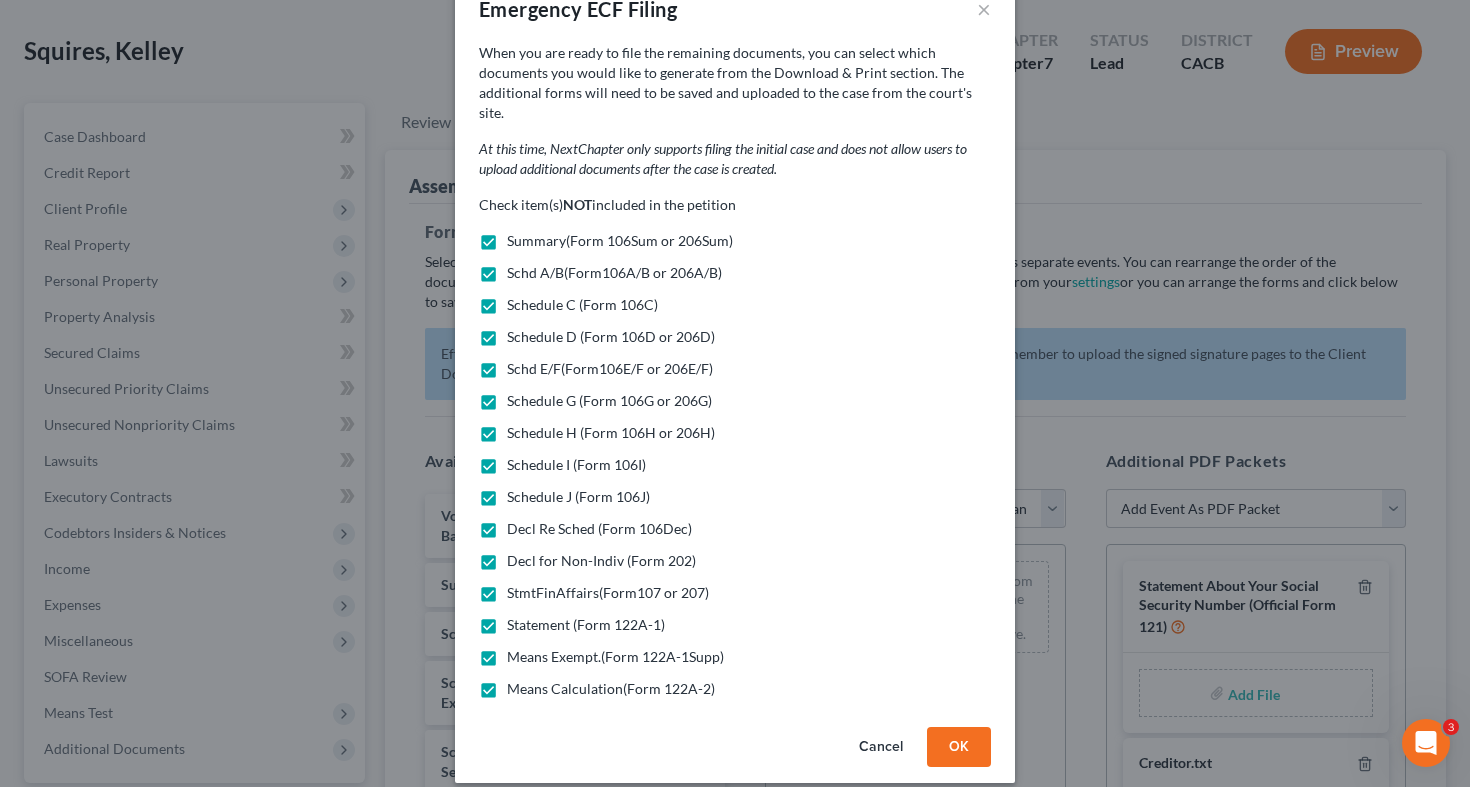 click on "Cancel OK" at bounding box center (735, 751) 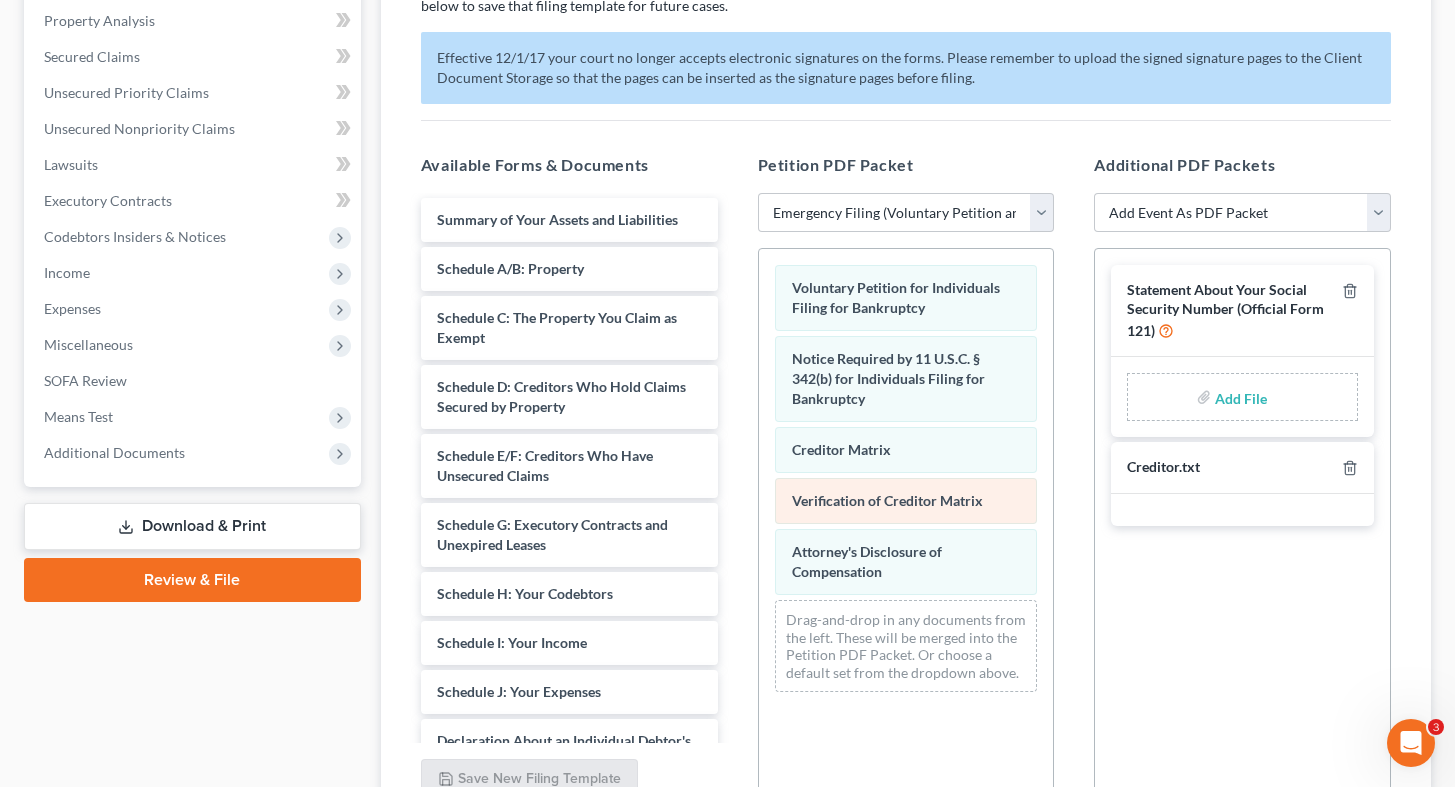 scroll, scrollTop: 576, scrollLeft: 0, axis: vertical 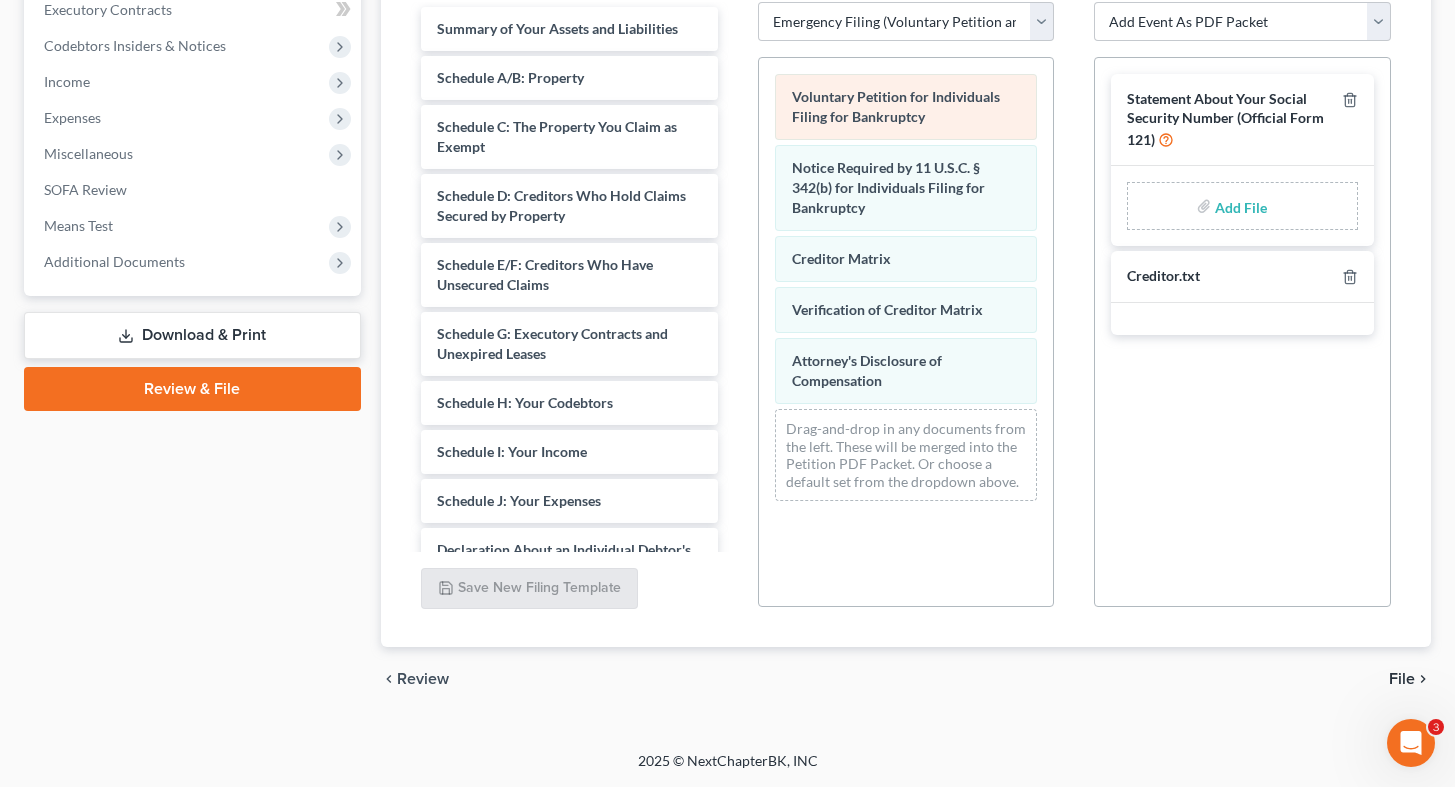 click on "Voluntary Petition for Individuals Filing for Bankruptcy" at bounding box center (896, 106) 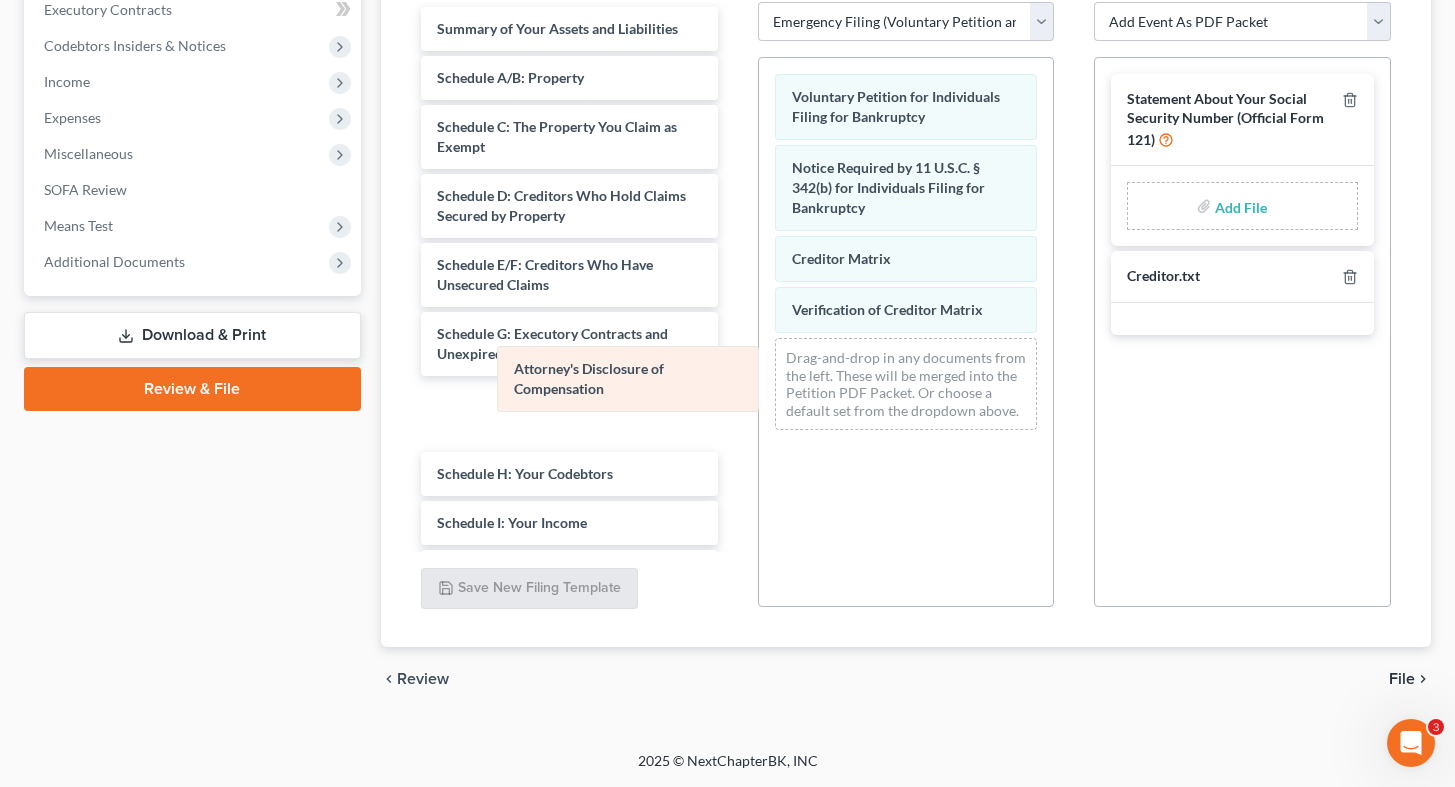 drag, startPoint x: 856, startPoint y: 375, endPoint x: 549, endPoint y: 391, distance: 307.41666 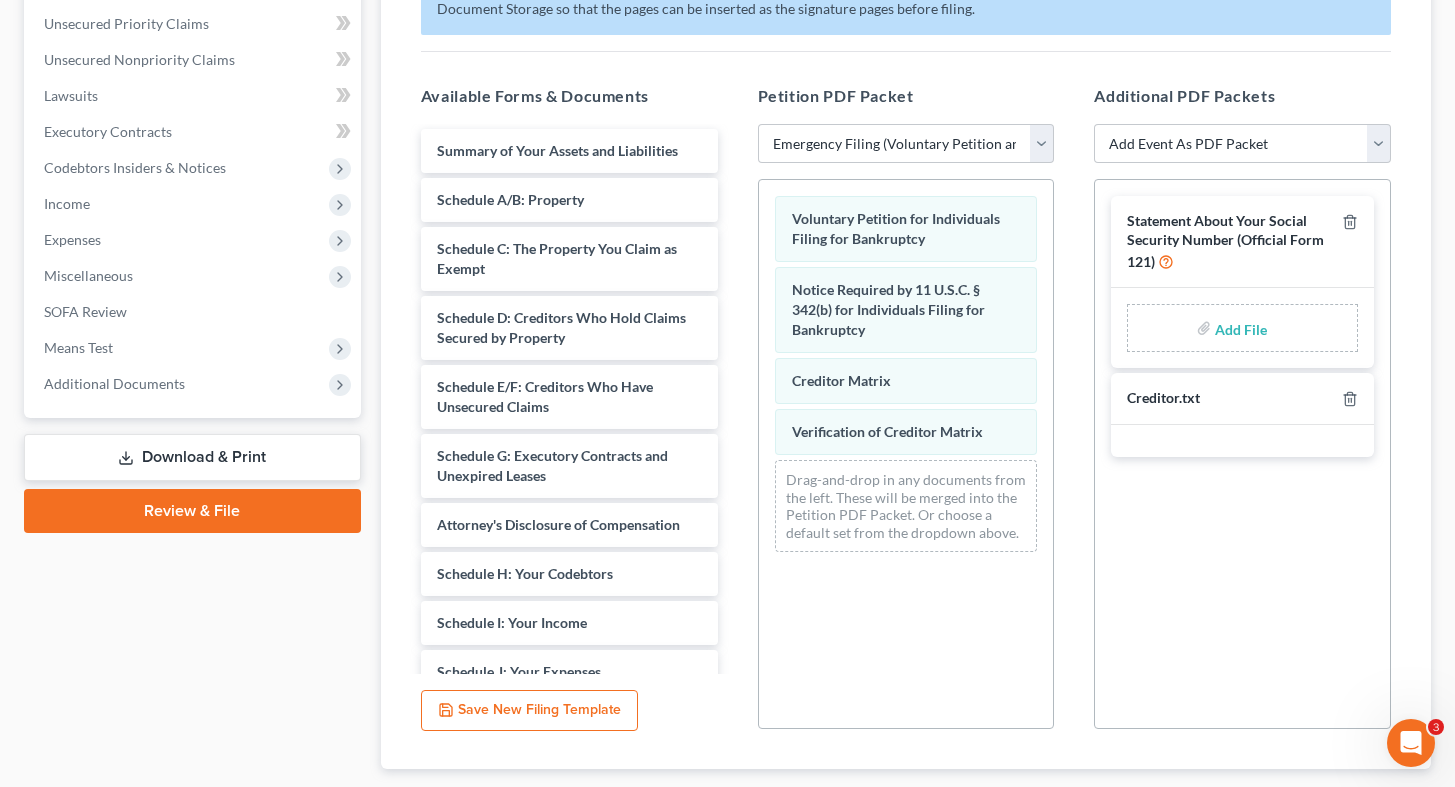 scroll, scrollTop: 257, scrollLeft: 0, axis: vertical 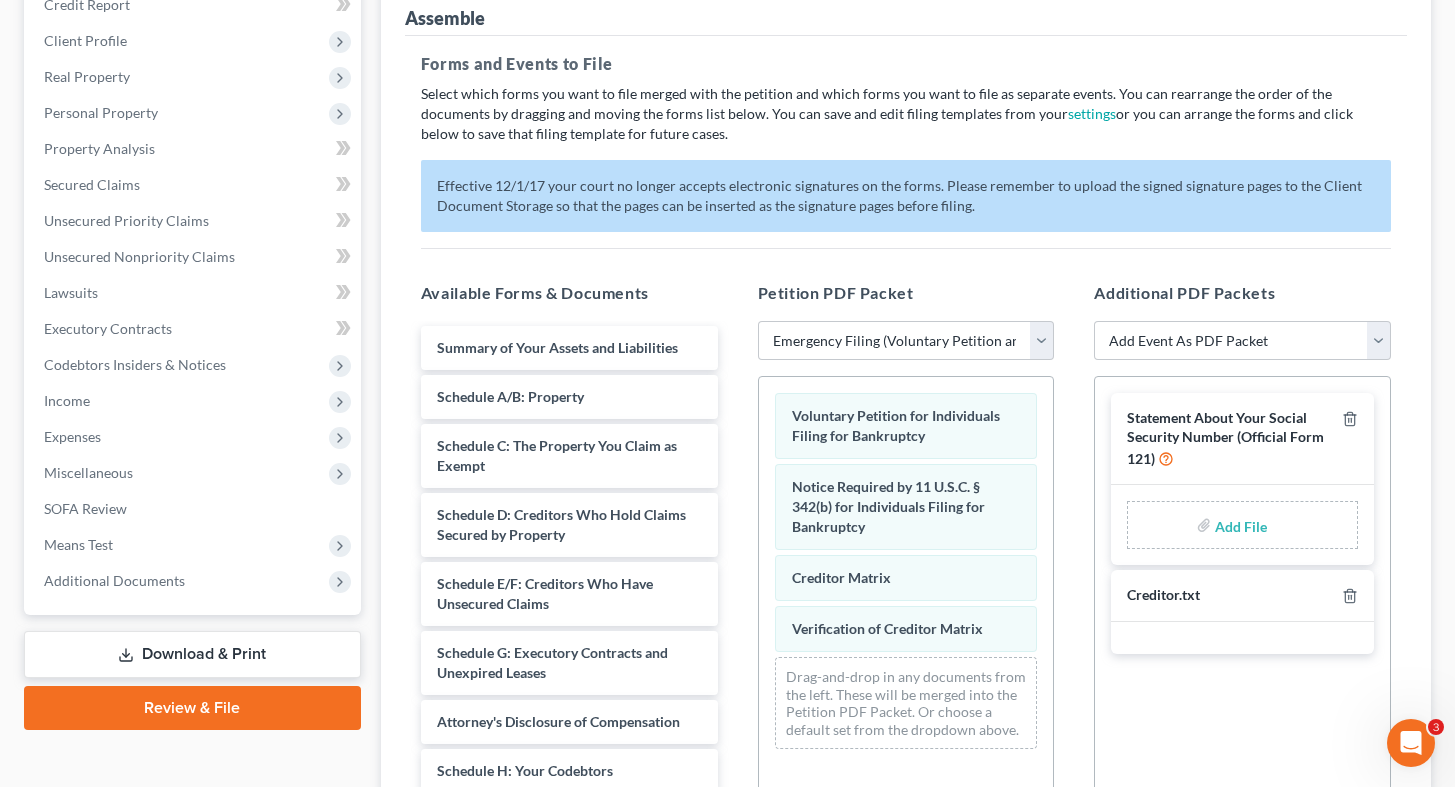 click on "Download & Print" at bounding box center [192, 654] 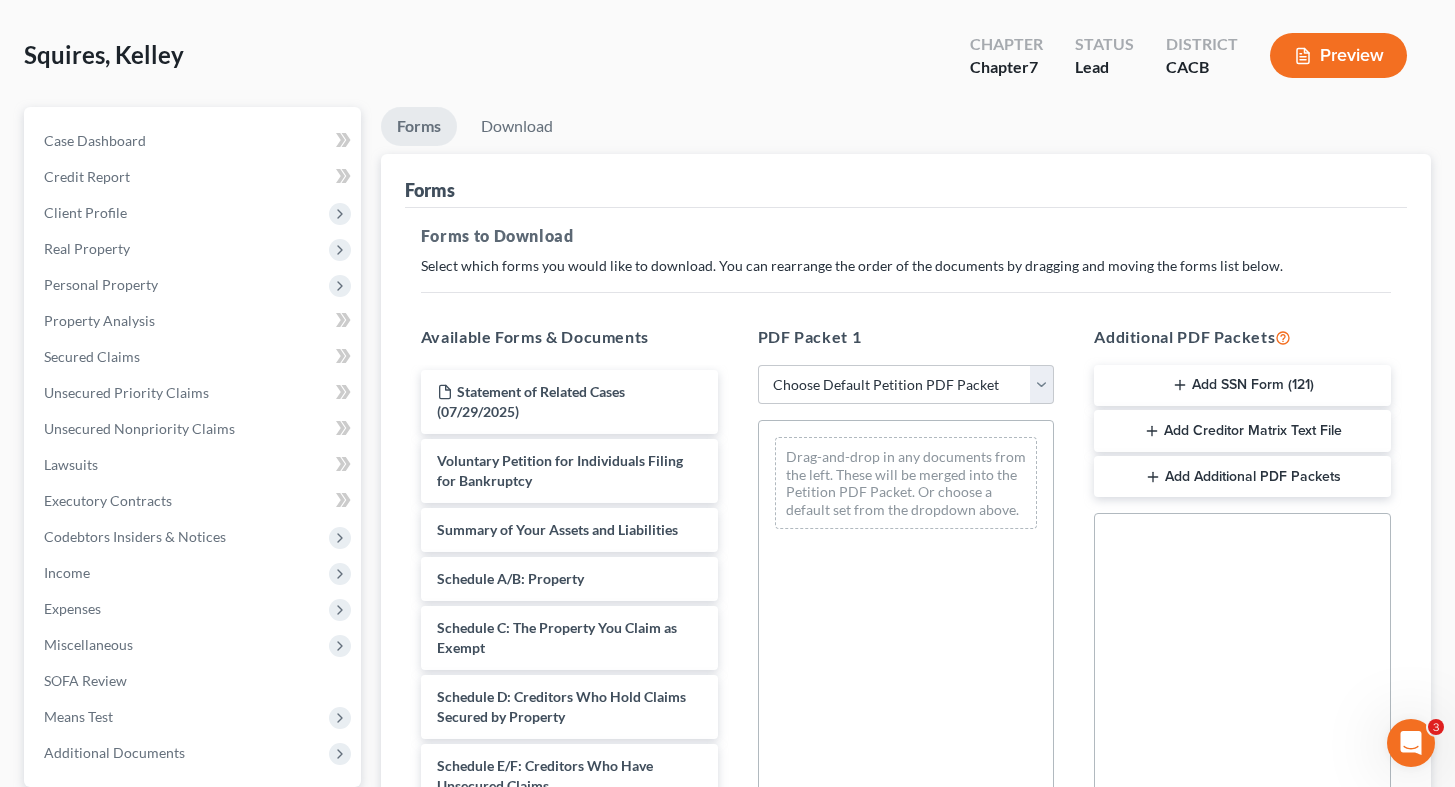 scroll, scrollTop: 0, scrollLeft: 0, axis: both 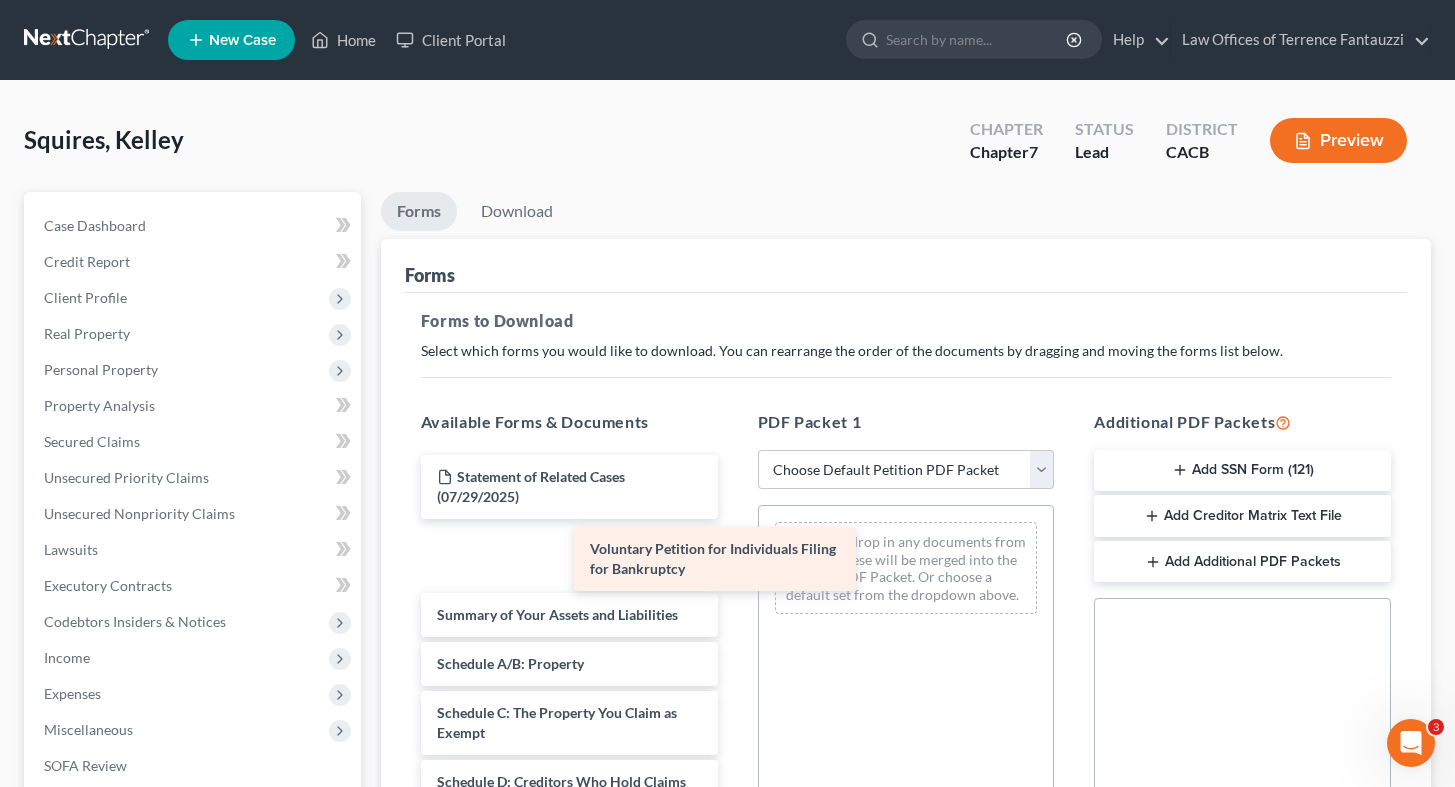 drag, startPoint x: 492, startPoint y: 546, endPoint x: 930, endPoint y: 551, distance: 438.02853 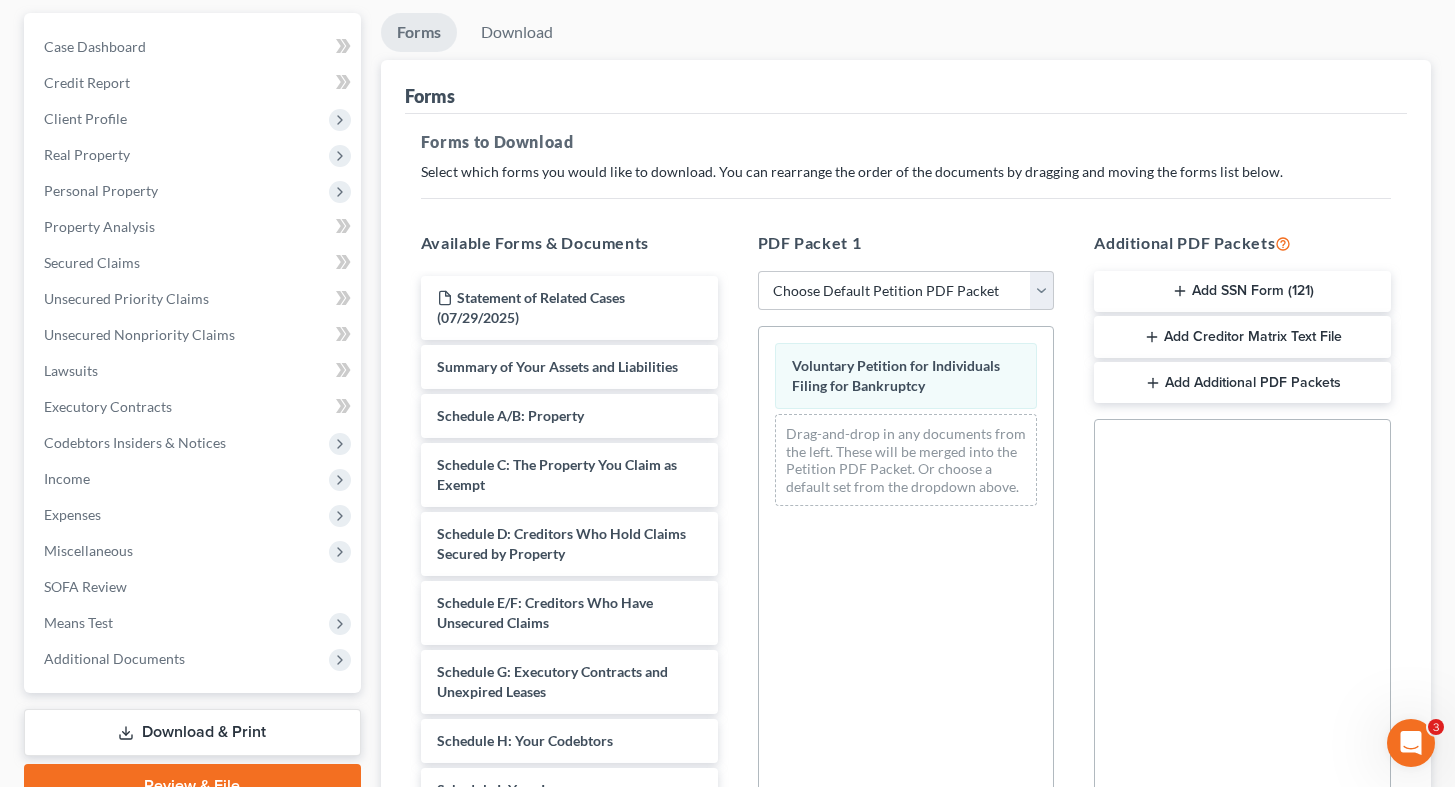 scroll, scrollTop: 448, scrollLeft: 0, axis: vertical 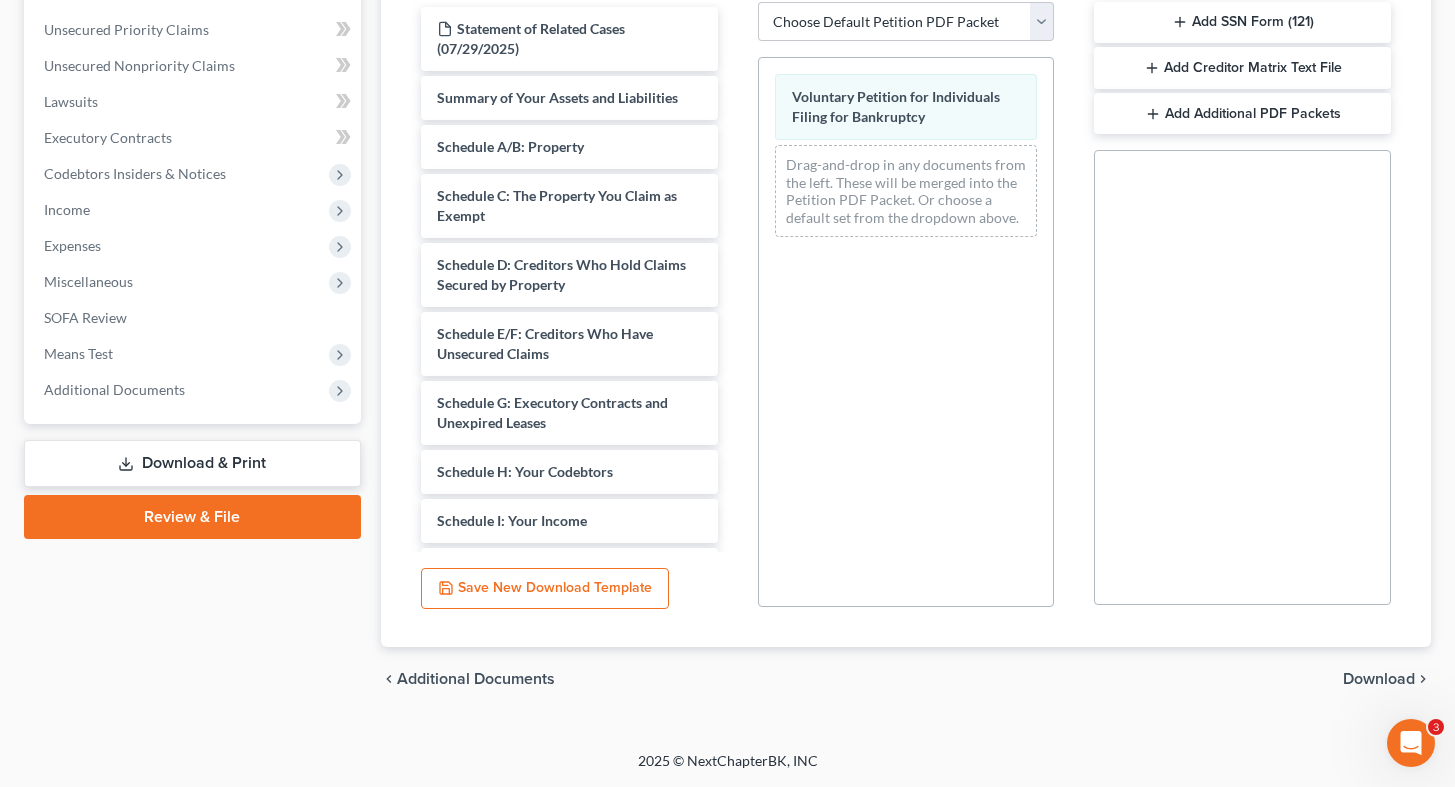 click on "Download" at bounding box center (1379, 679) 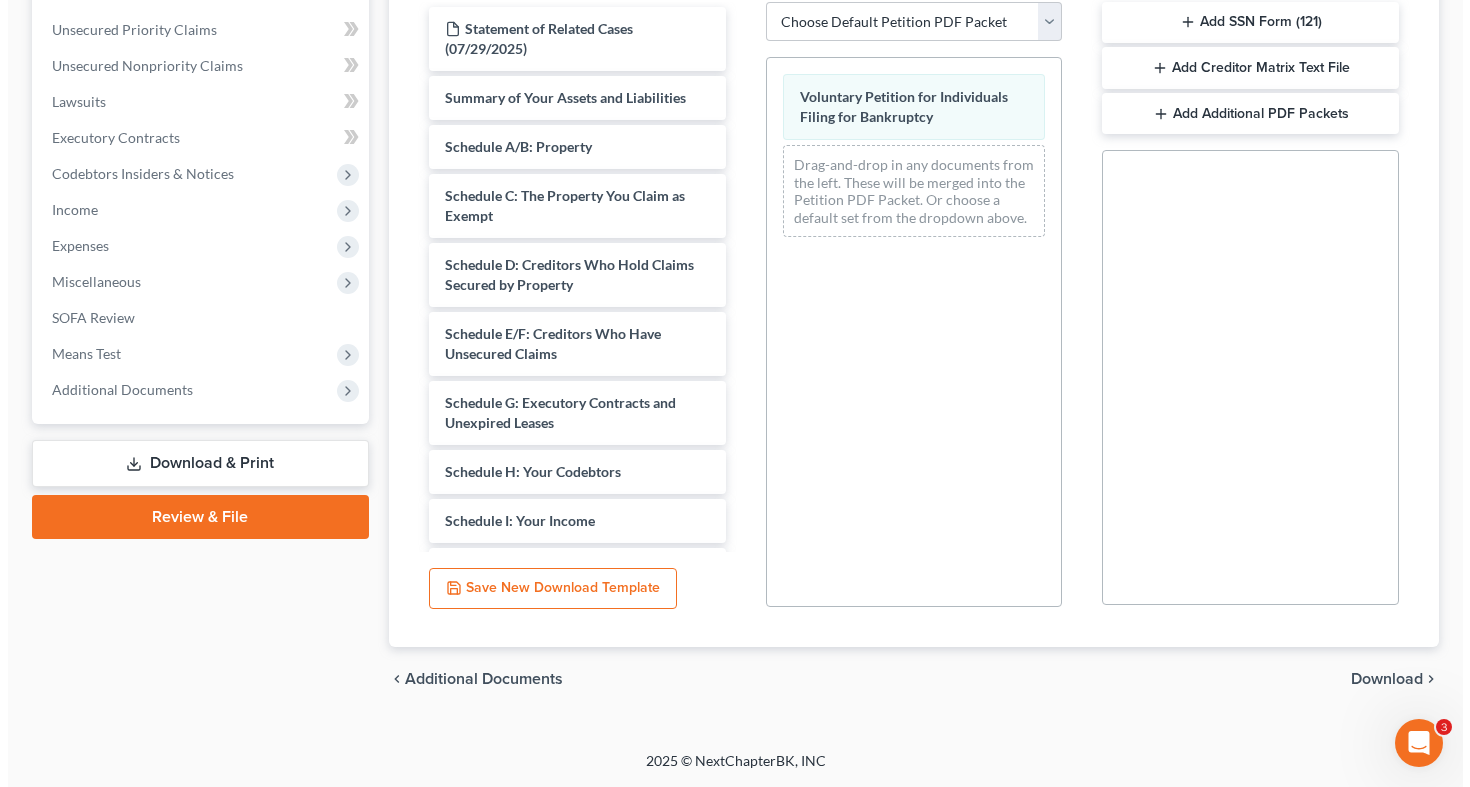 scroll, scrollTop: 276, scrollLeft: 0, axis: vertical 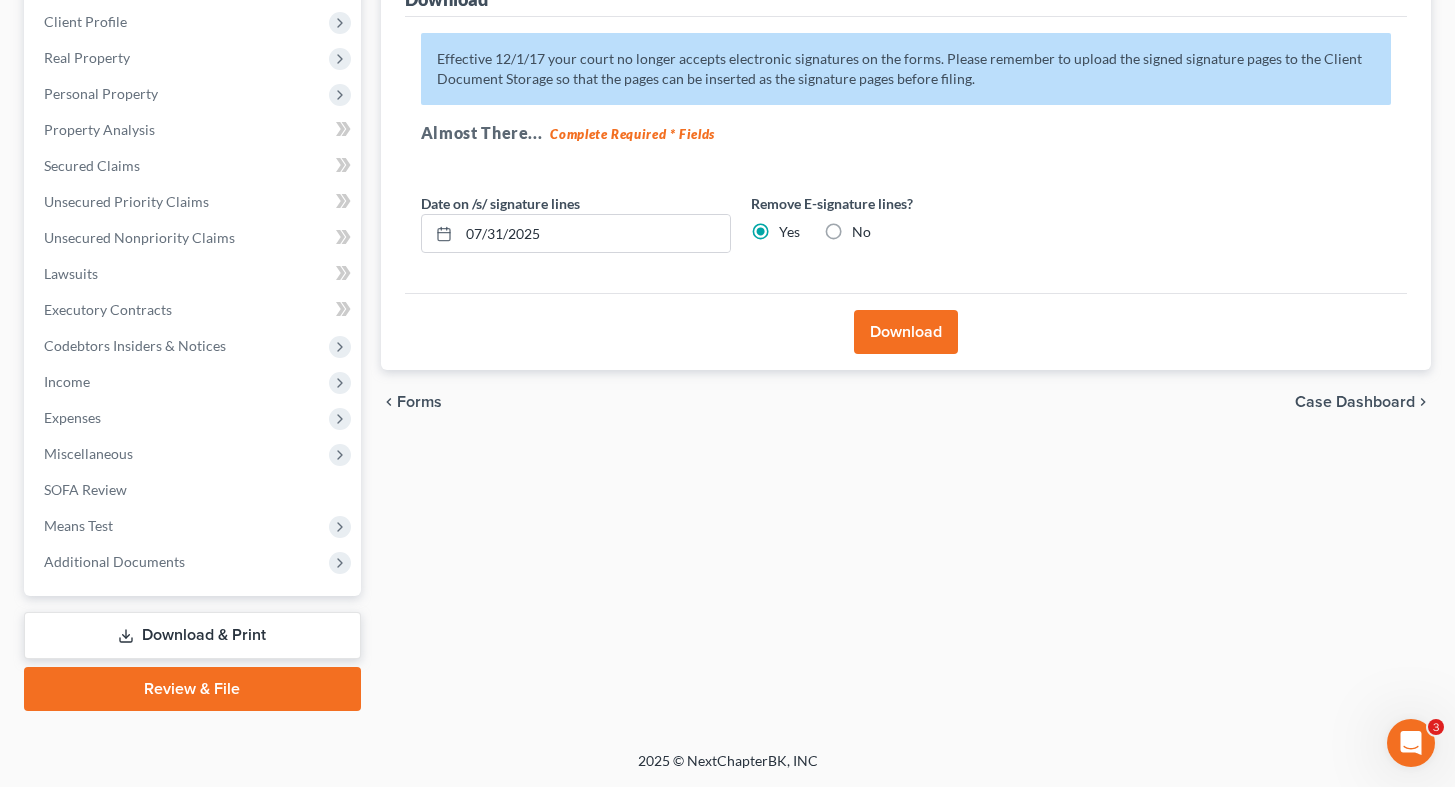 click on "Download" at bounding box center [906, 332] 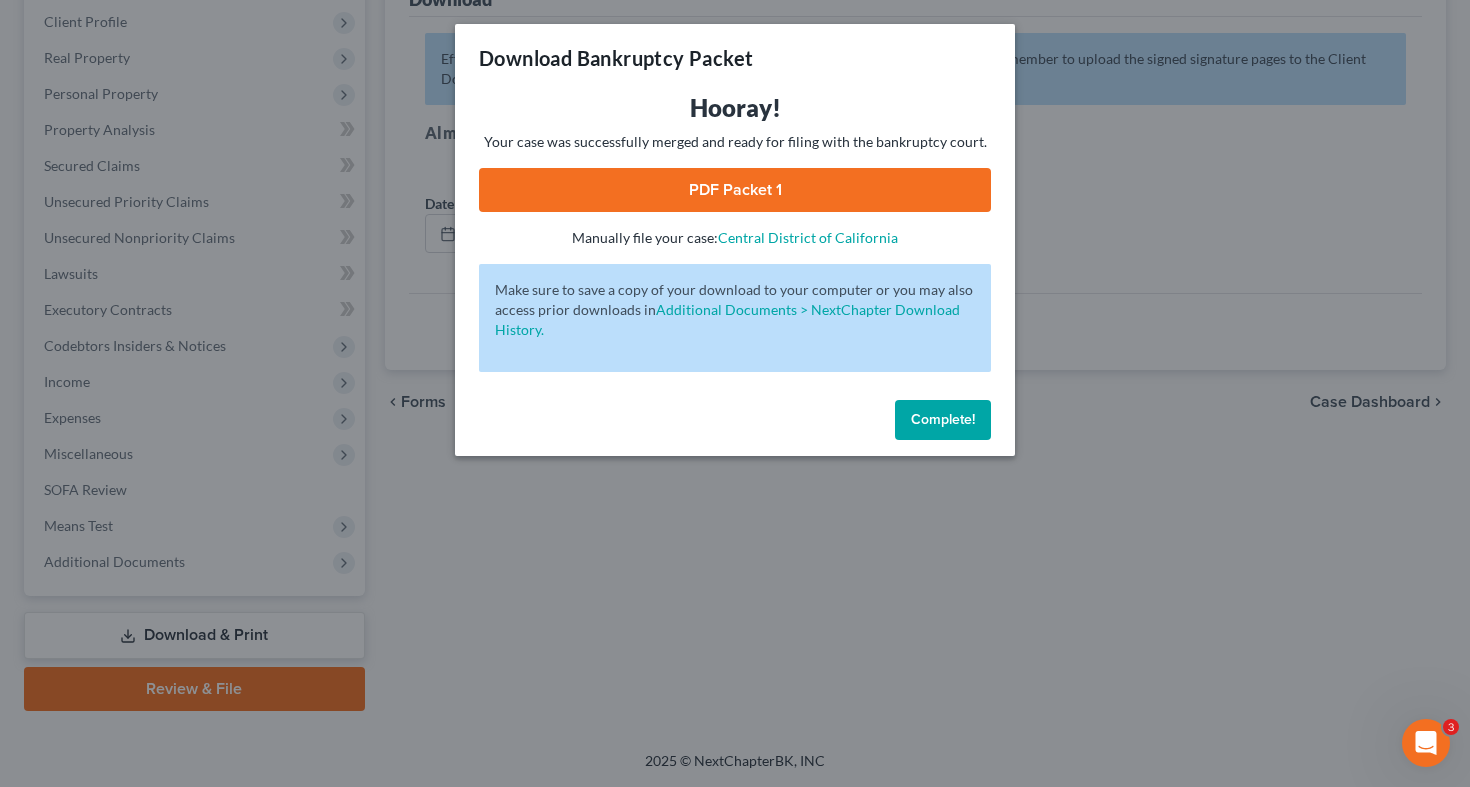 click on "PDF Packet 1" at bounding box center (735, 190) 